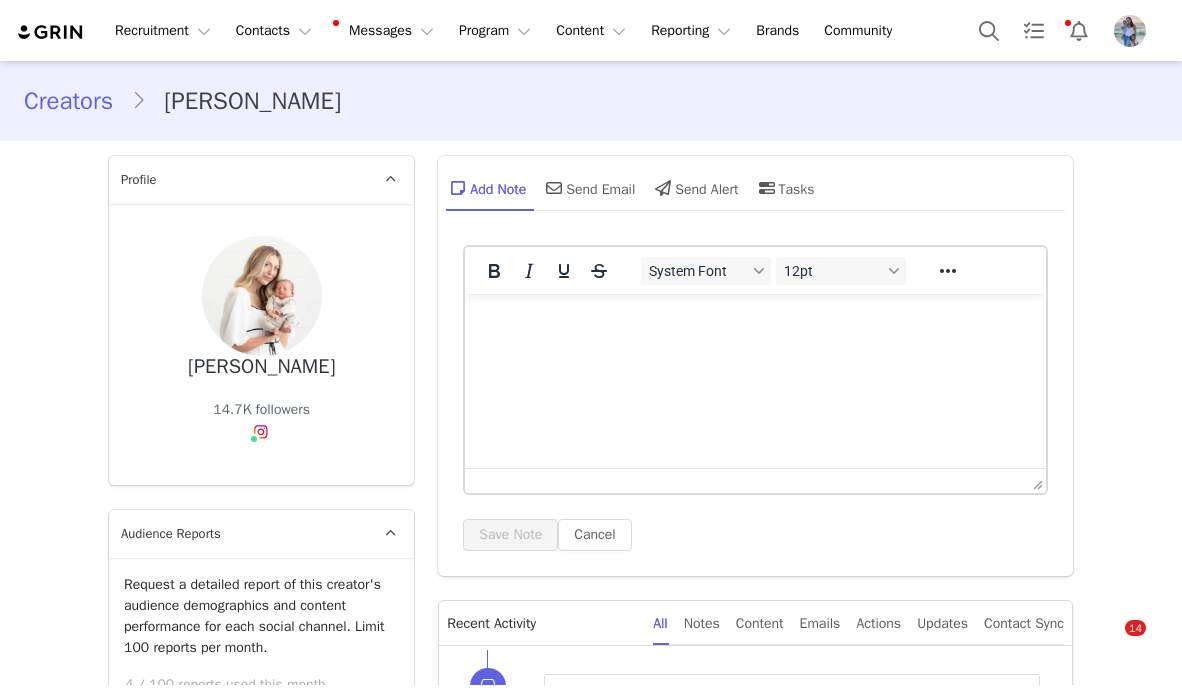 scroll, scrollTop: 0, scrollLeft: 0, axis: both 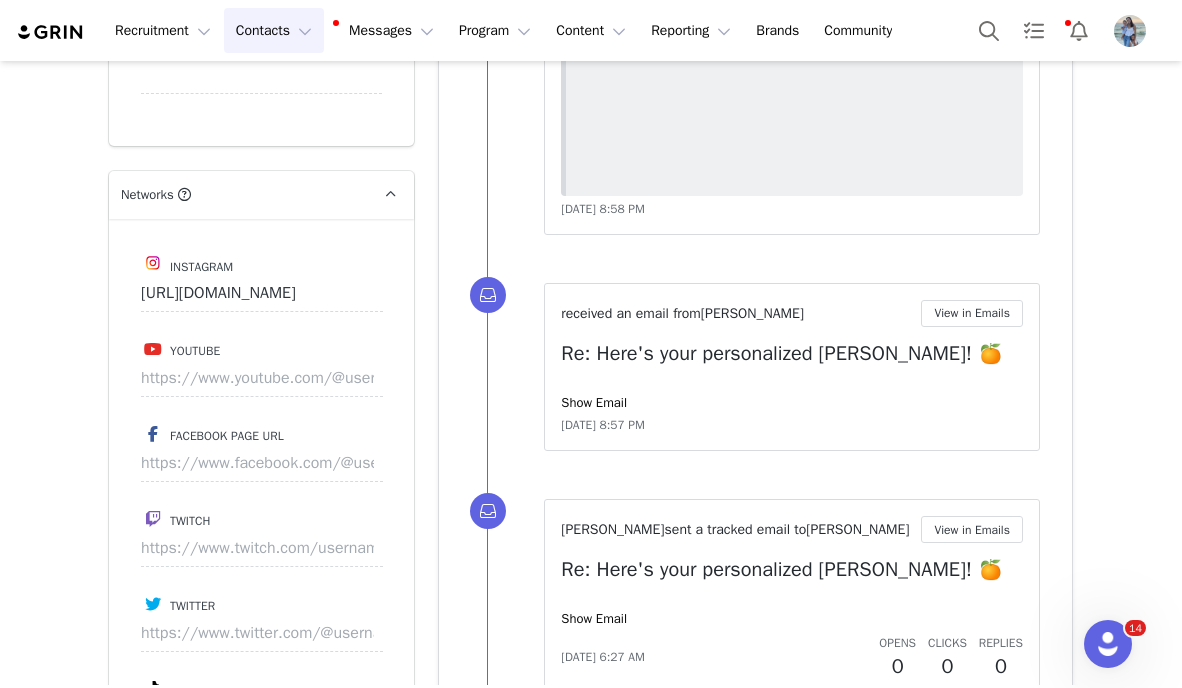 click on "Contacts Contacts" at bounding box center (274, 30) 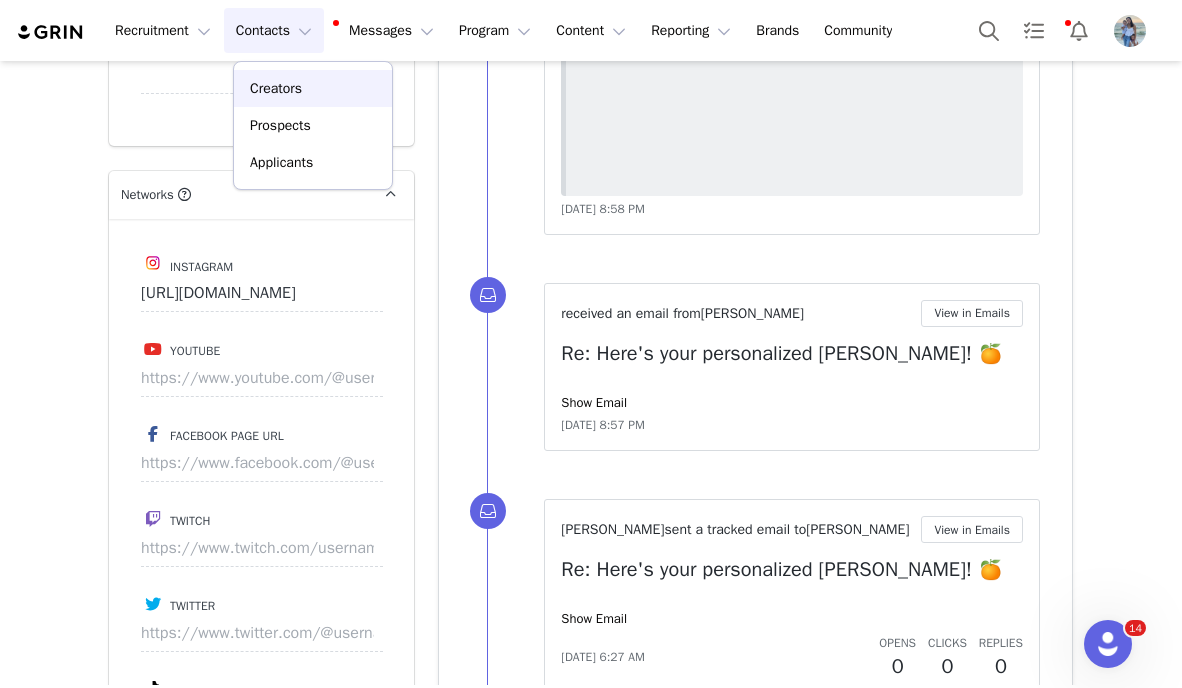 click on "Creators" at bounding box center (276, 88) 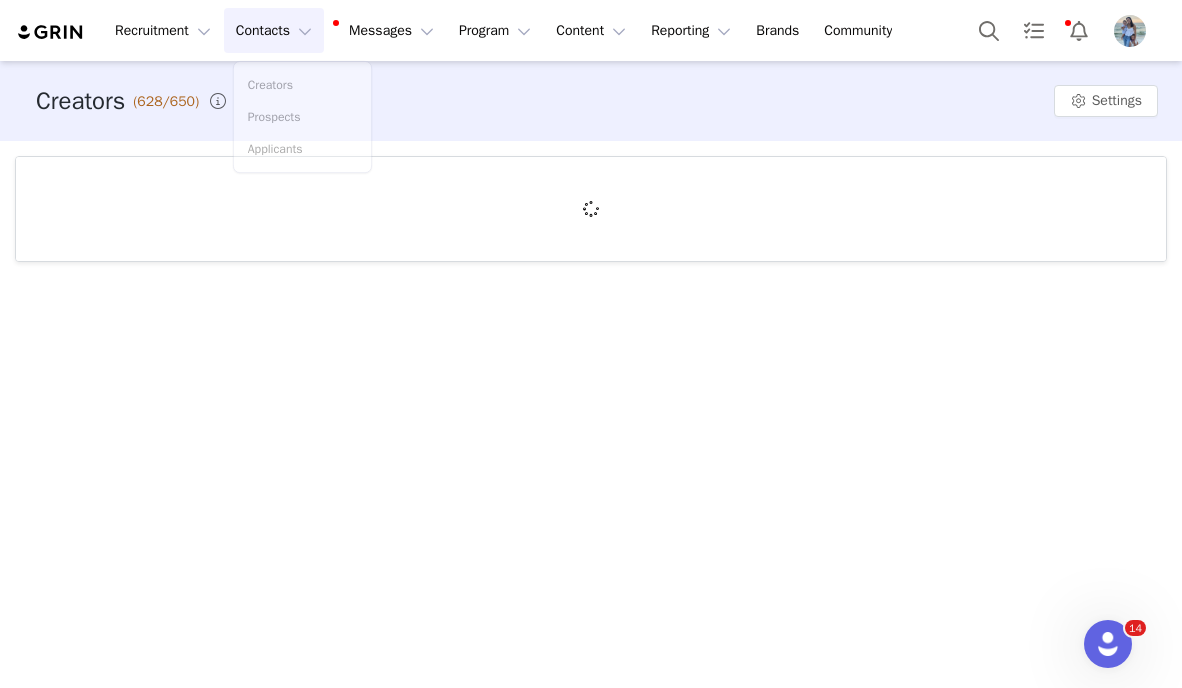 scroll, scrollTop: 0, scrollLeft: 0, axis: both 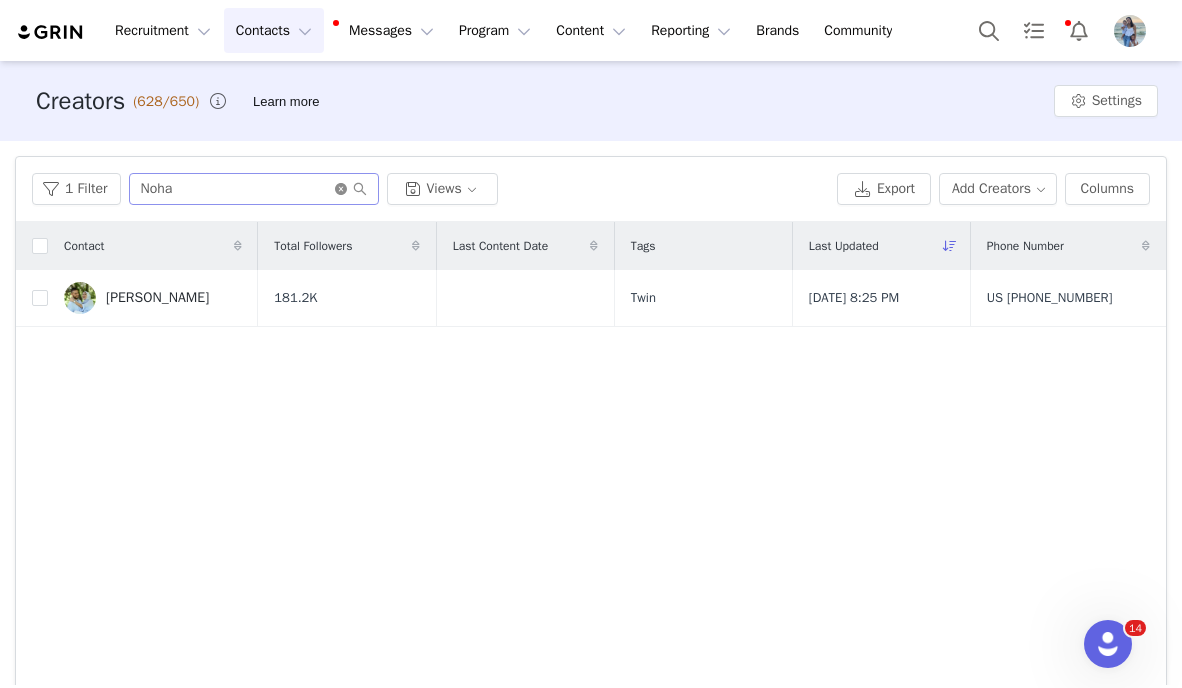 click 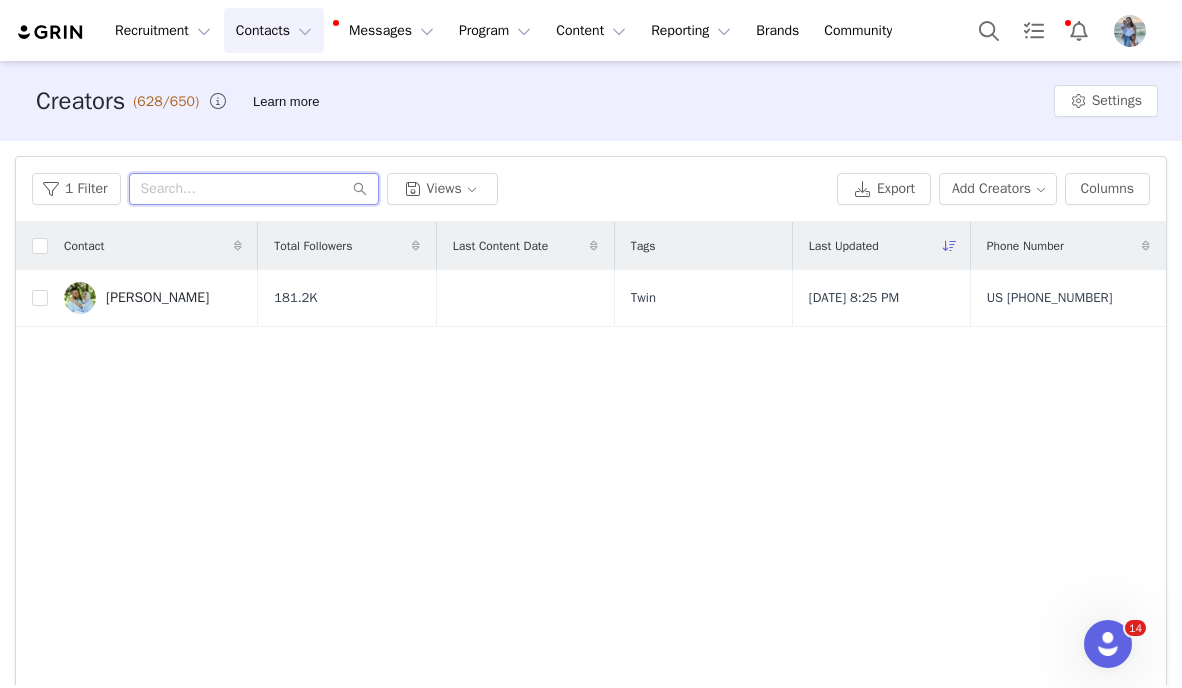 click at bounding box center (254, 189) 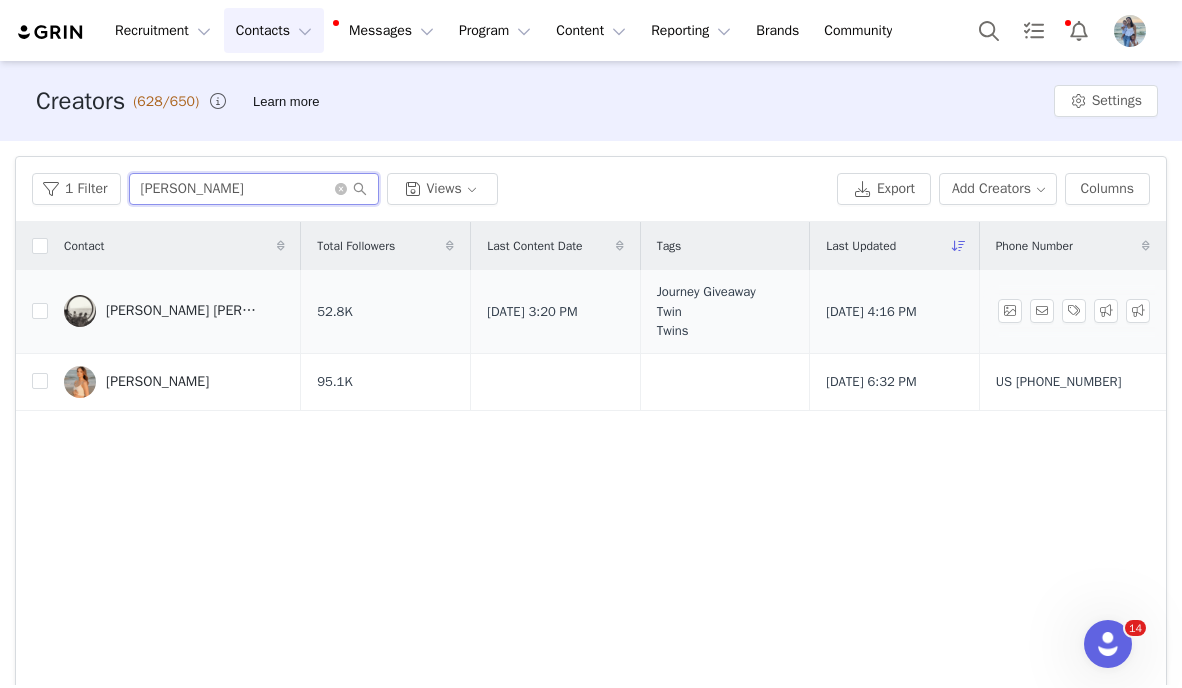 type on "olivia" 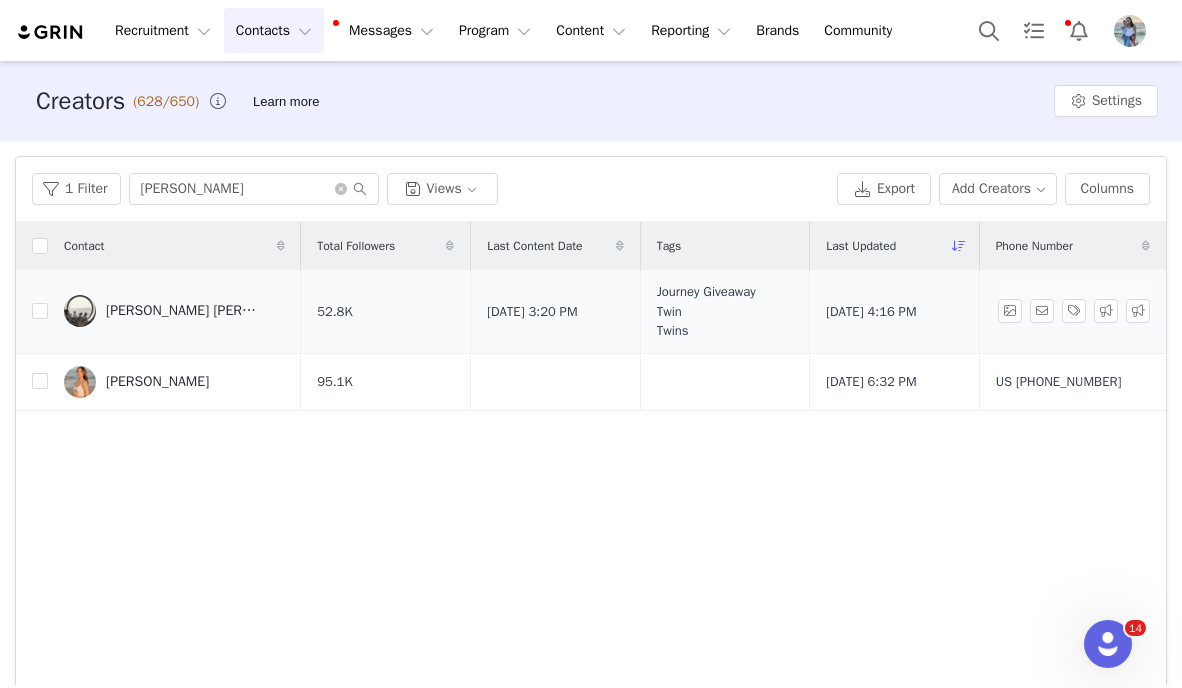 click on "olivia beth gochnour" at bounding box center (174, 311) 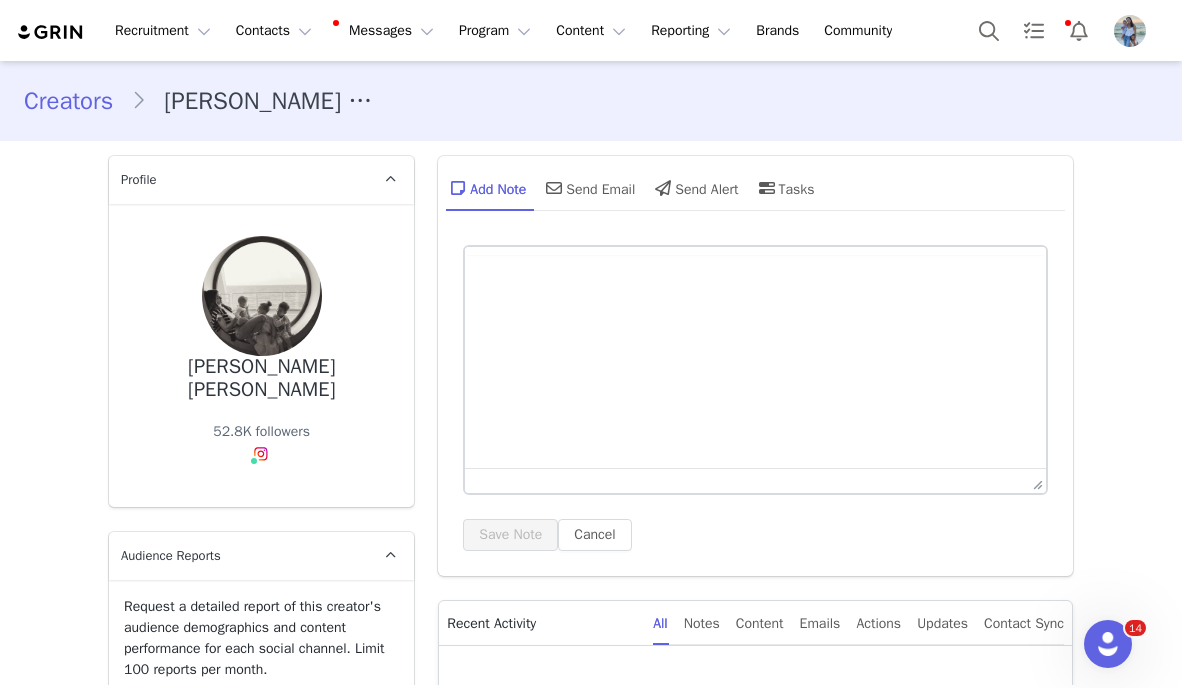 scroll, scrollTop: 473, scrollLeft: 0, axis: vertical 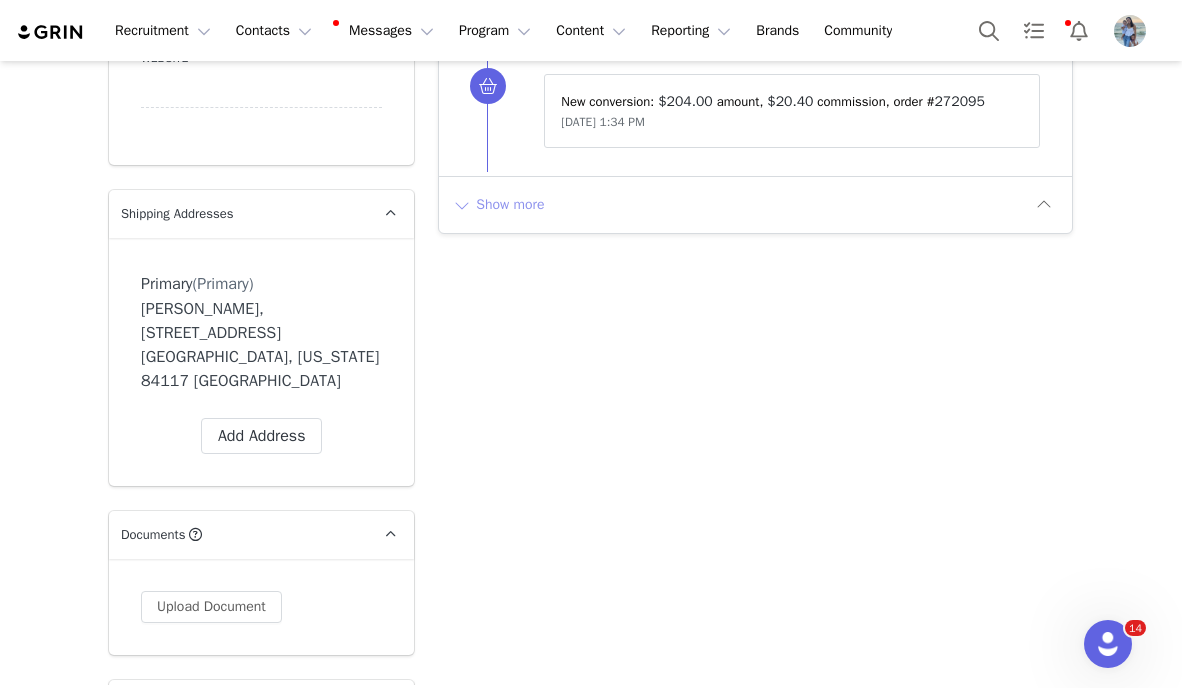 click on "Show more" at bounding box center [498, 205] 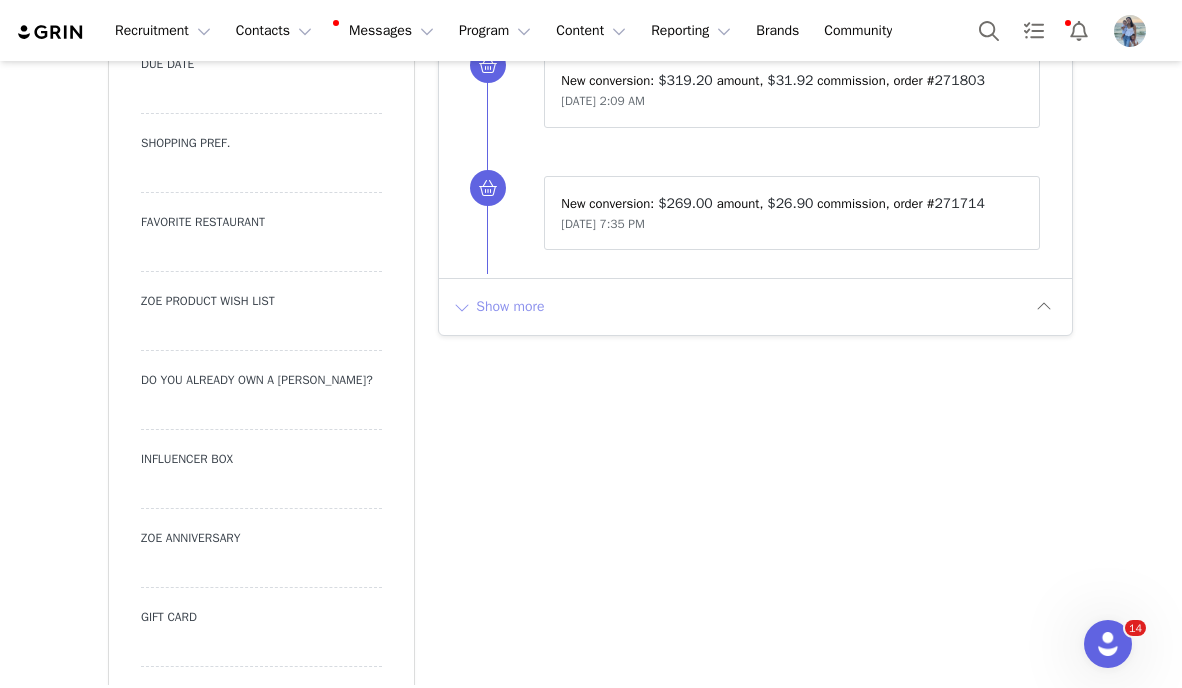scroll, scrollTop: 2827, scrollLeft: 0, axis: vertical 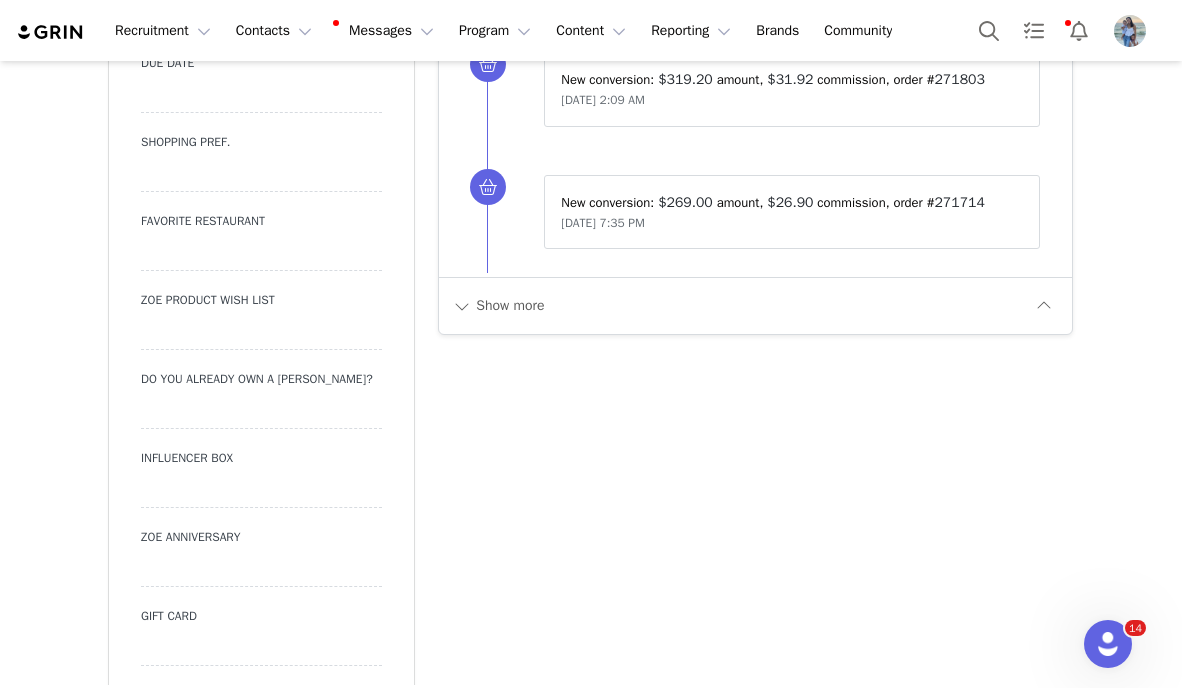 click on "Show more" at bounding box center [755, 305] 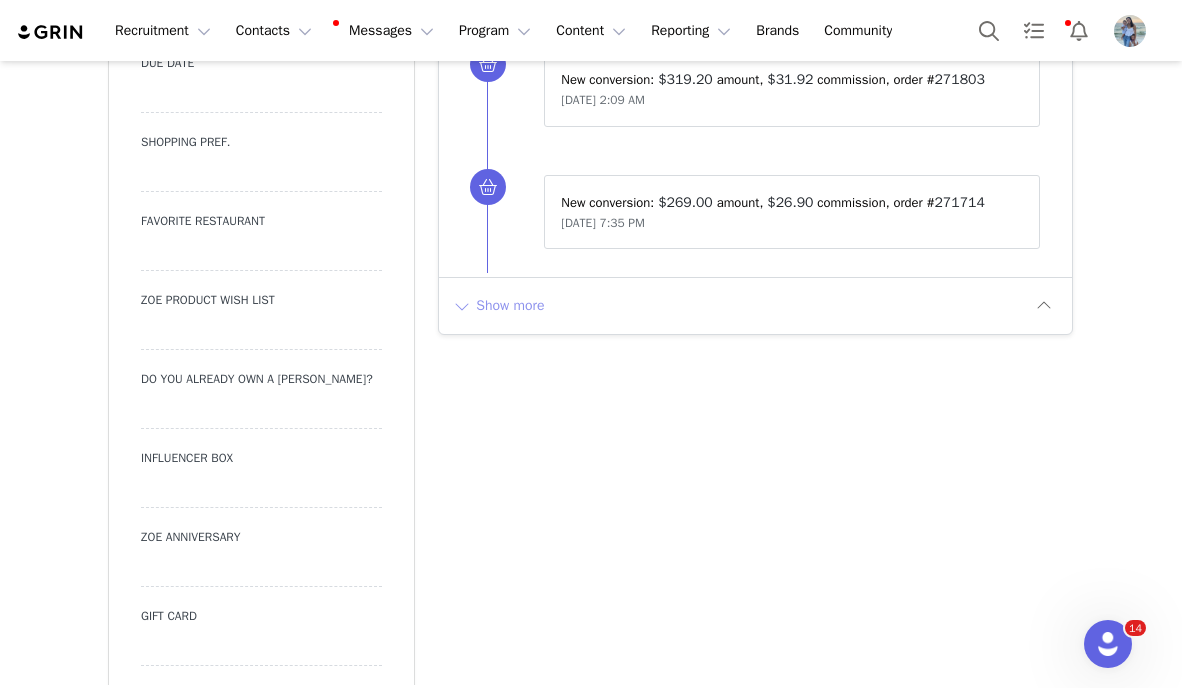 click on "Show more" at bounding box center [498, 306] 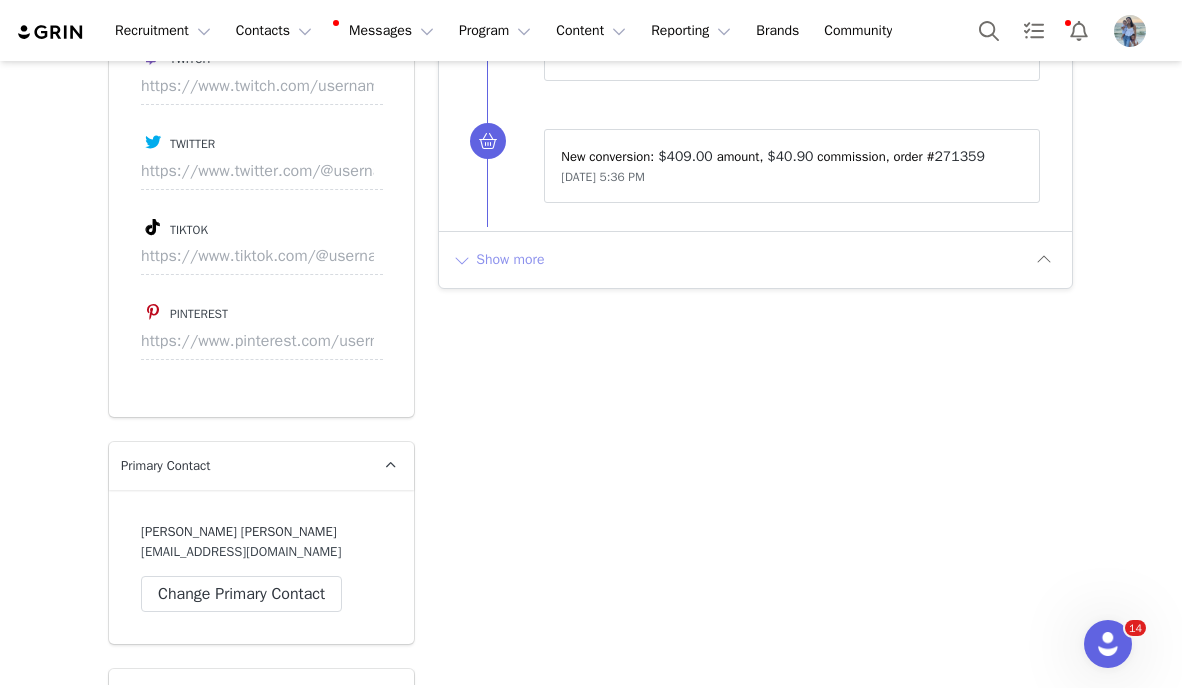 scroll, scrollTop: 4130, scrollLeft: 0, axis: vertical 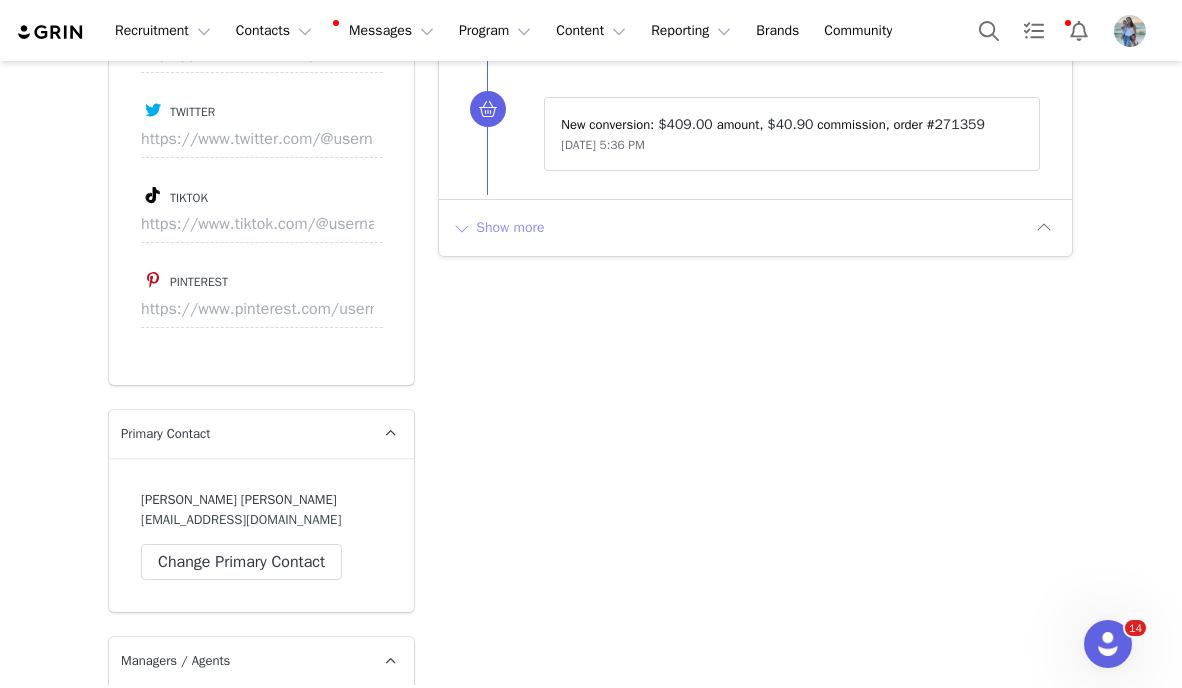 click on "Show more" at bounding box center [498, 228] 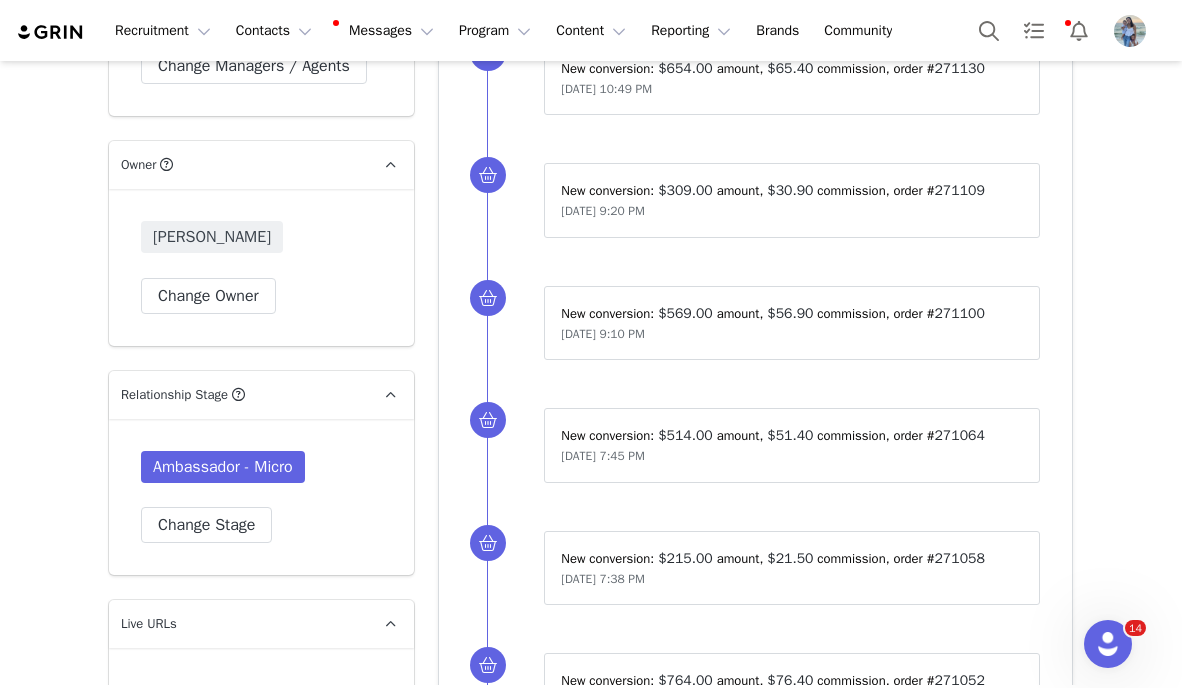 scroll, scrollTop: 5212, scrollLeft: 0, axis: vertical 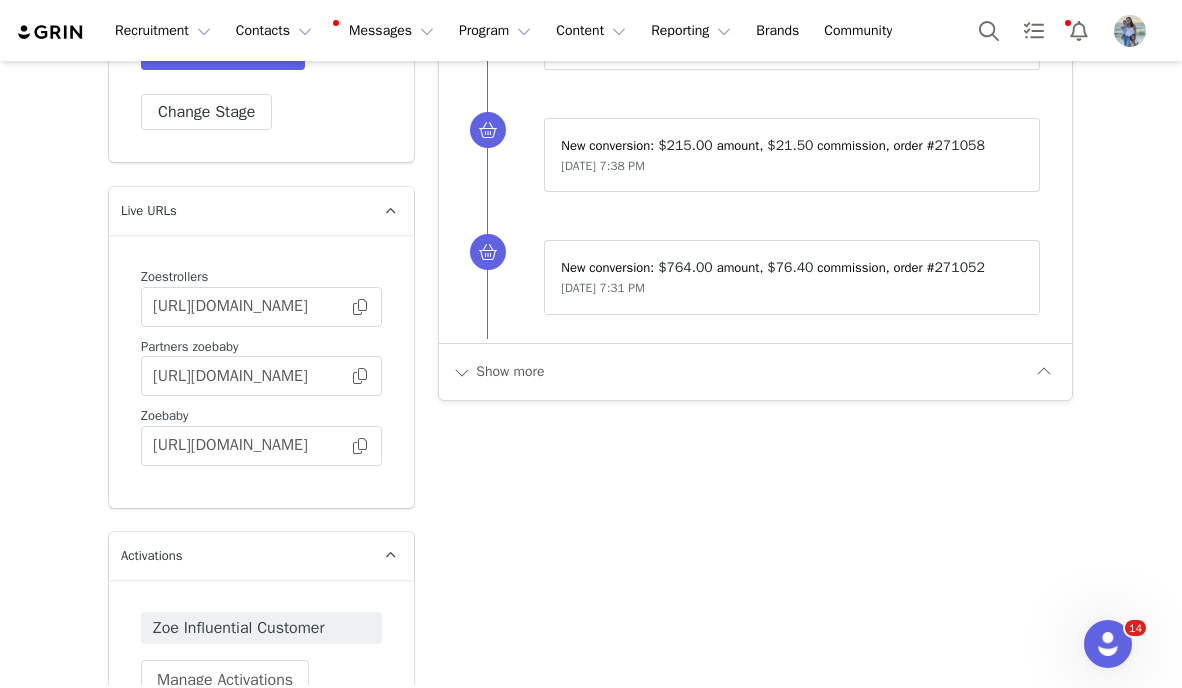 click on "Show more" at bounding box center [755, 371] 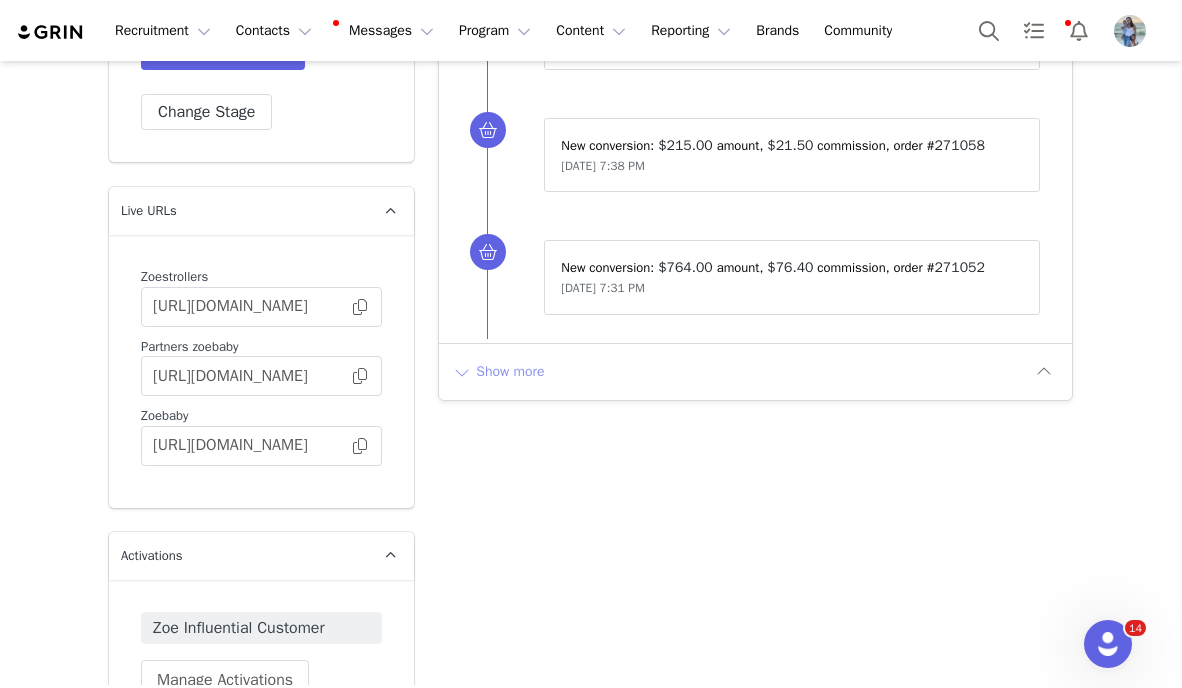 click on "Show more" at bounding box center [498, 372] 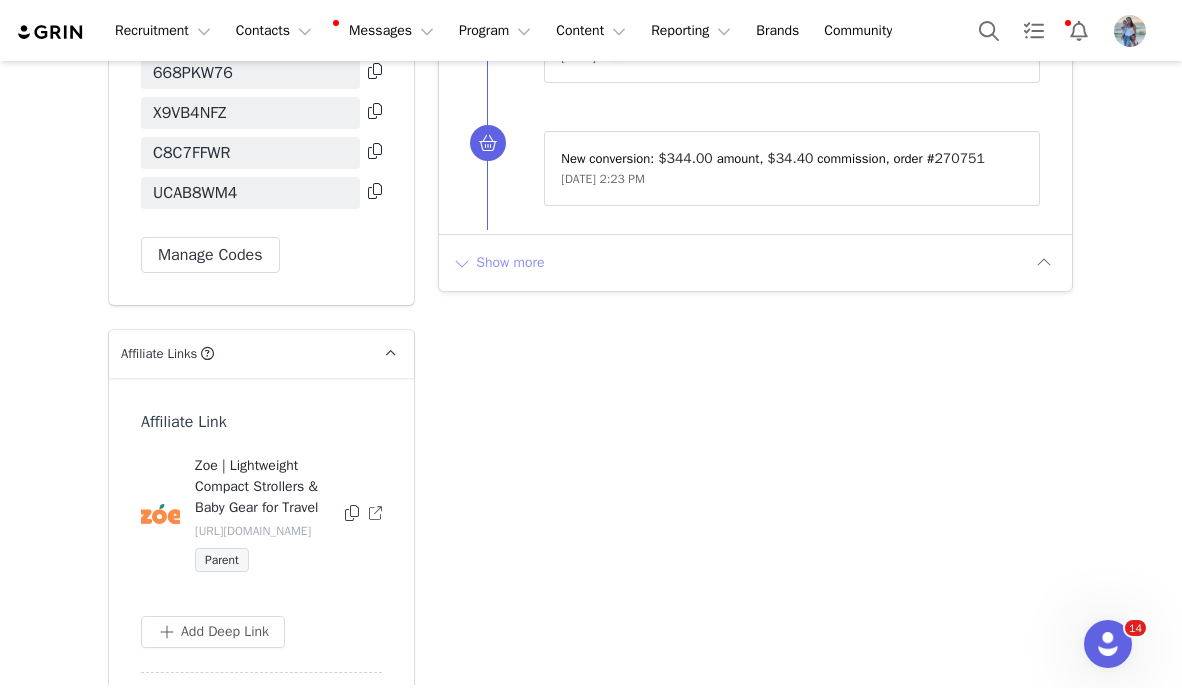 scroll, scrollTop: 6505, scrollLeft: 0, axis: vertical 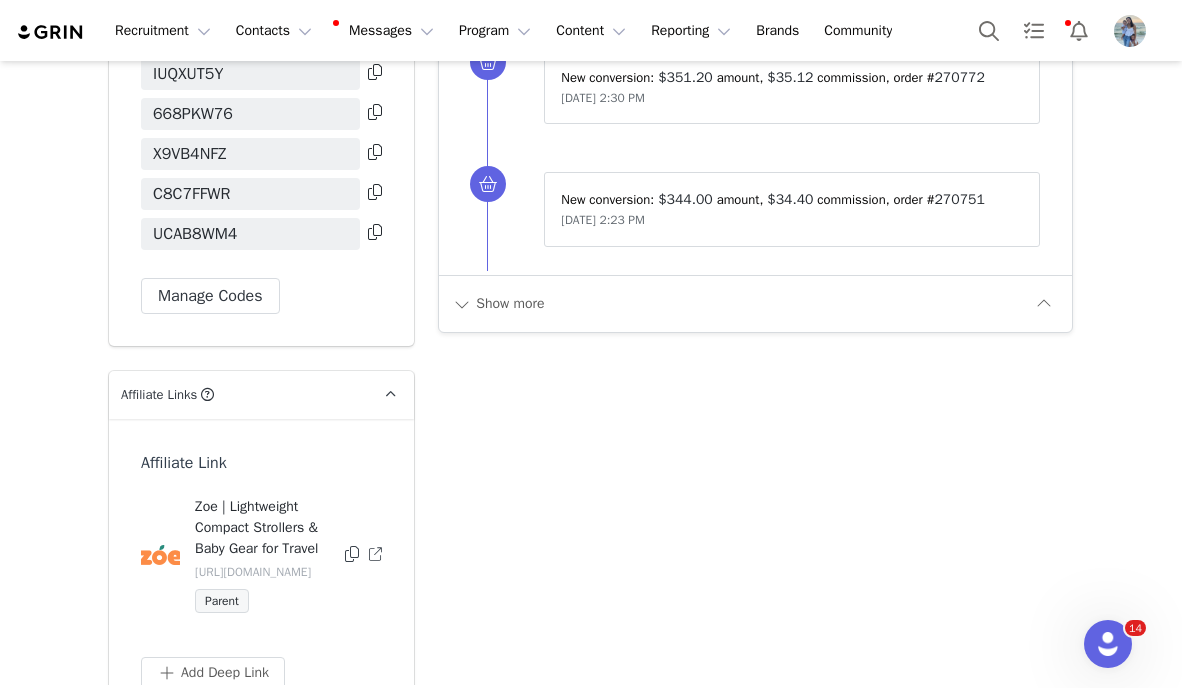click on "Show more" at bounding box center (755, 303) 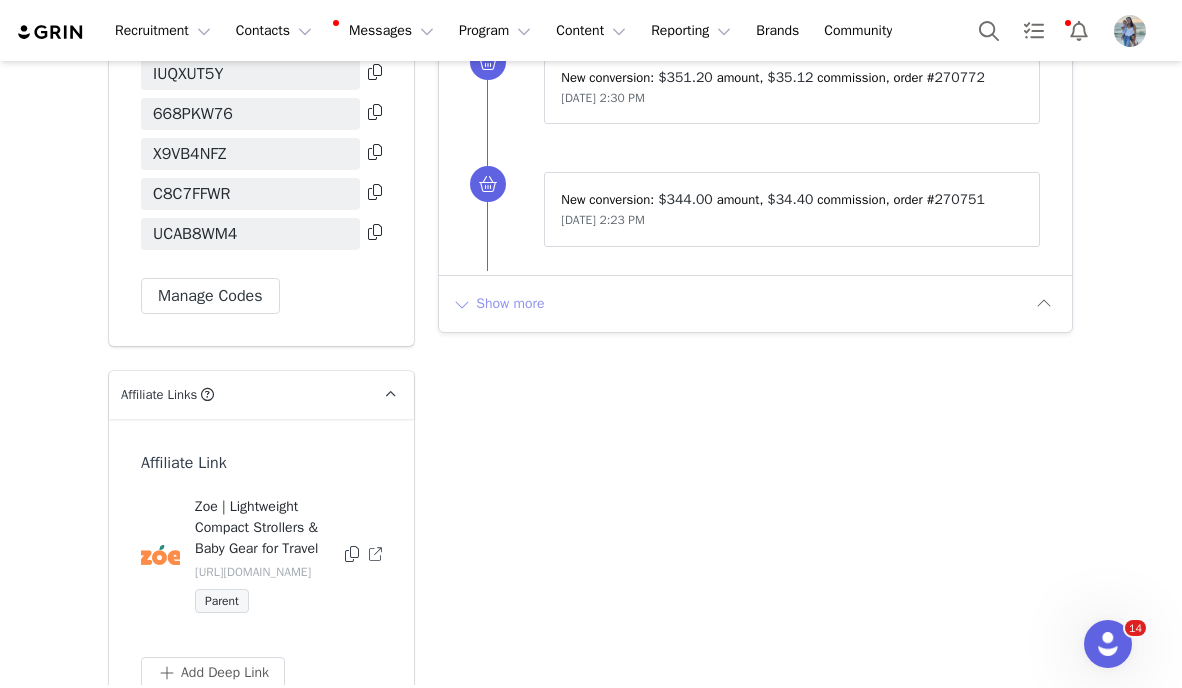 click on "Show more" at bounding box center [498, 304] 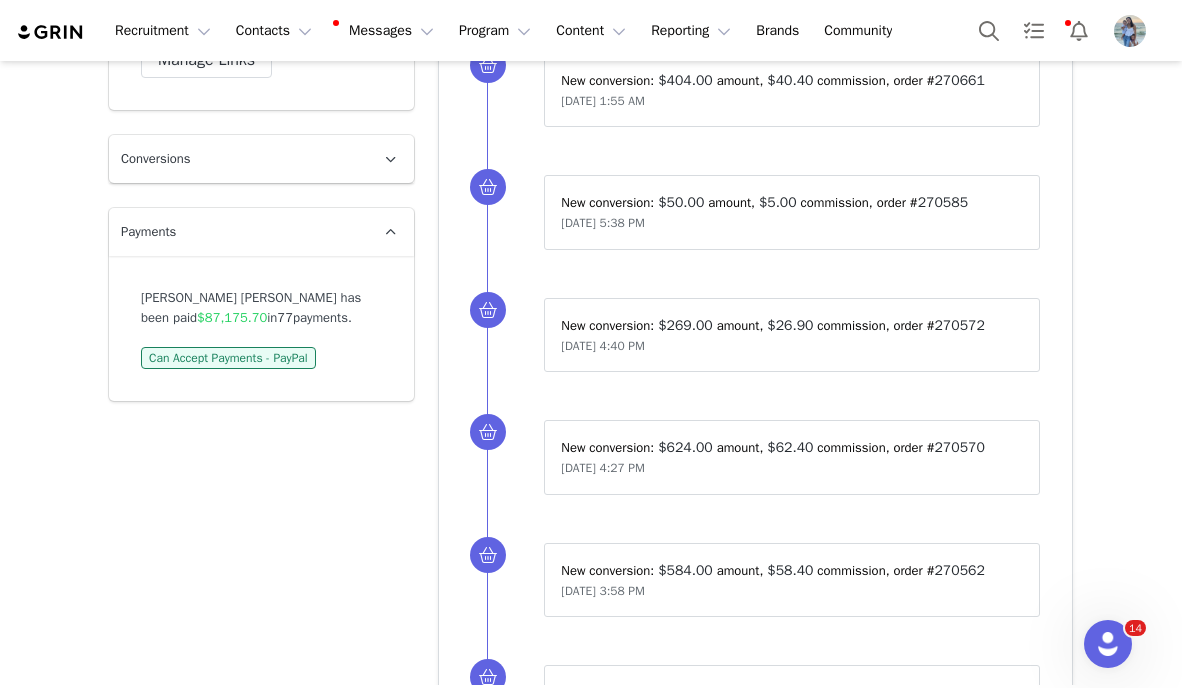 scroll, scrollTop: 7392, scrollLeft: 0, axis: vertical 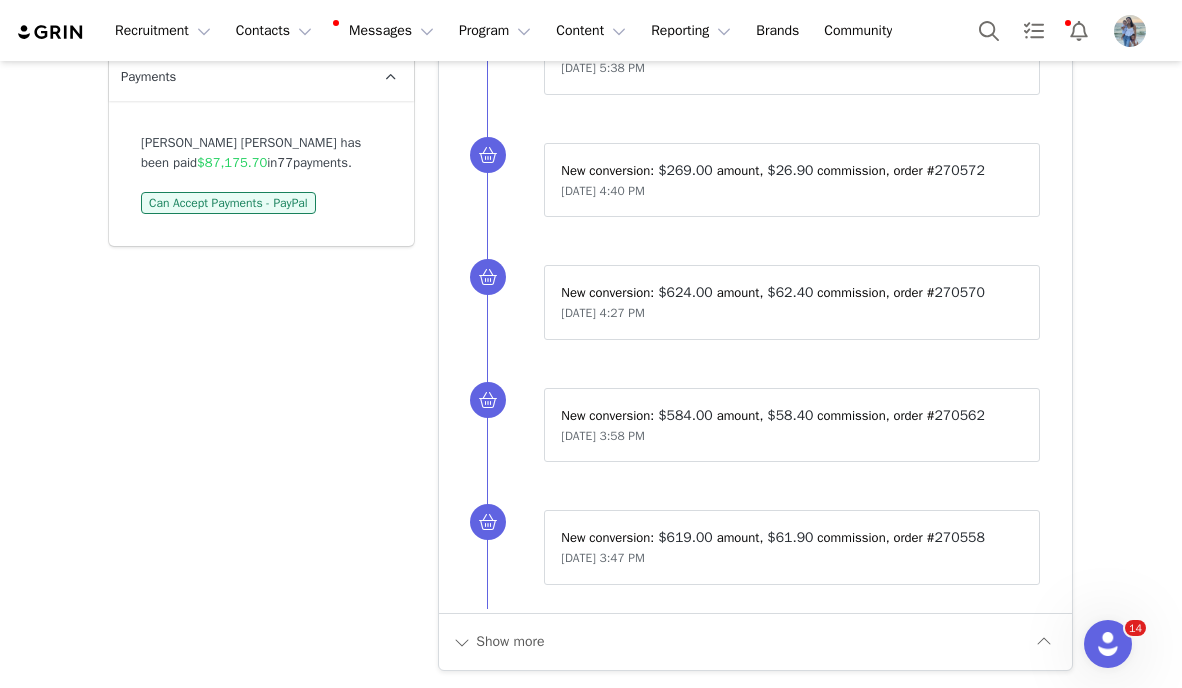 click on "Show more" at bounding box center (755, 641) 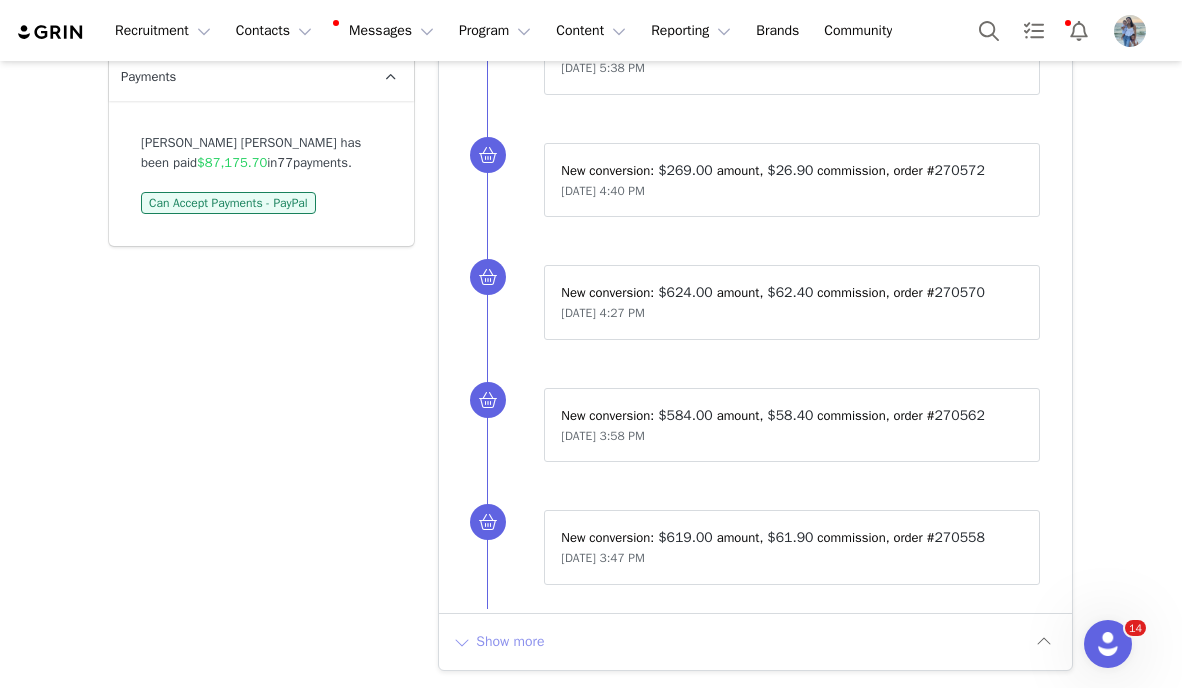 click on "Show more" at bounding box center (498, 642) 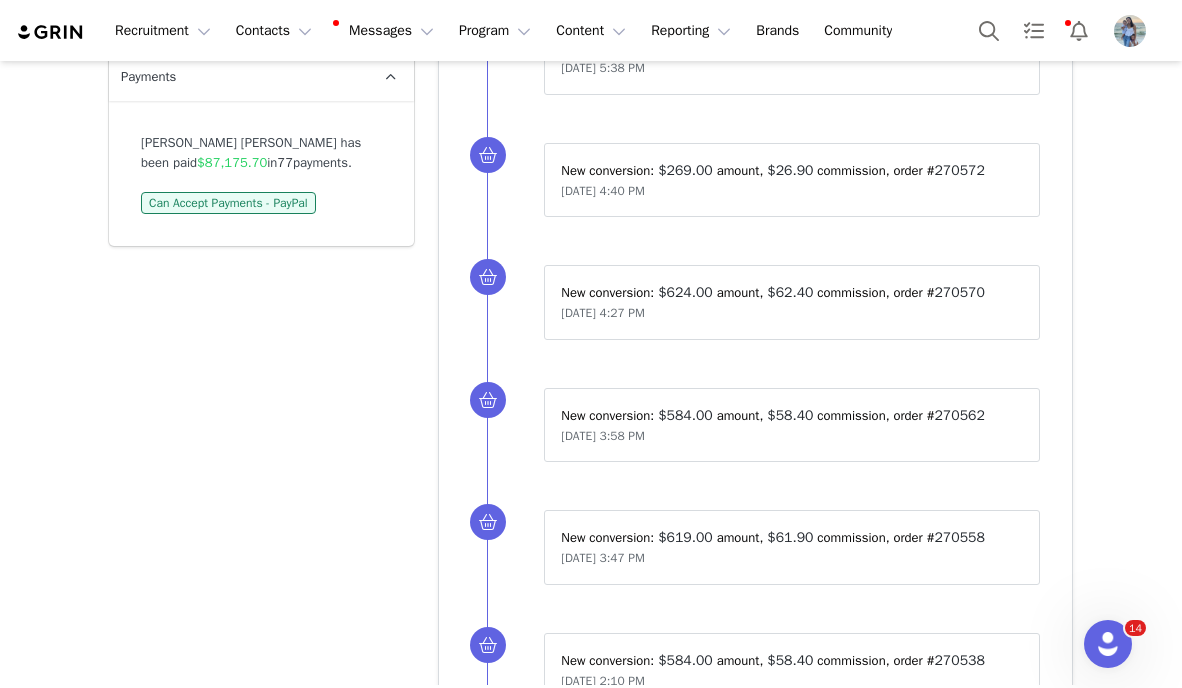 scroll, scrollTop: 8617, scrollLeft: 0, axis: vertical 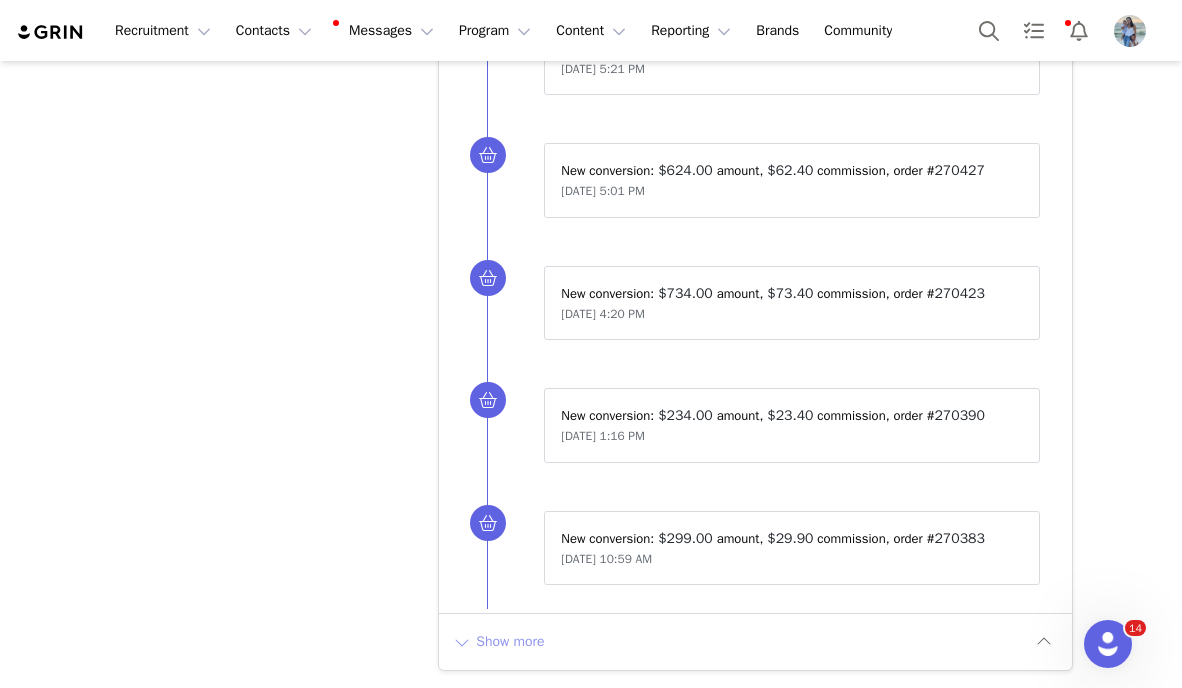click on "Show more" at bounding box center [498, 642] 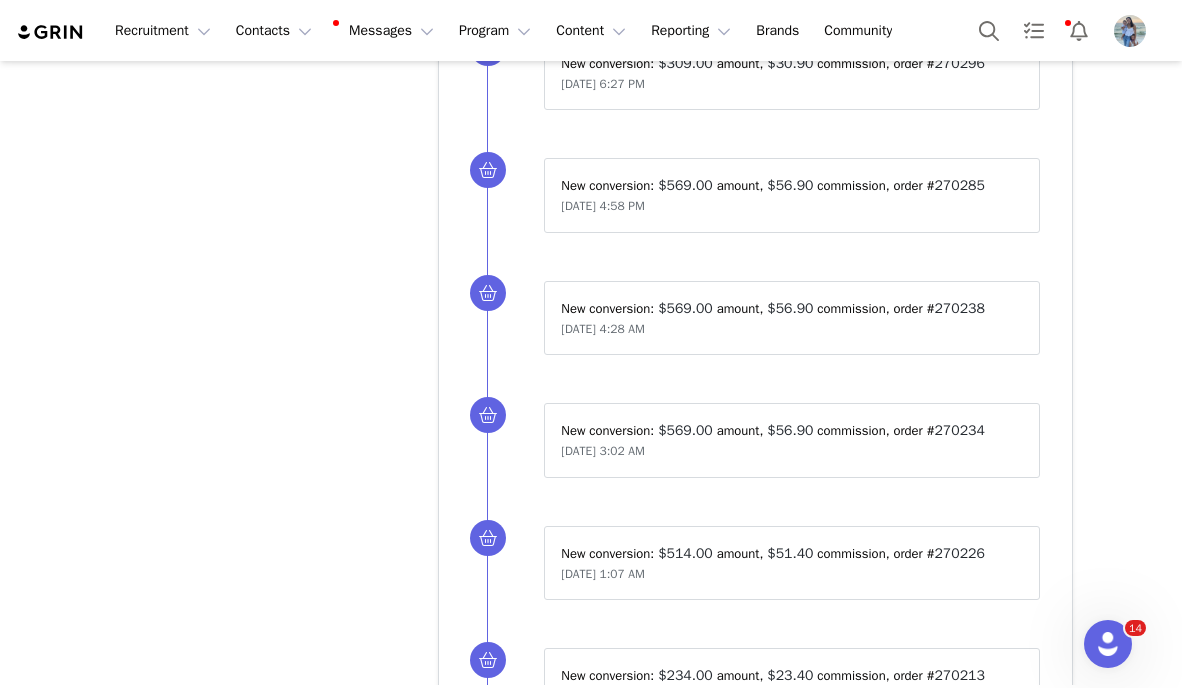 scroll, scrollTop: 9842, scrollLeft: 0, axis: vertical 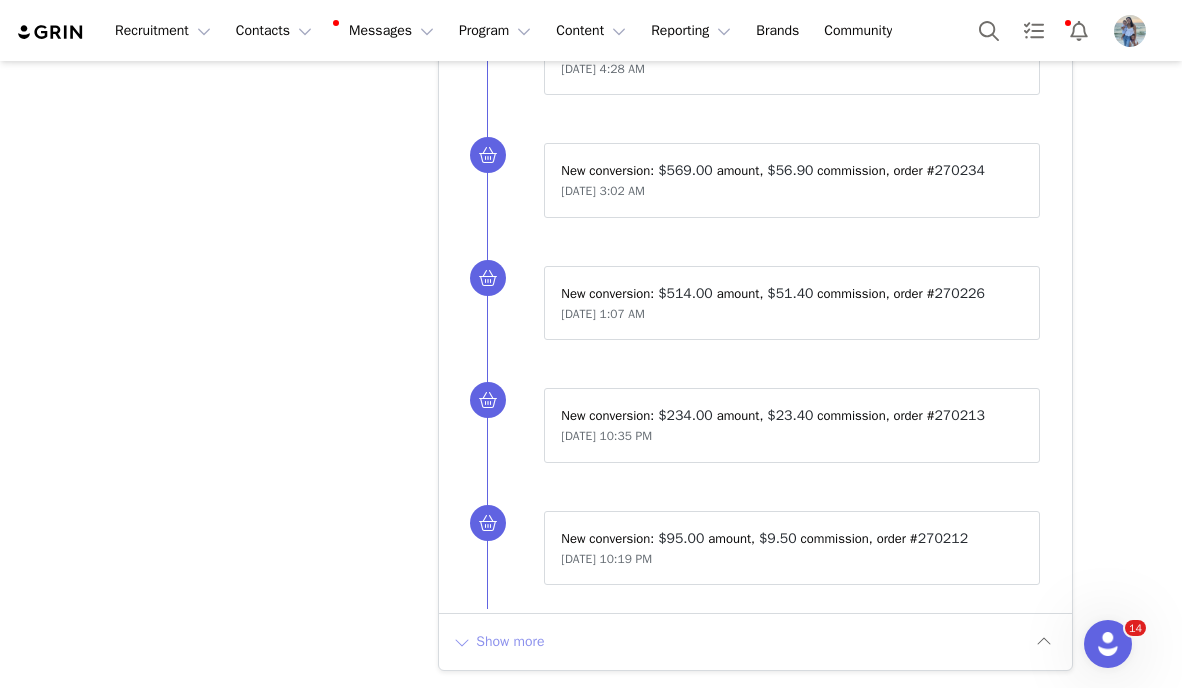 click on "Show more" at bounding box center [498, 642] 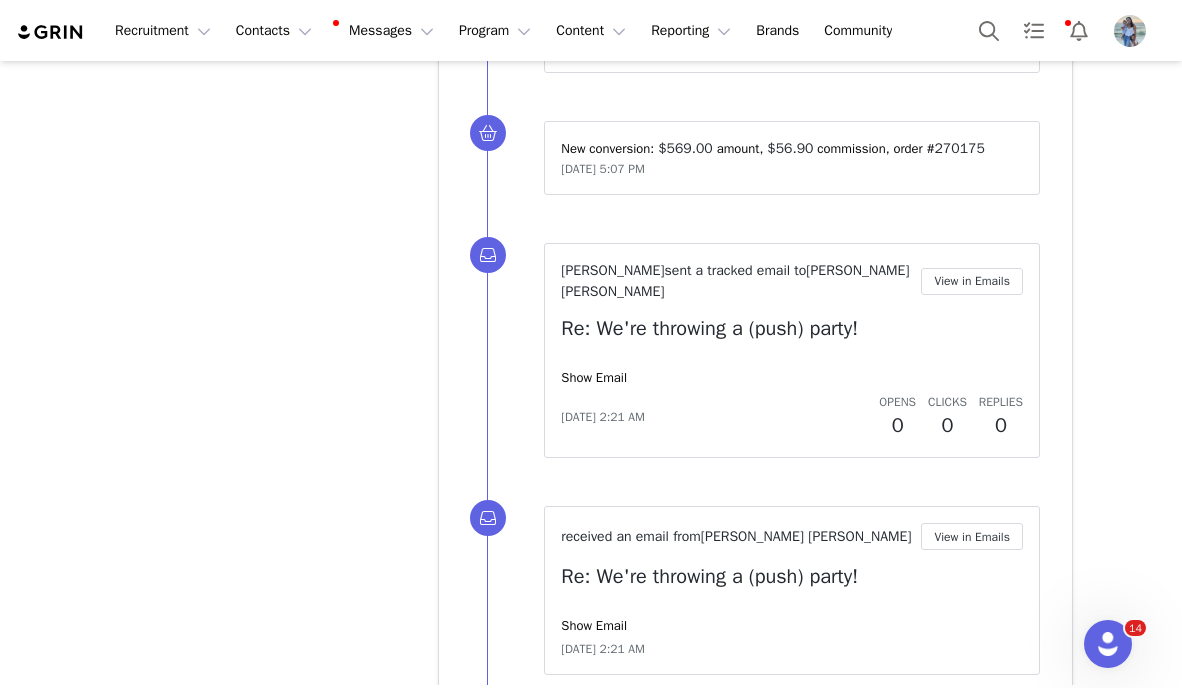 scroll, scrollTop: 10724, scrollLeft: 0, axis: vertical 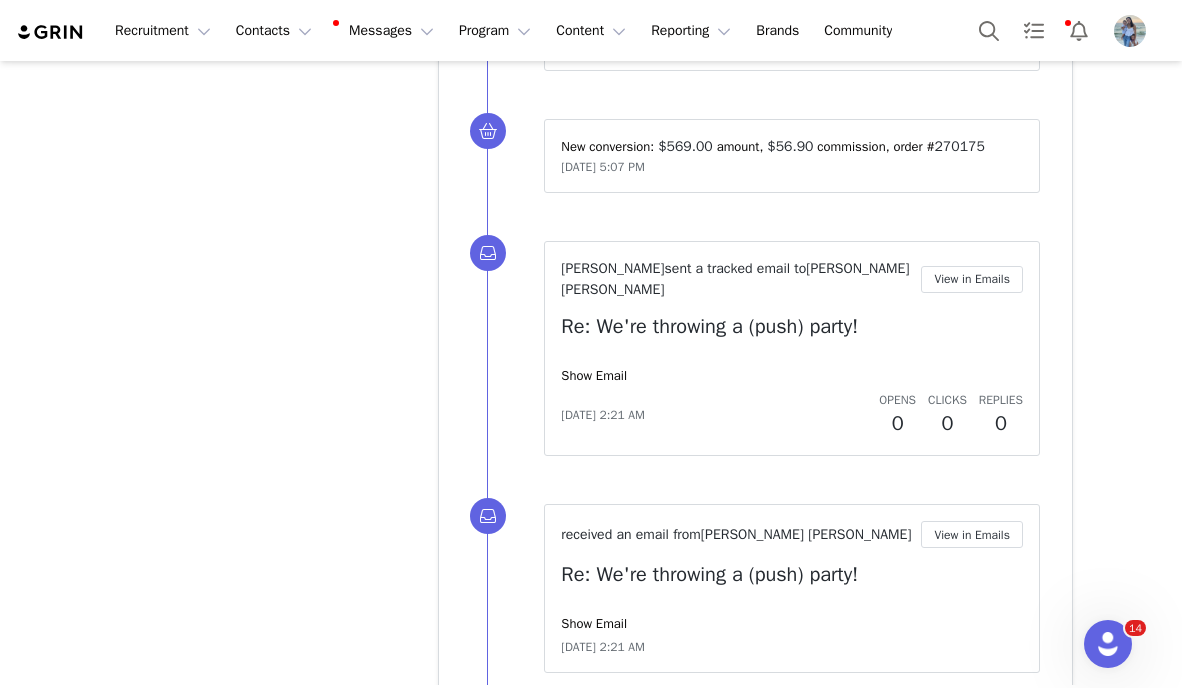 click on "Madeline Radford sent a tracked email to  olivia beth gochnour      View in Emails   Re: We're throwing a (push) party!   Show Email  Jul 4, 2025, 2:21 AM      Opens  0  Clicks  0  Replies  0" at bounding box center [792, 348] 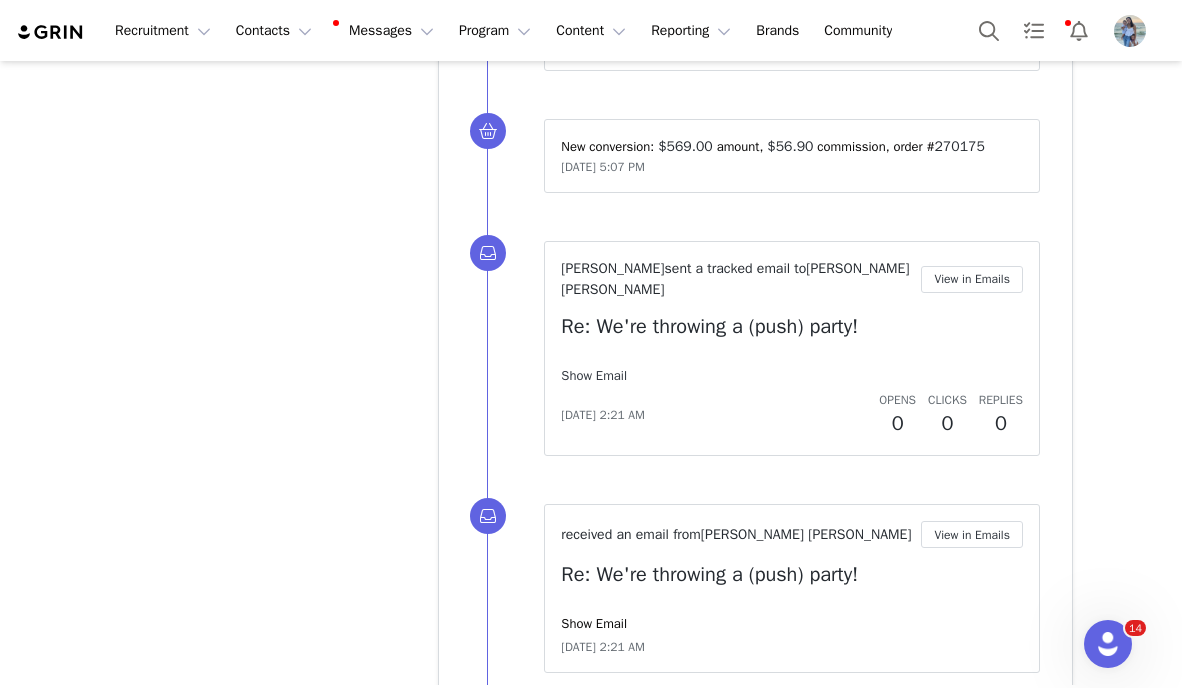 click on "Show Email" at bounding box center [594, 375] 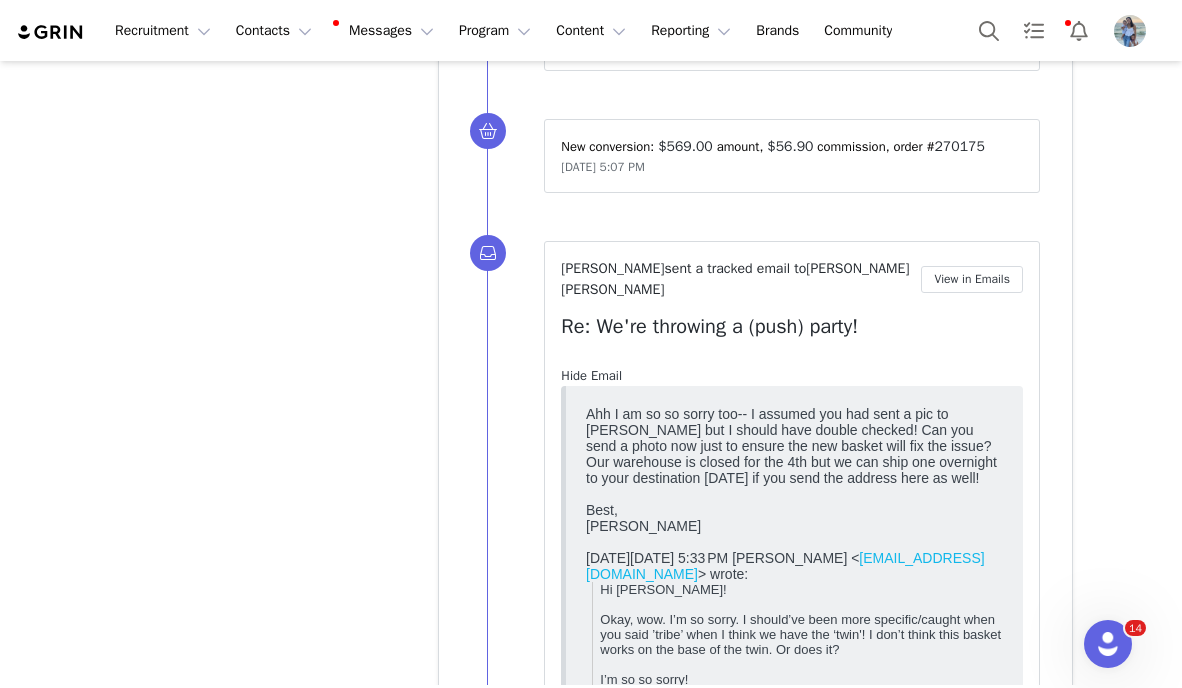 scroll, scrollTop: 0, scrollLeft: 0, axis: both 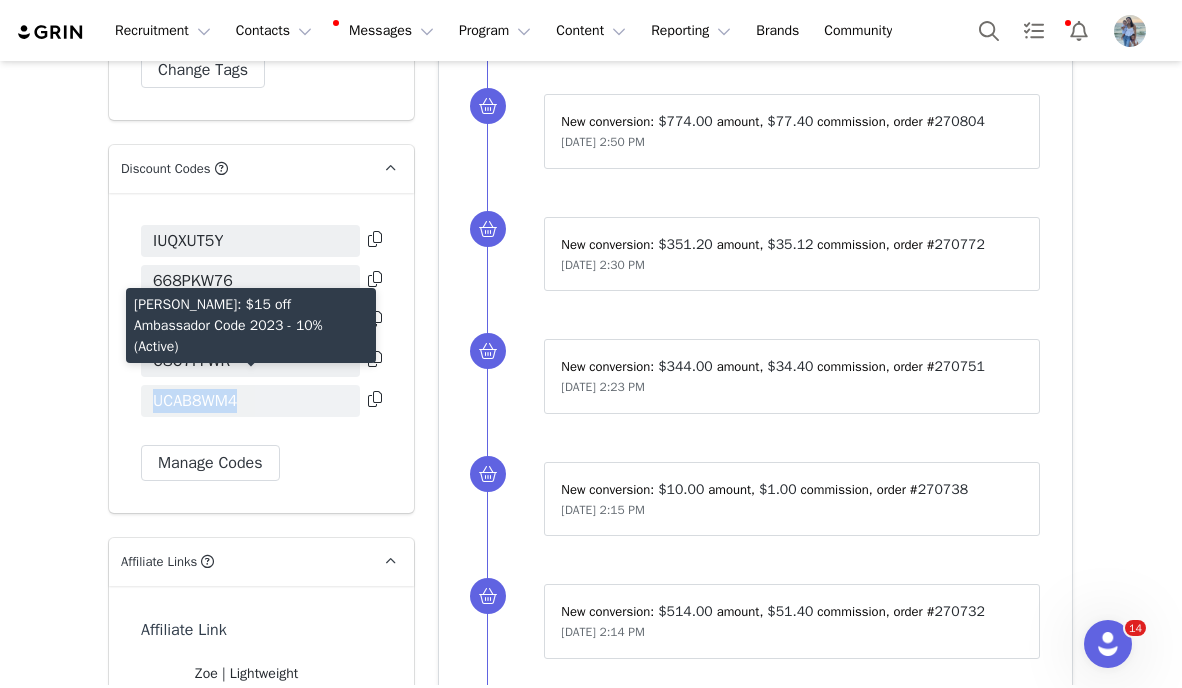 drag, startPoint x: 258, startPoint y: 368, endPoint x: 152, endPoint y: 369, distance: 106.004715 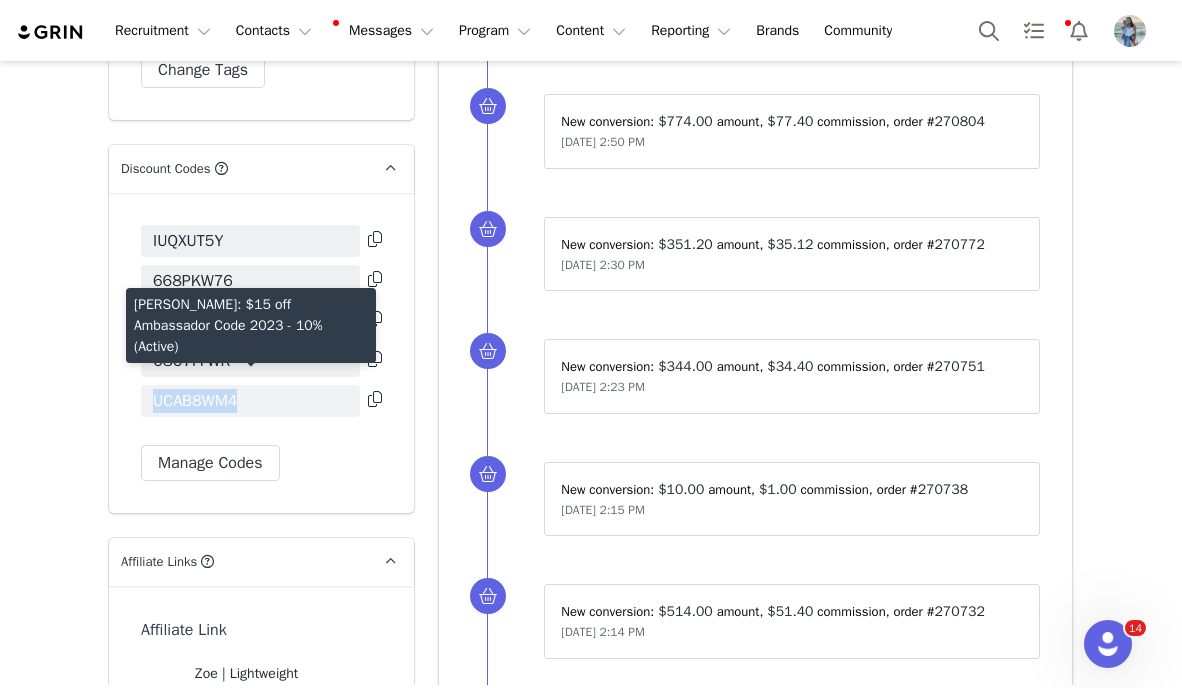 copy on "UCAB8WM4" 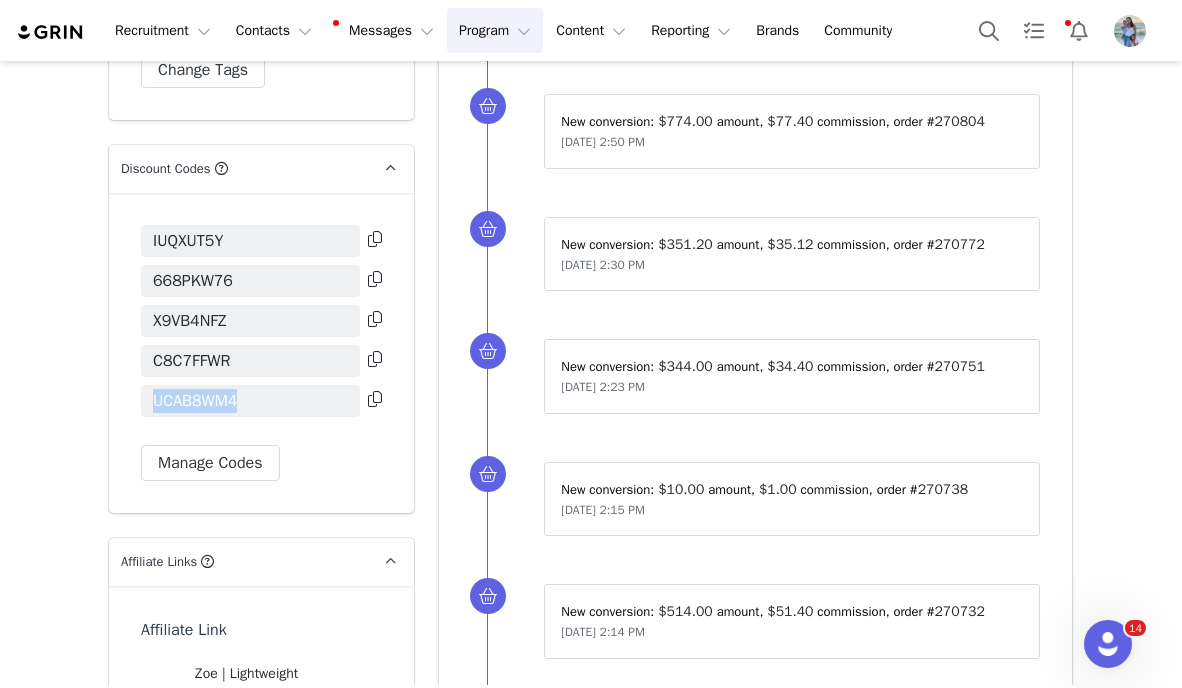 click on "Program Program" at bounding box center (495, 30) 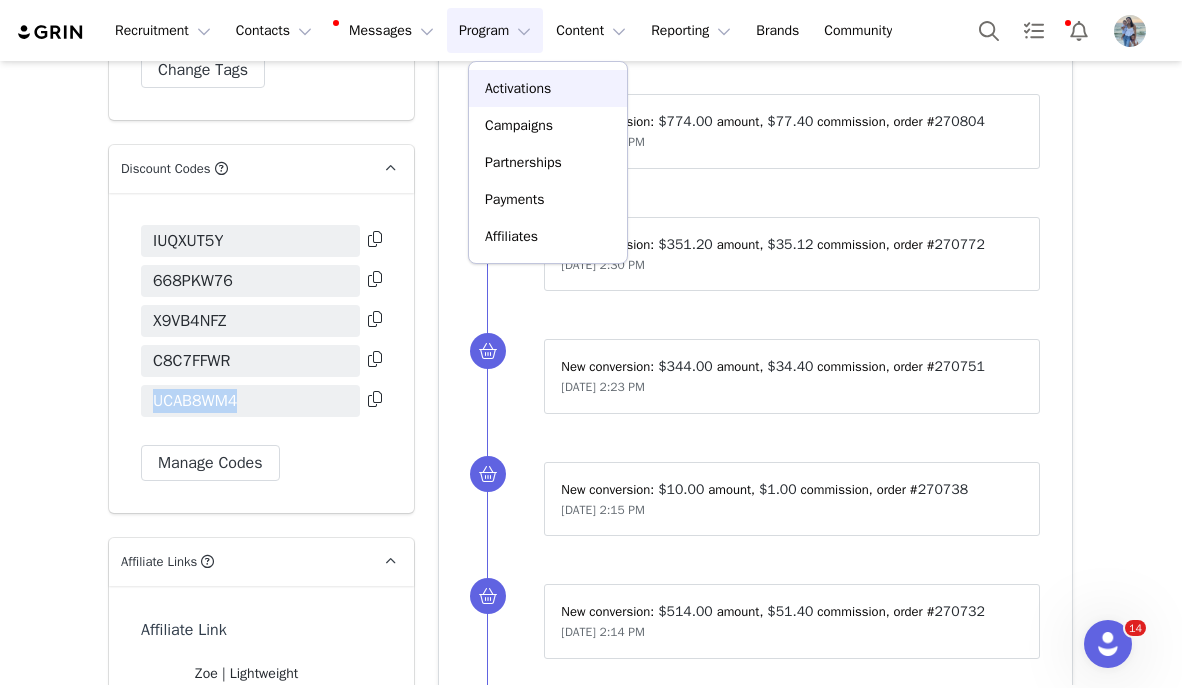 click on "Activations" at bounding box center [518, 88] 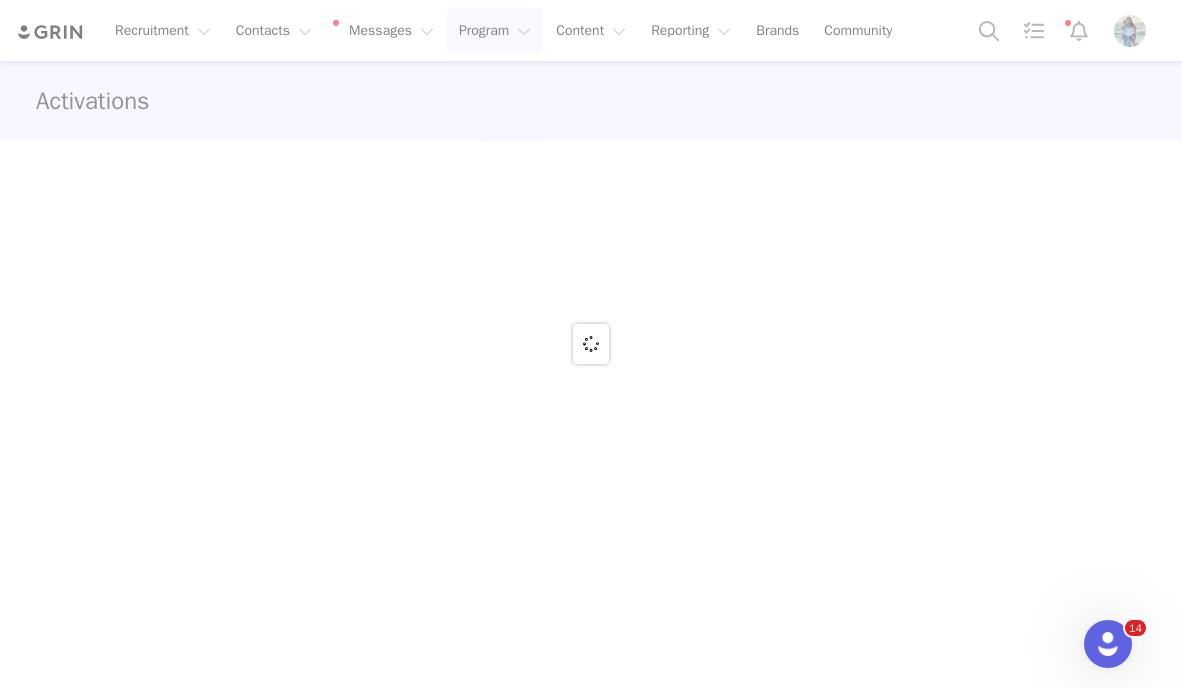 scroll, scrollTop: 0, scrollLeft: 0, axis: both 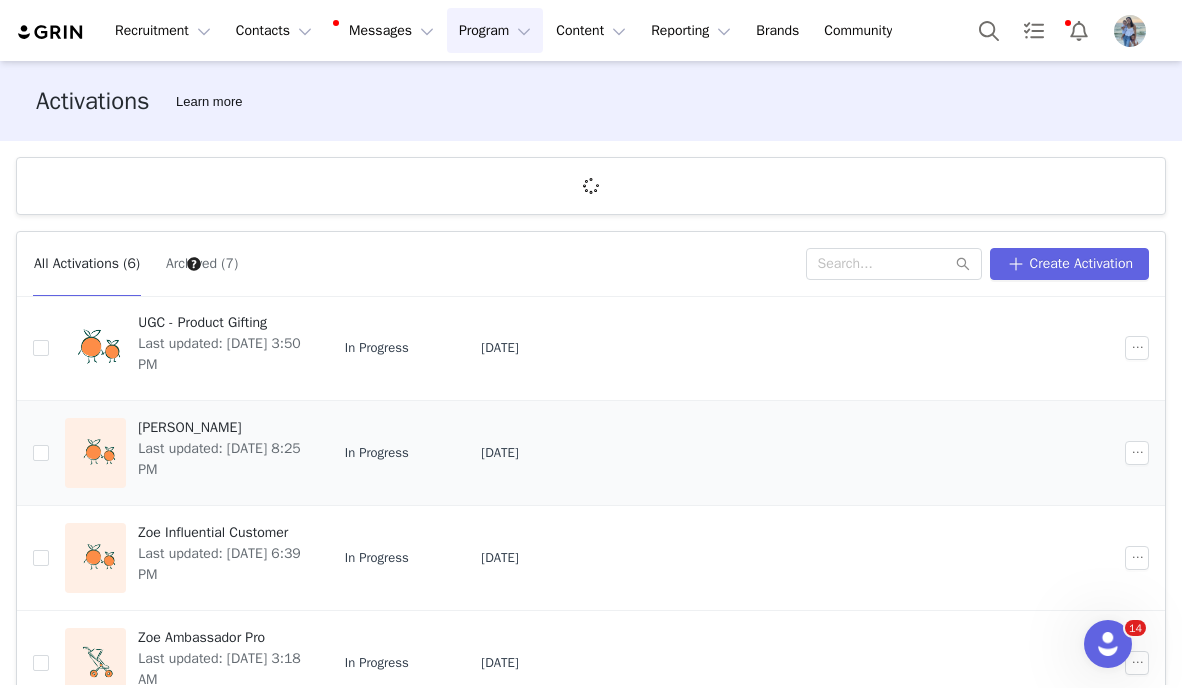 click on "[PERSON_NAME]" at bounding box center [219, 427] 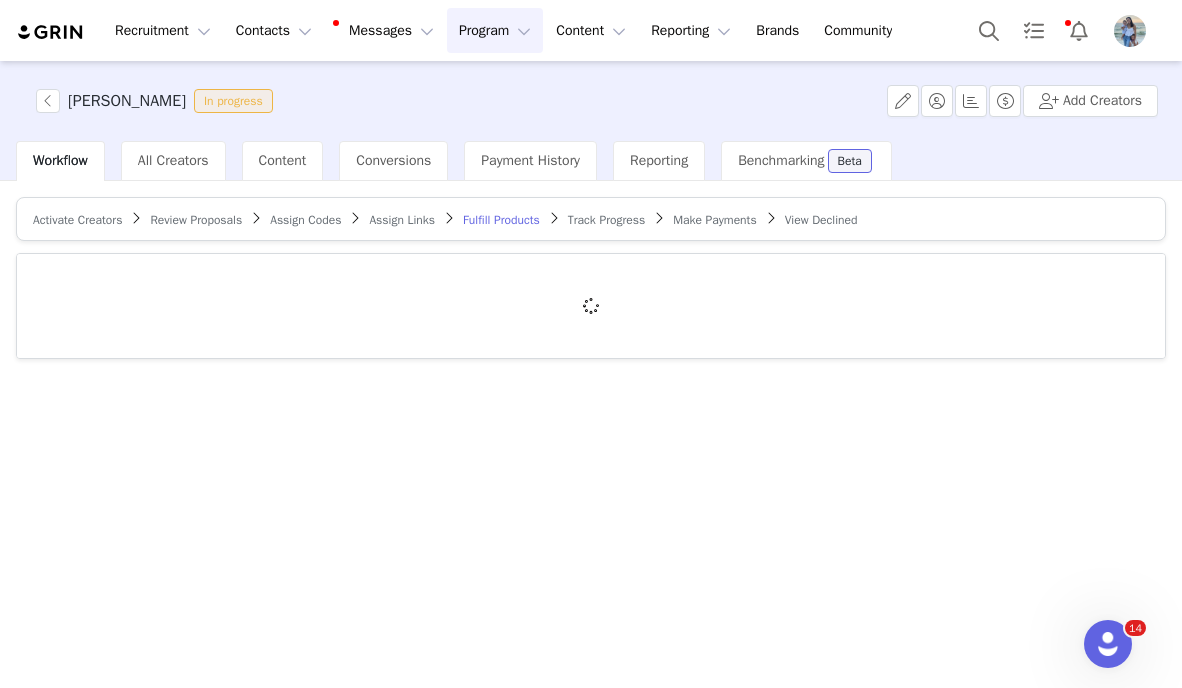 click on "Assign Codes" at bounding box center (305, 219) 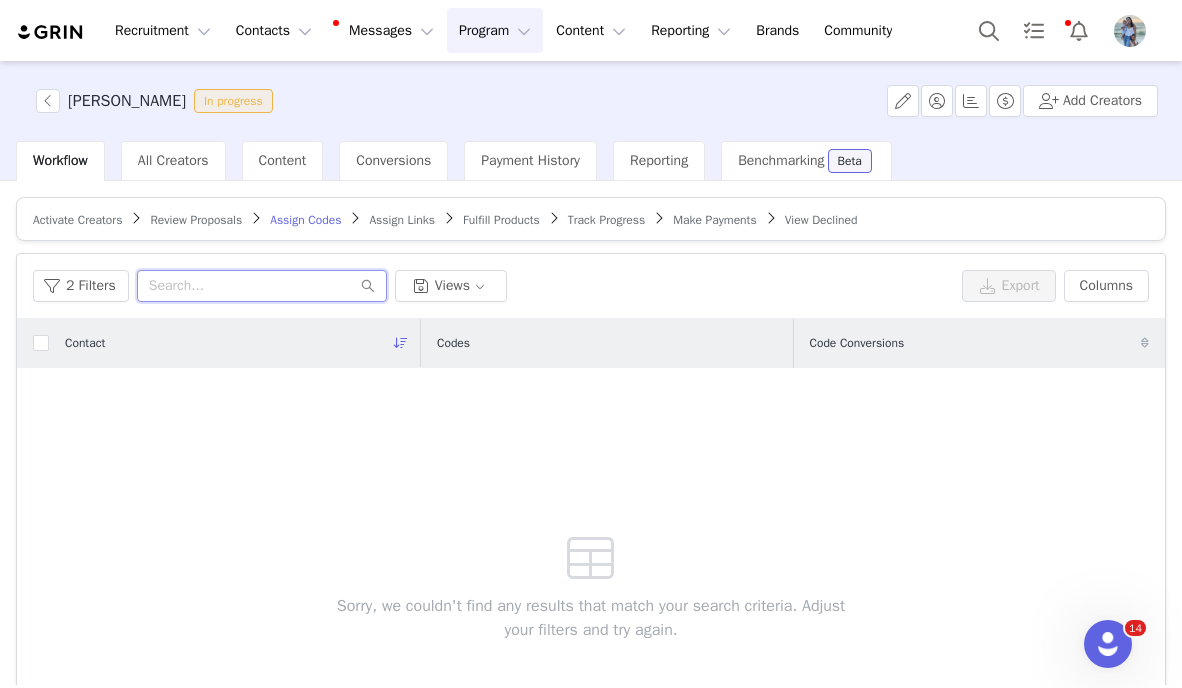 click at bounding box center [262, 286] 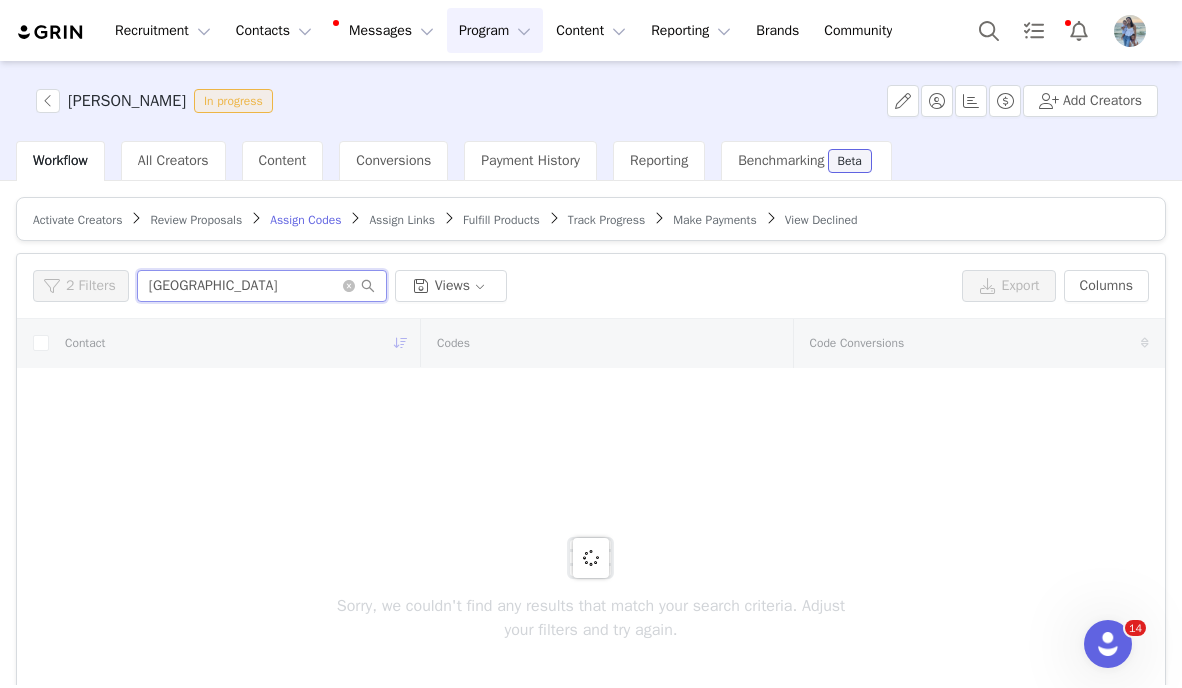 type on "alexandria" 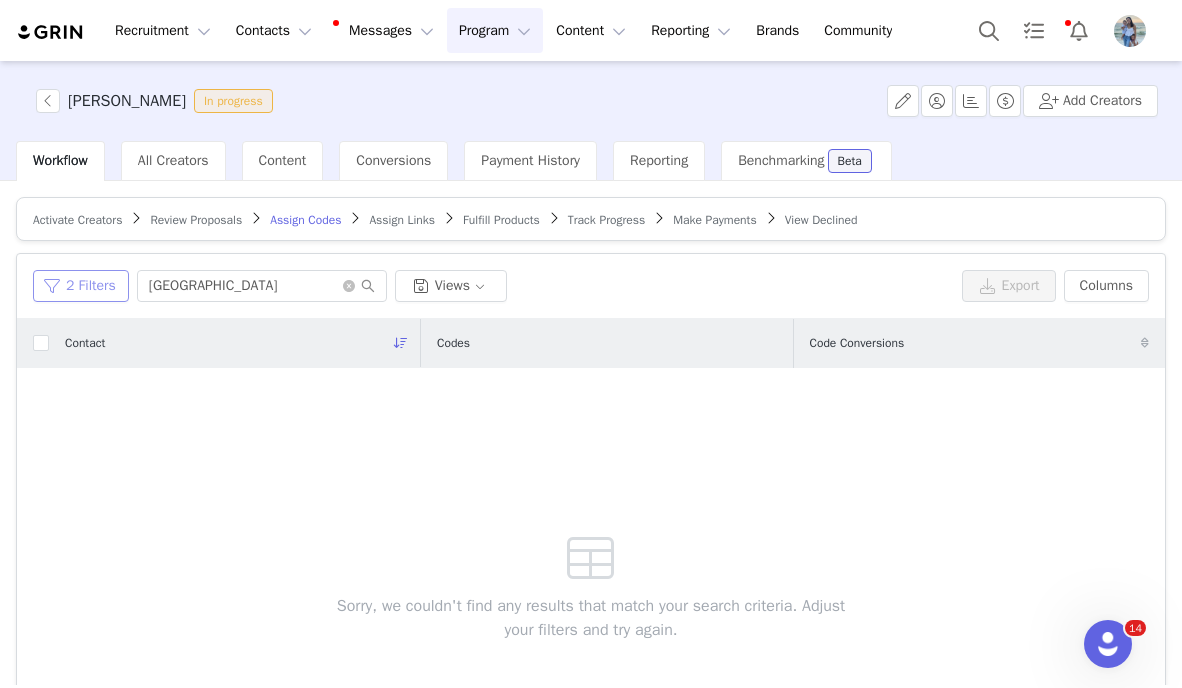 click on "2 Filters" at bounding box center (81, 286) 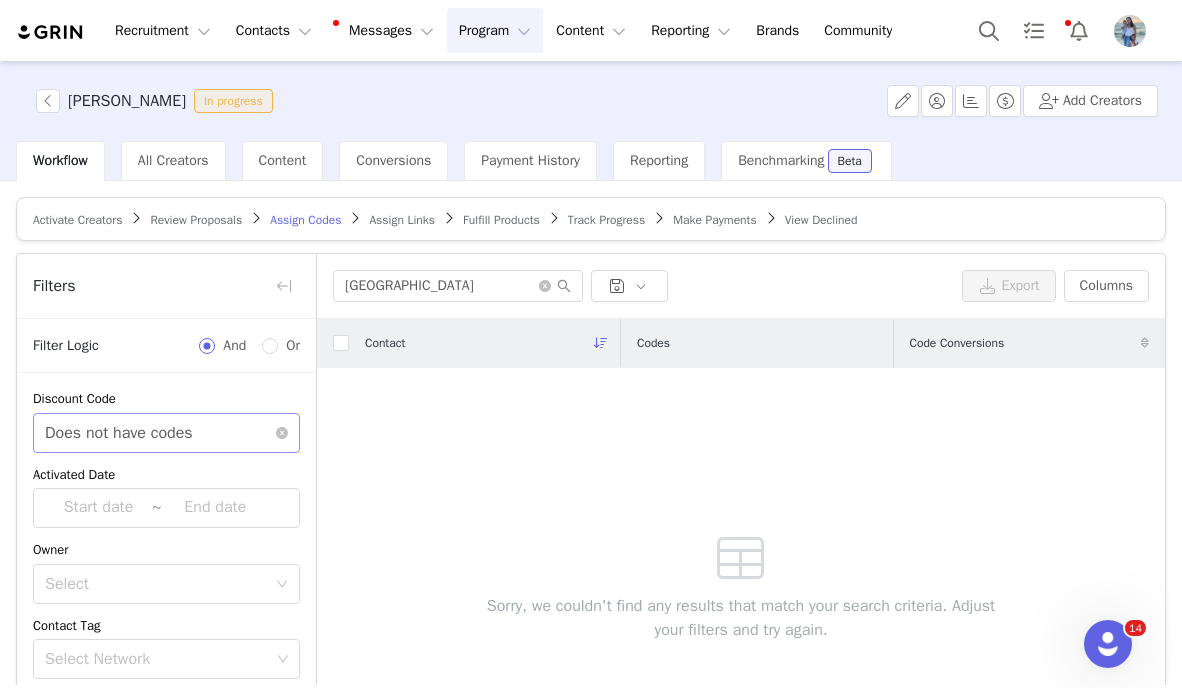 click on "Does not have codes" at bounding box center [119, 433] 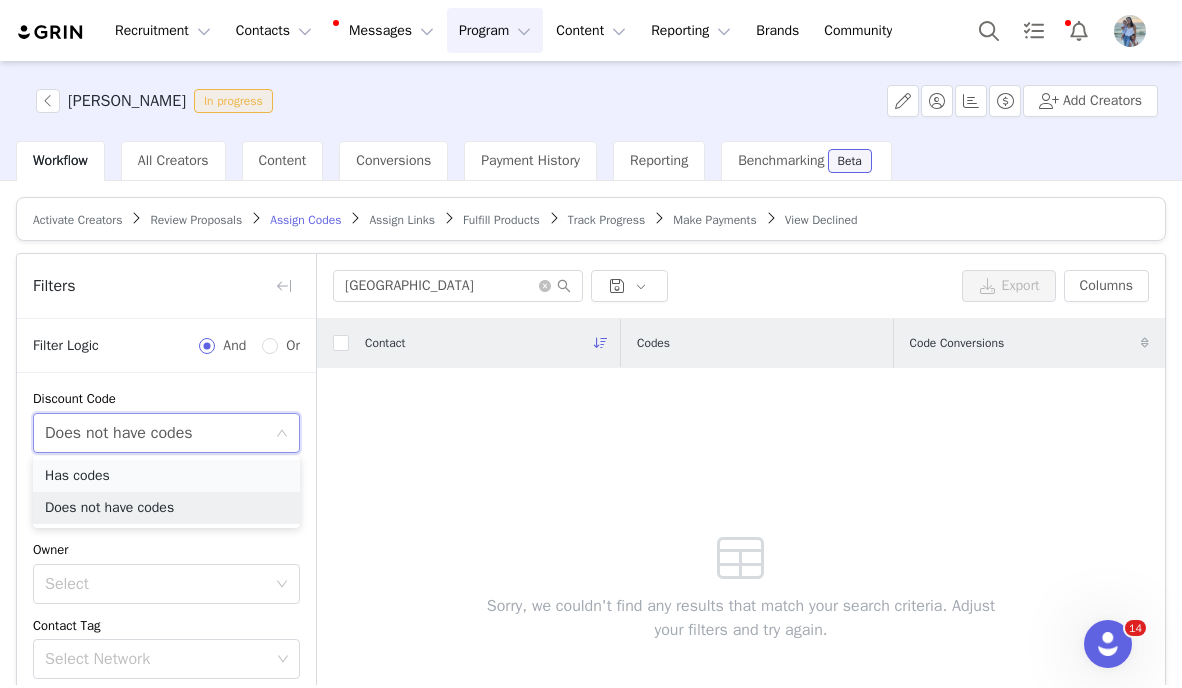 click on "Has codes" at bounding box center [166, 476] 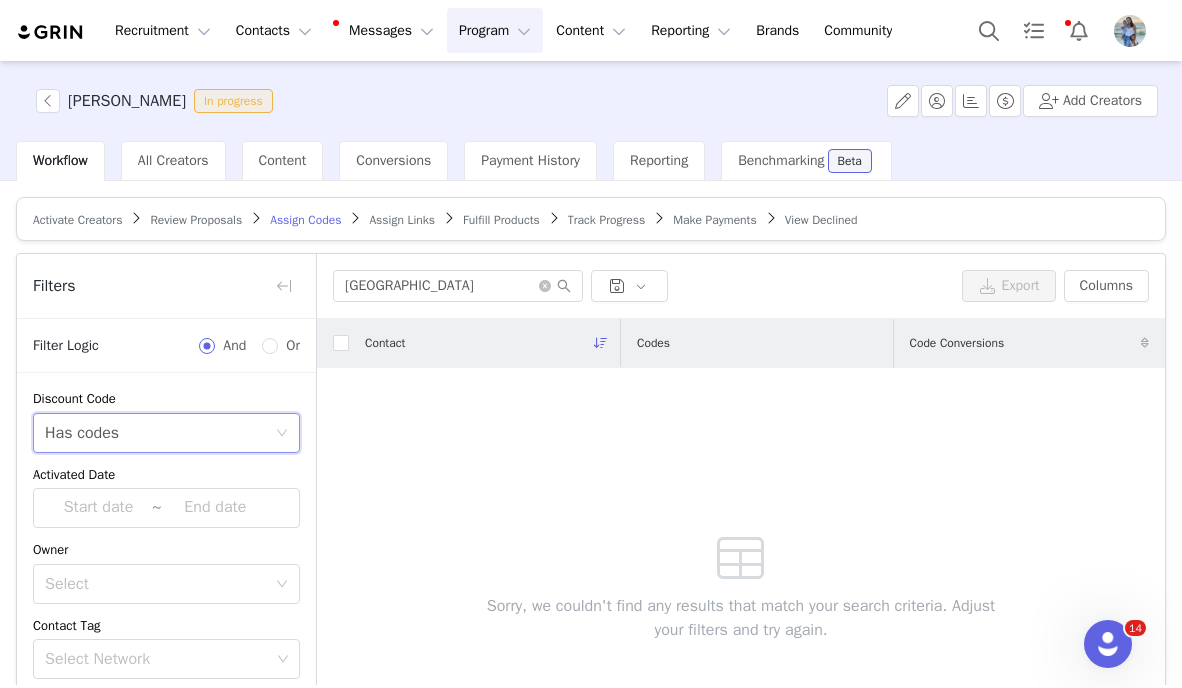 scroll, scrollTop: 132, scrollLeft: 0, axis: vertical 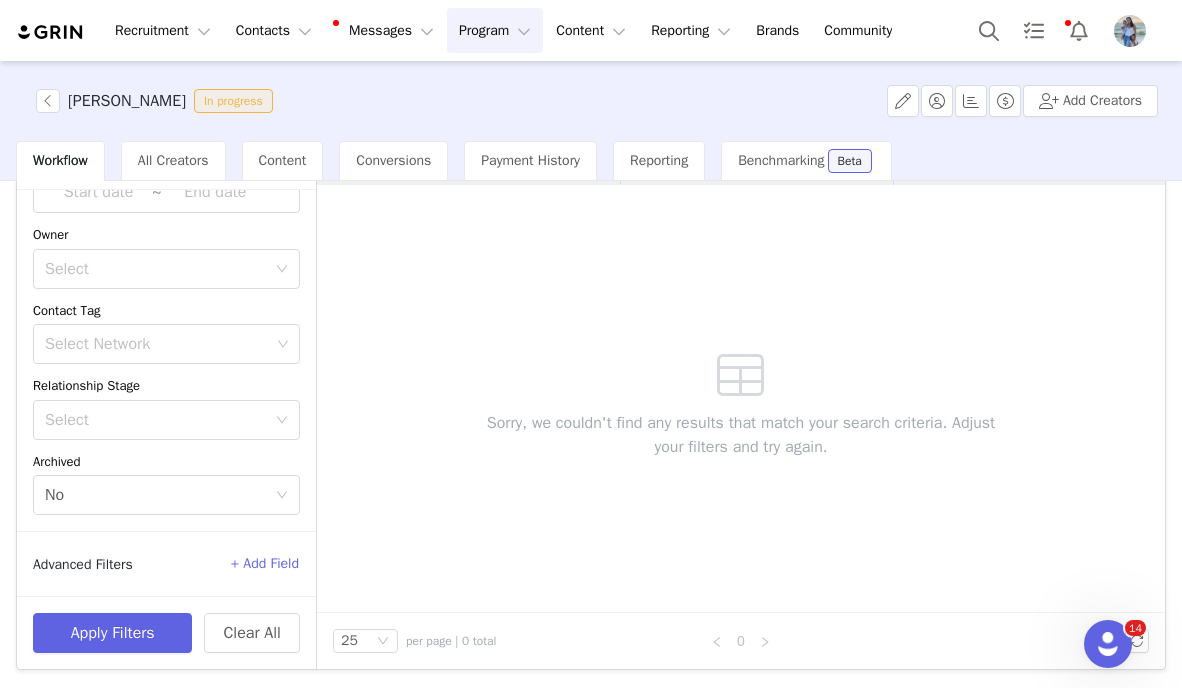 click on "Apply Filters Clear All" at bounding box center [166, 632] 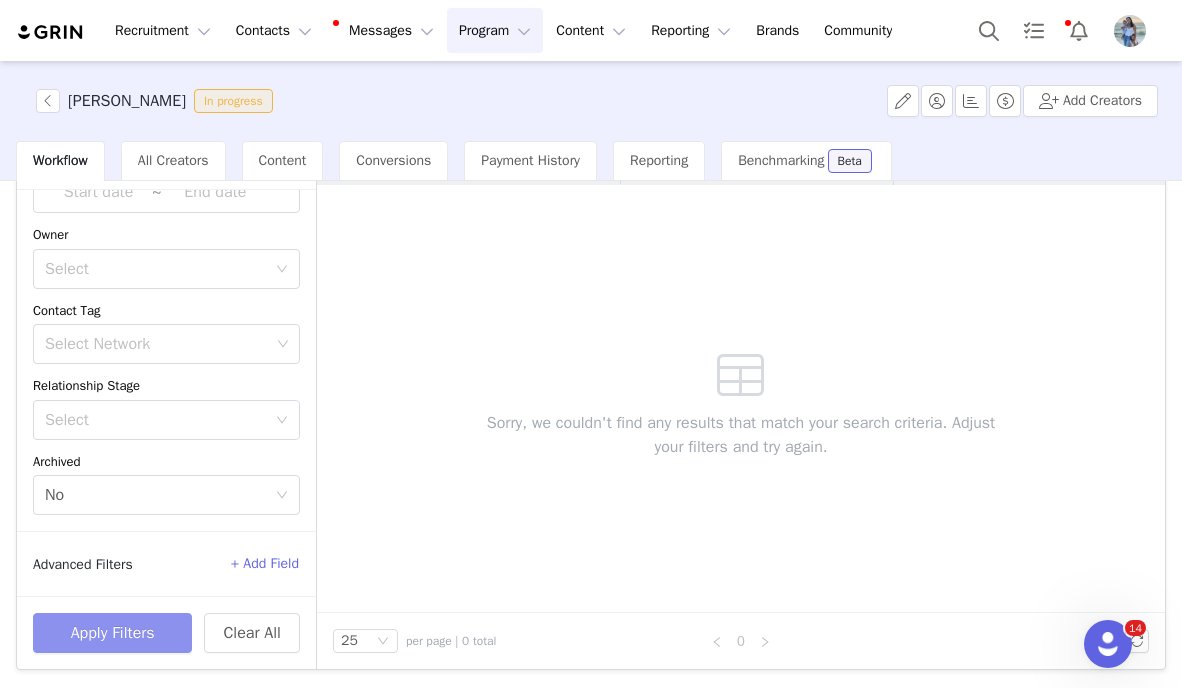 click on "Apply Filters" at bounding box center (112, 633) 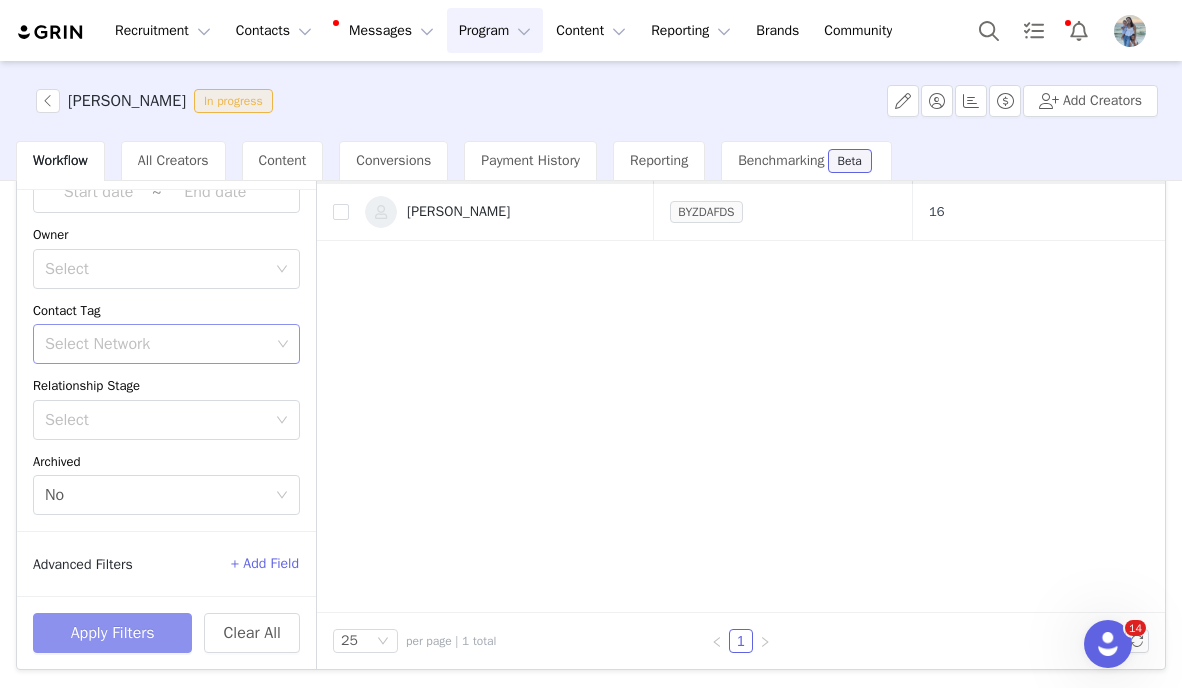 scroll, scrollTop: 17, scrollLeft: 0, axis: vertical 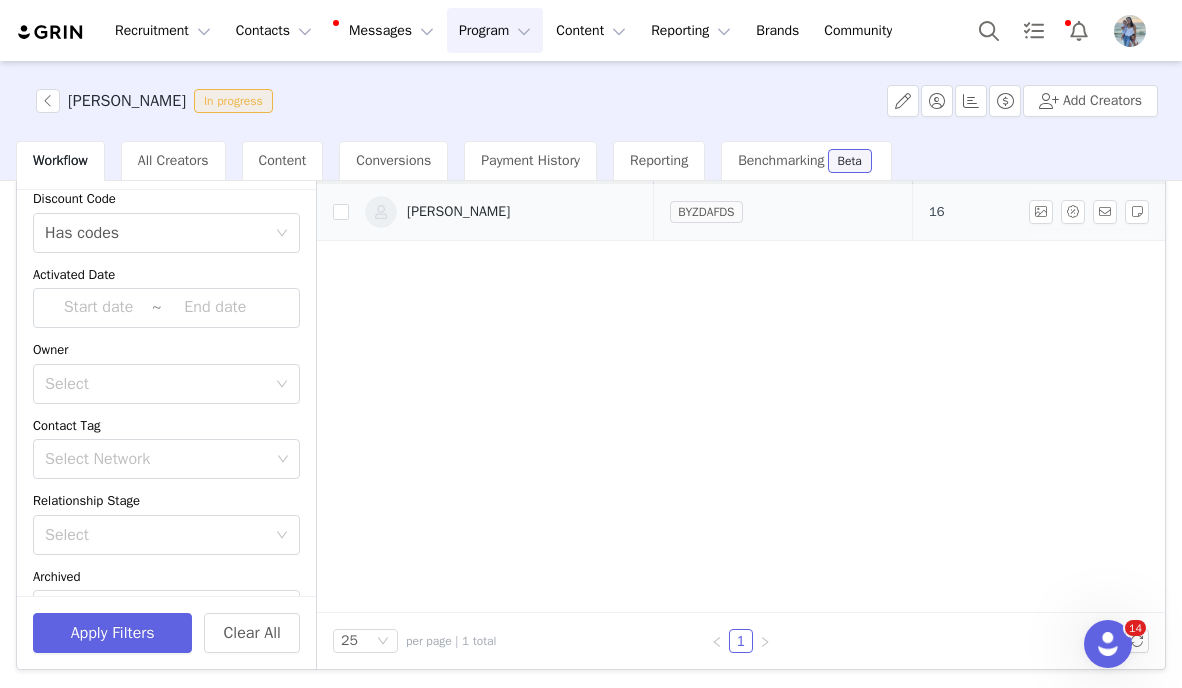 click on "[PERSON_NAME]" at bounding box center [458, 212] 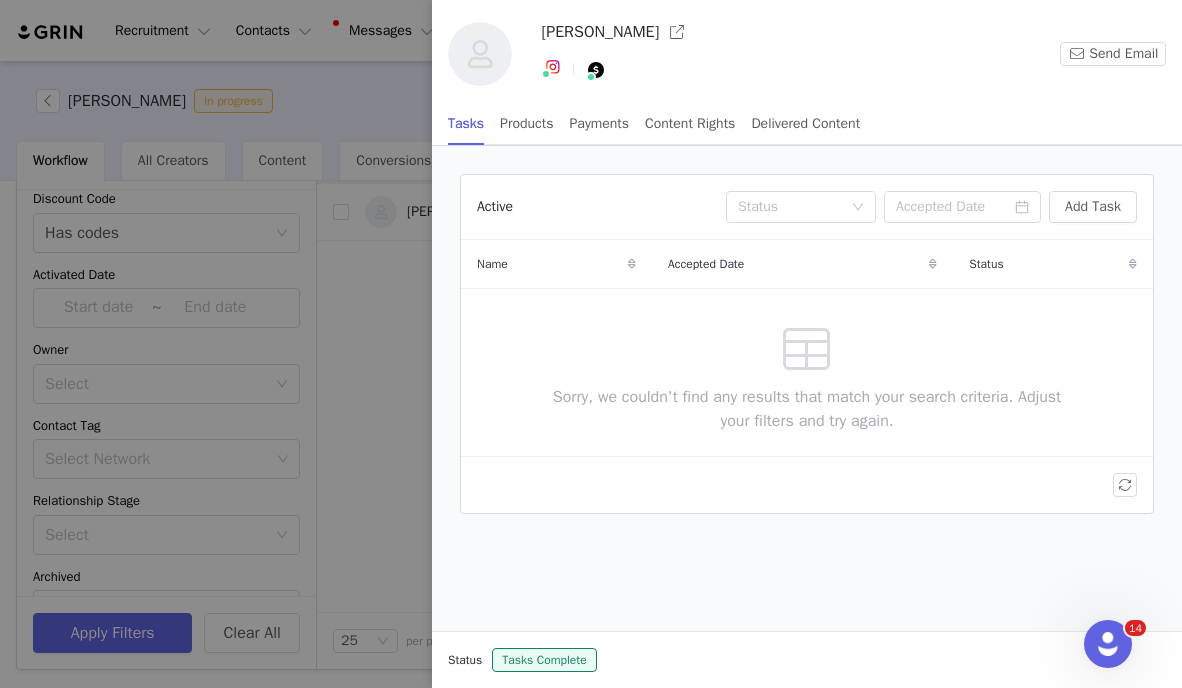 click at bounding box center [591, 344] 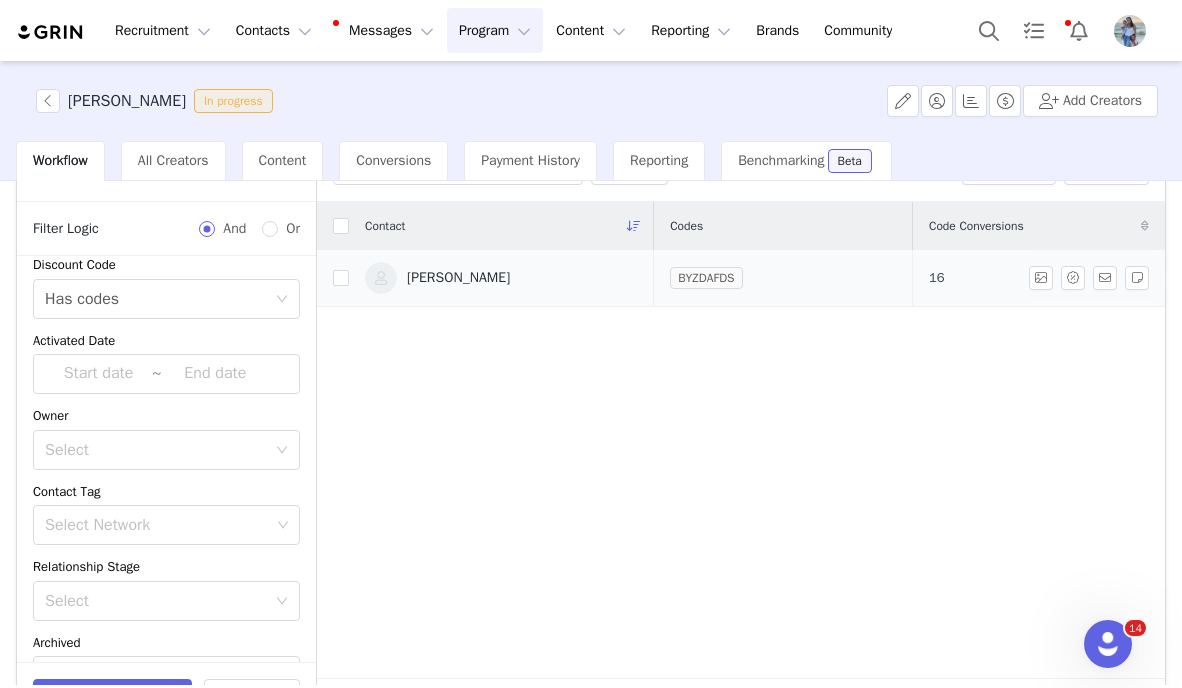 scroll, scrollTop: 116, scrollLeft: 0, axis: vertical 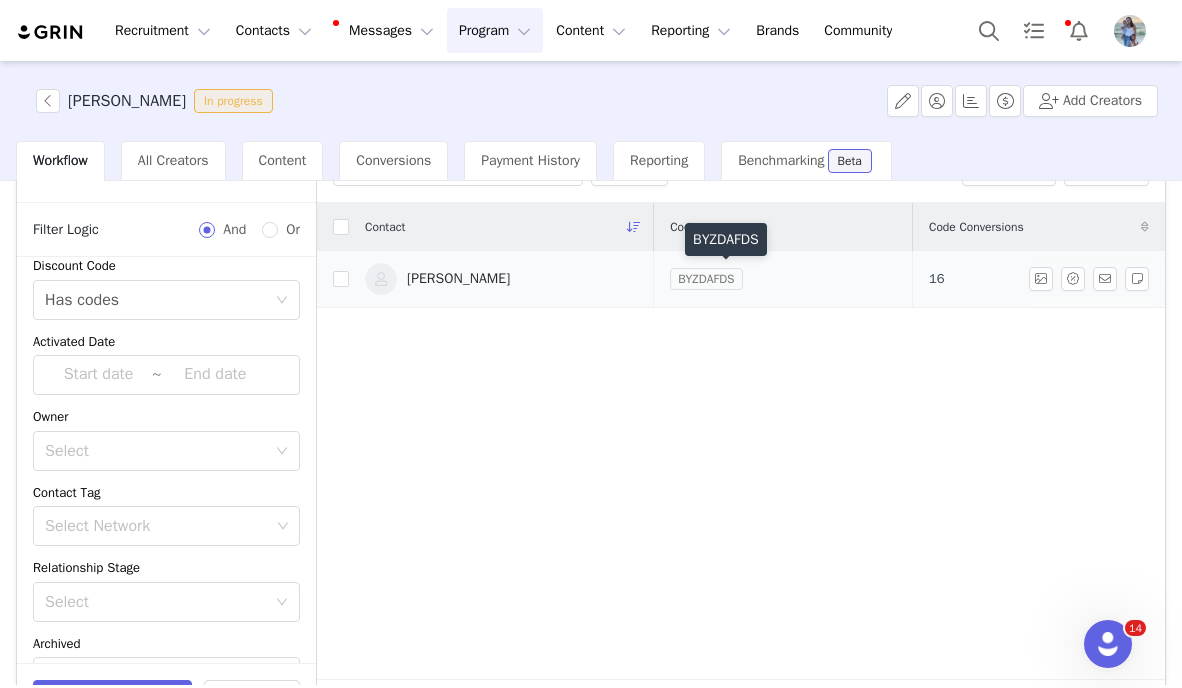 click on "BYZDAFDS" at bounding box center [706, 279] 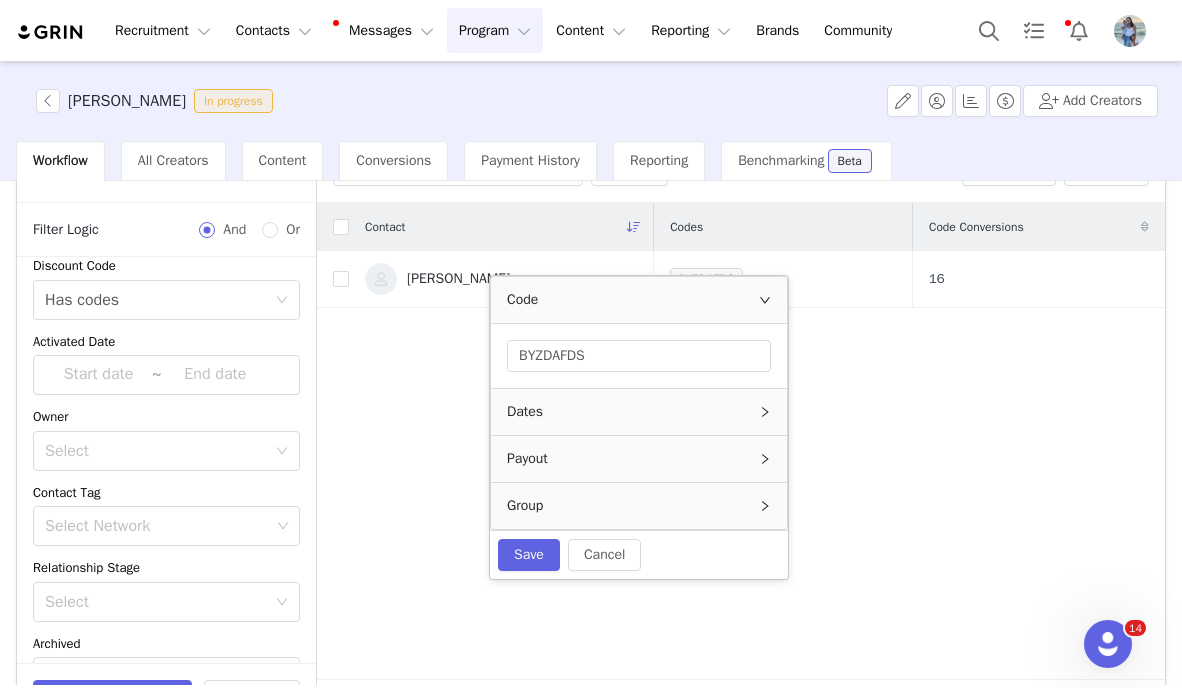 click on "Dates" at bounding box center (639, 412) 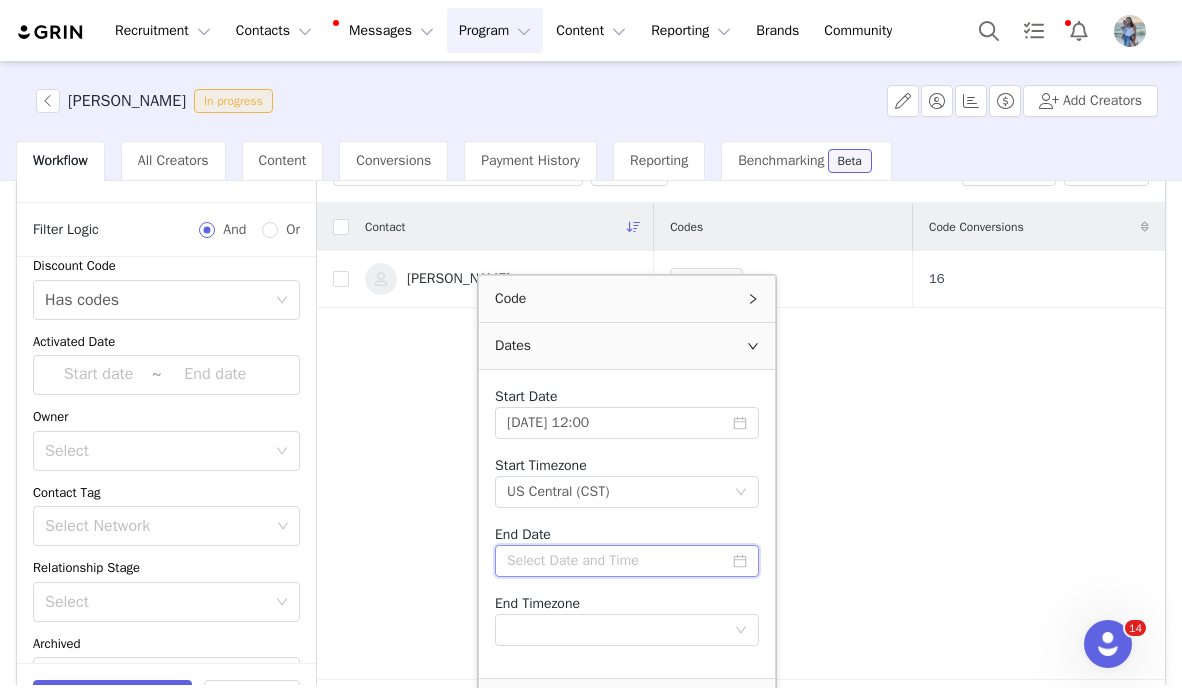 click at bounding box center [627, 561] 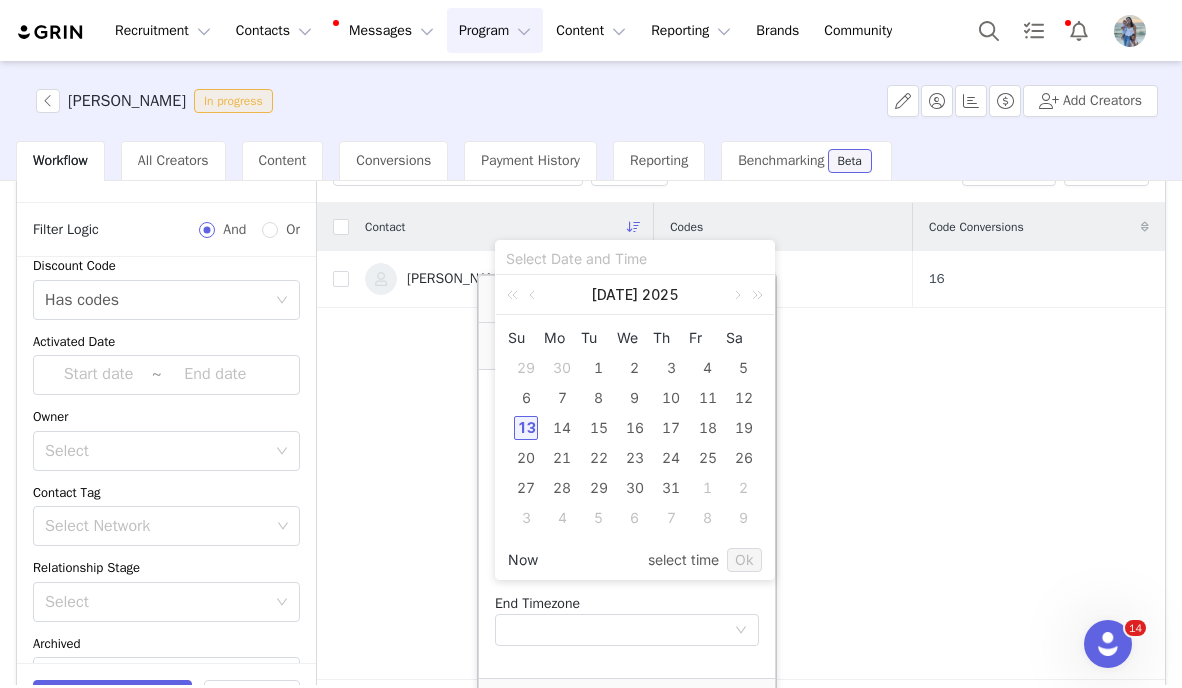 click on "Now" at bounding box center (523, 560) 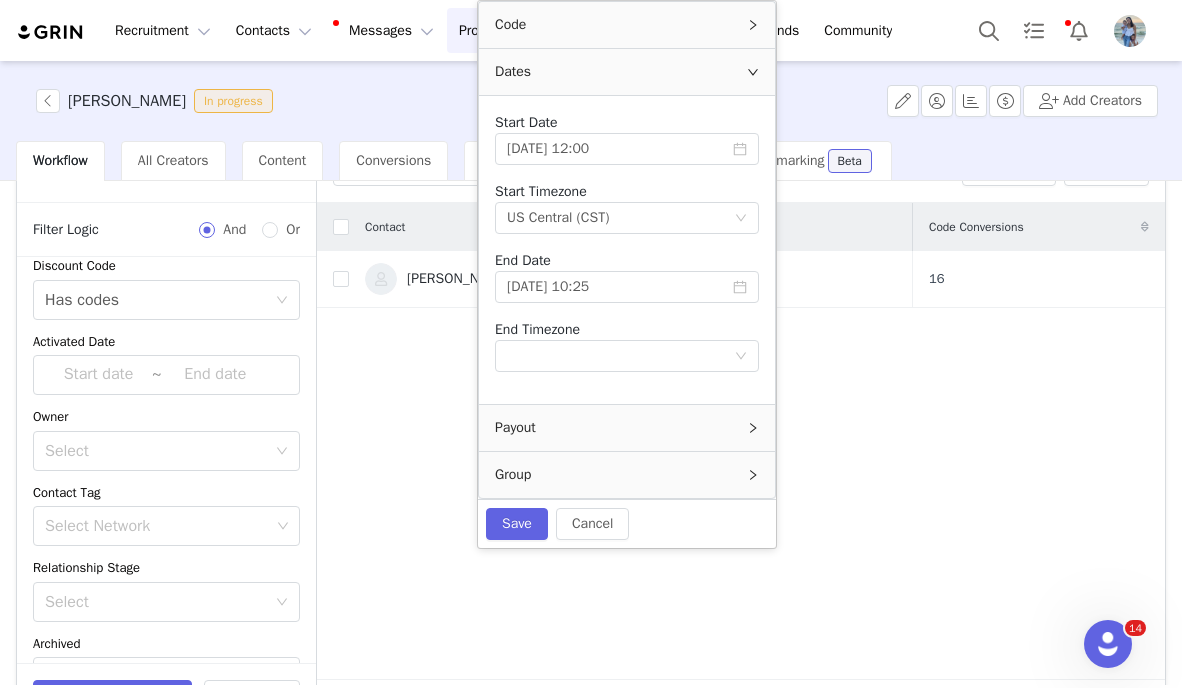 scroll, scrollTop: 125, scrollLeft: 0, axis: vertical 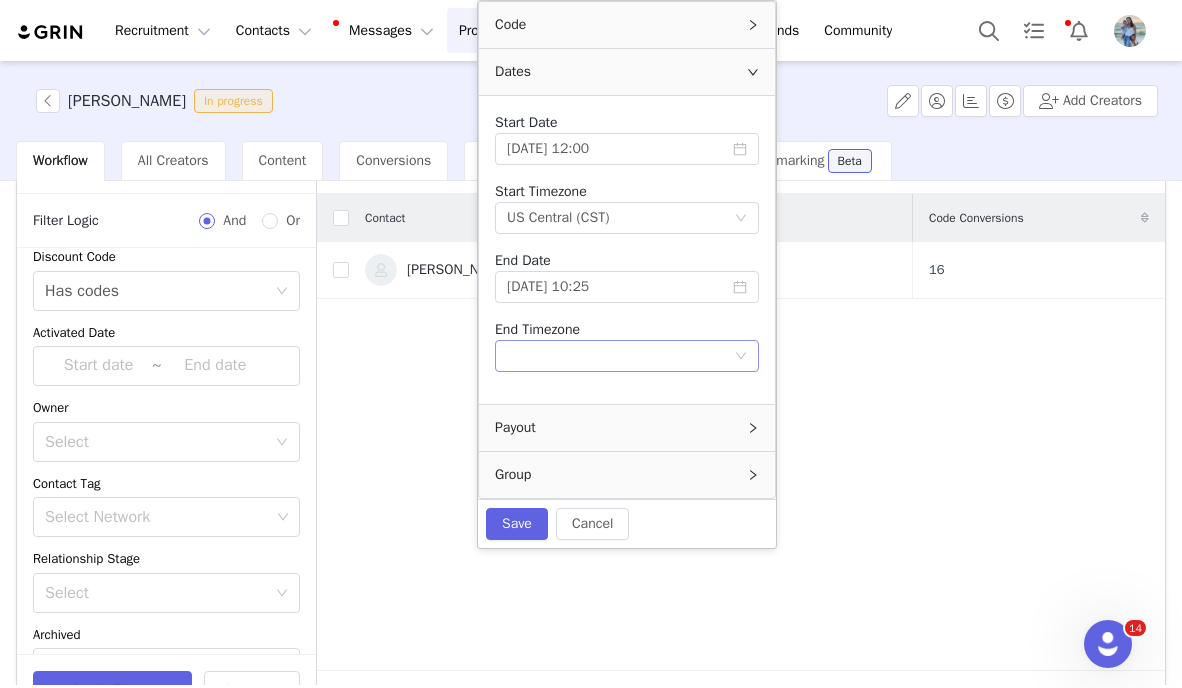 click on "Timezone" at bounding box center (620, 356) 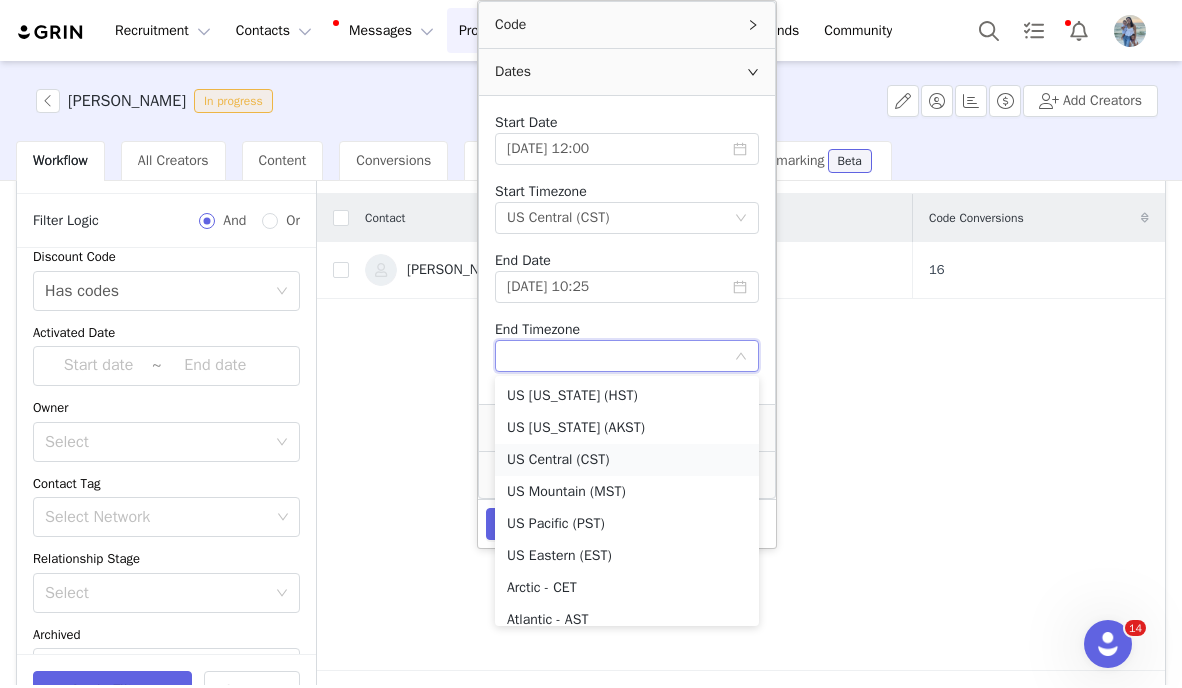 click on "US Central (CST)" at bounding box center (627, 460) 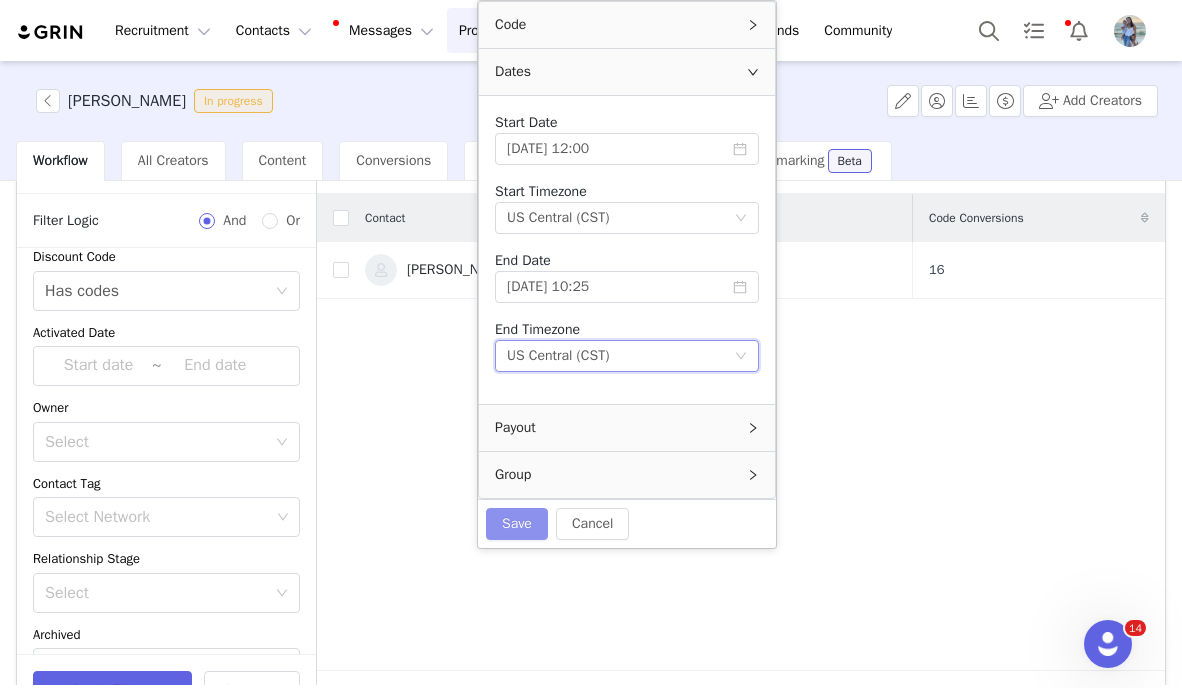 click on "Save" at bounding box center (517, 524) 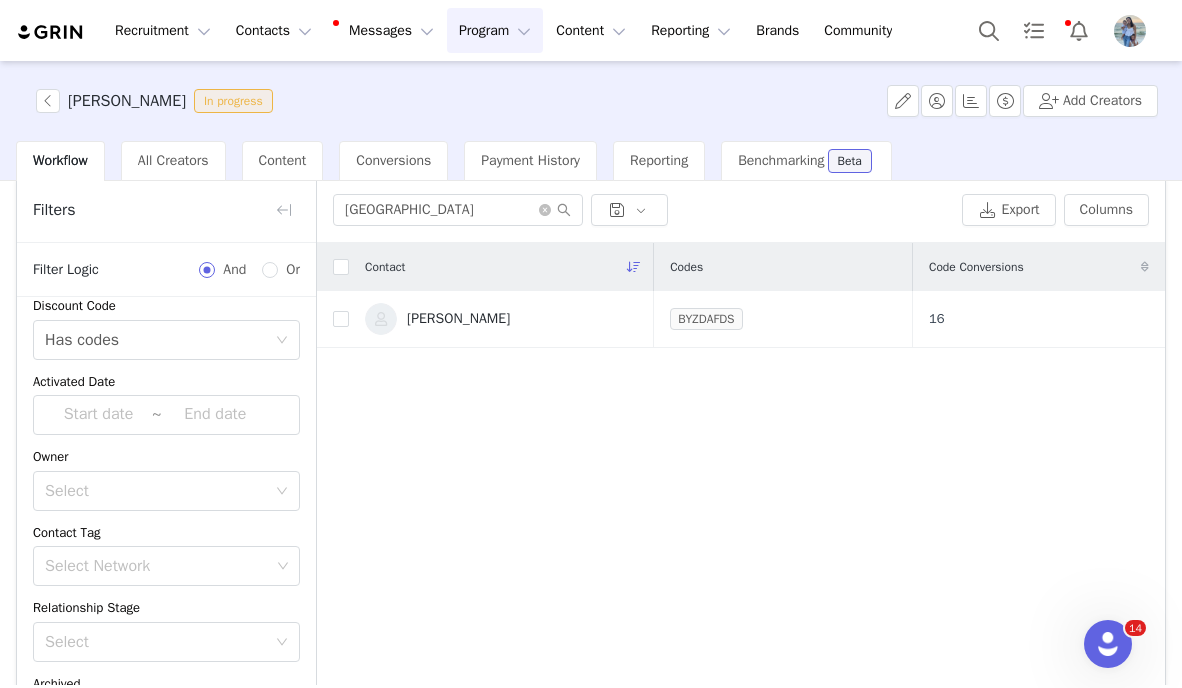 scroll, scrollTop: 61, scrollLeft: 0, axis: vertical 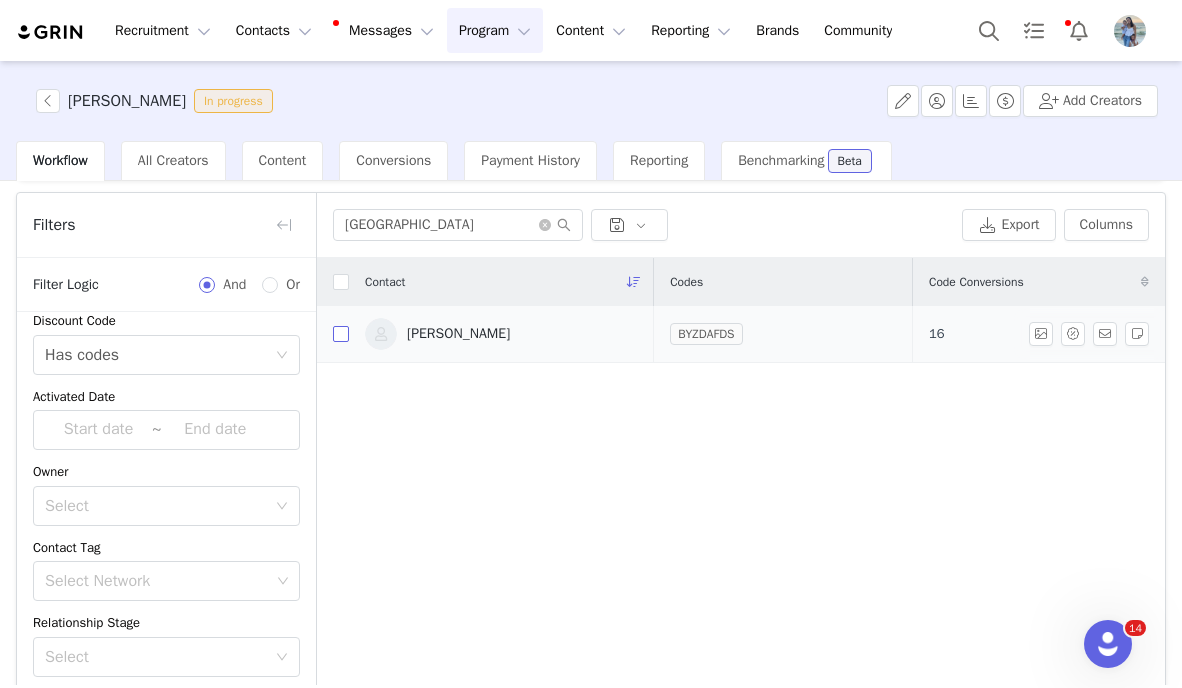 click at bounding box center [341, 334] 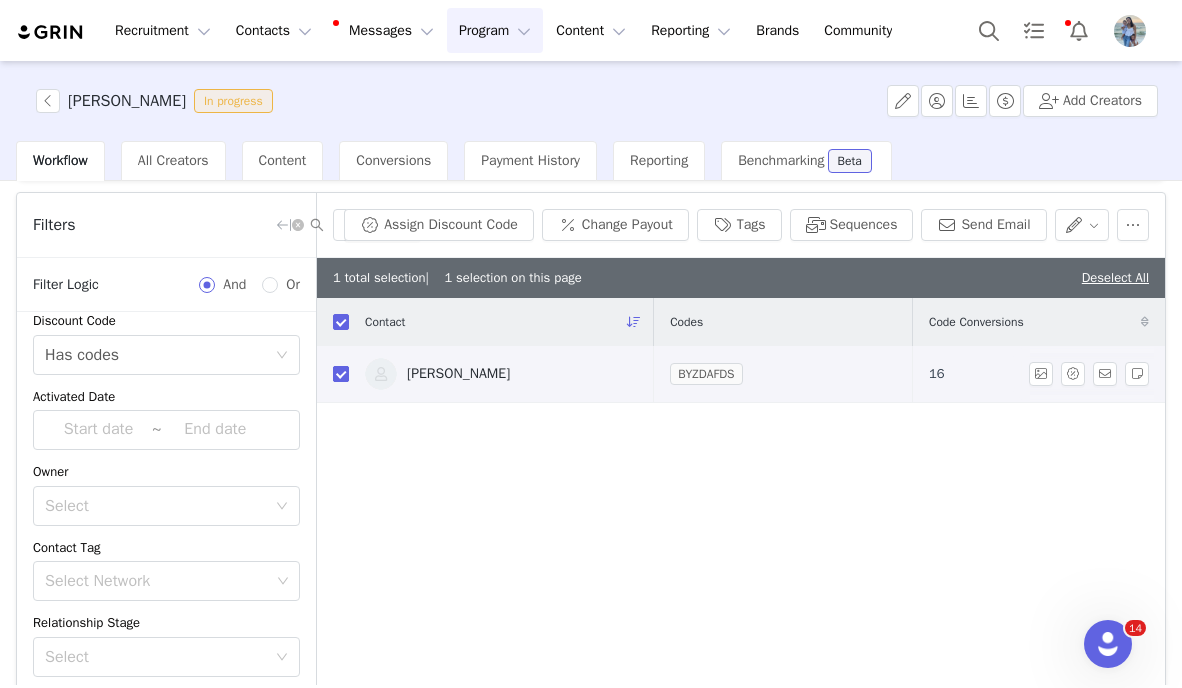 scroll, scrollTop: 0, scrollLeft: 0, axis: both 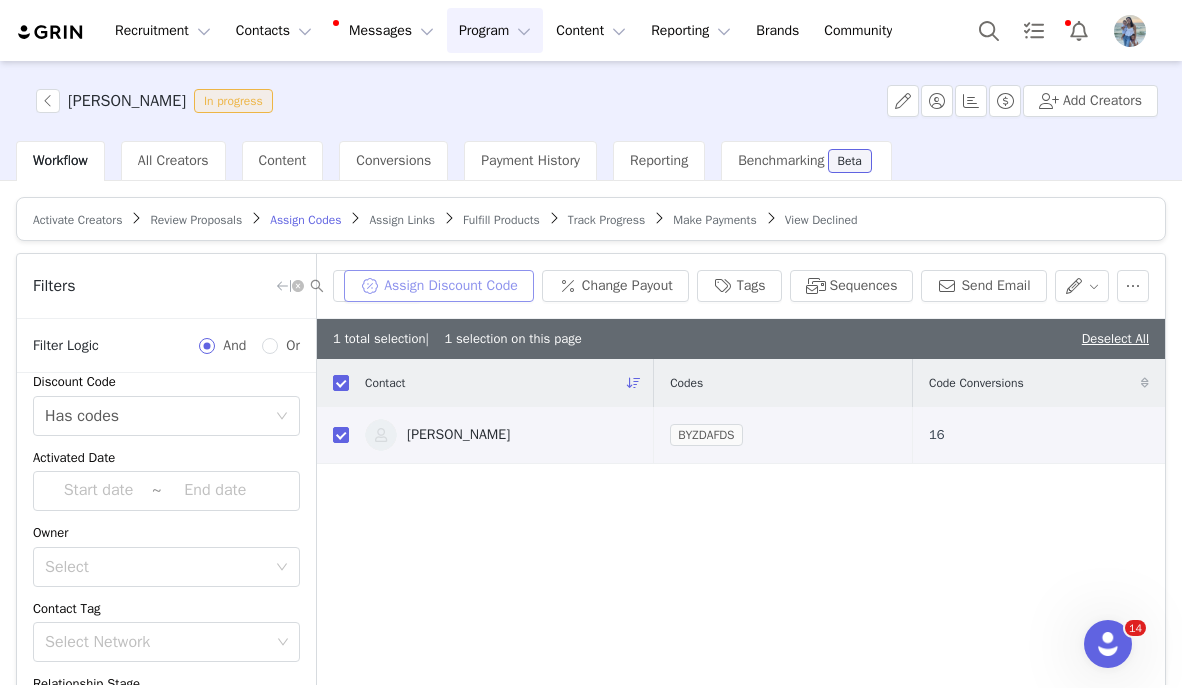 click on "Assign Discount Code" at bounding box center (439, 286) 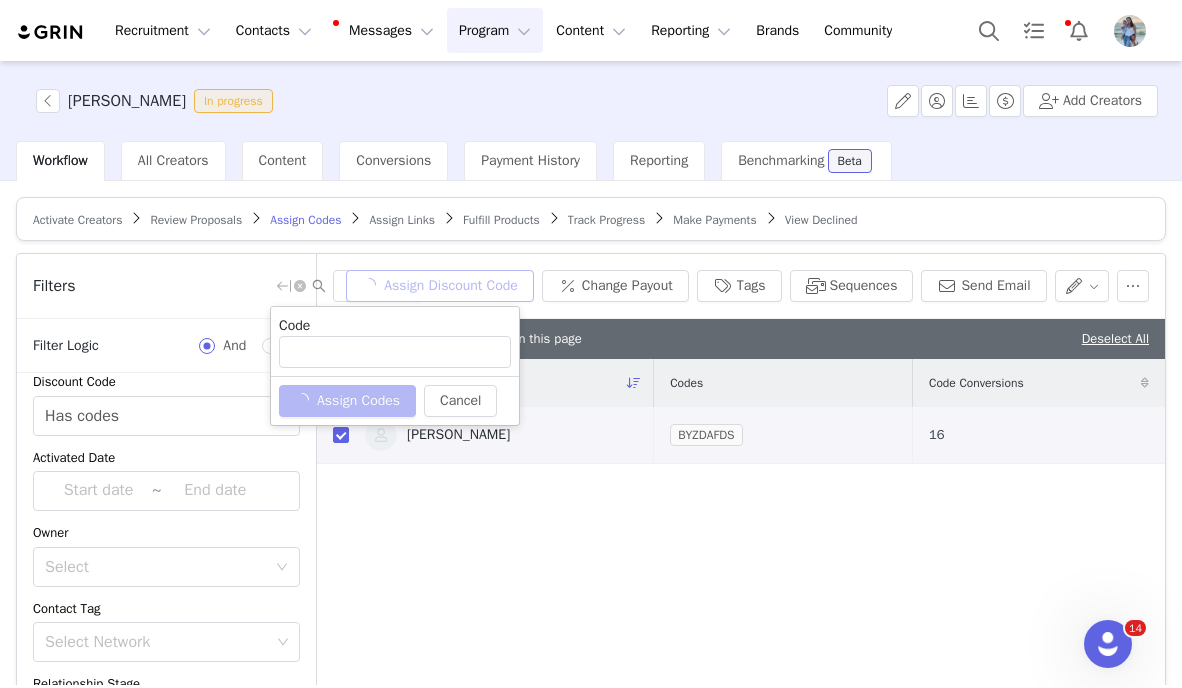 type on "YHPSF73E" 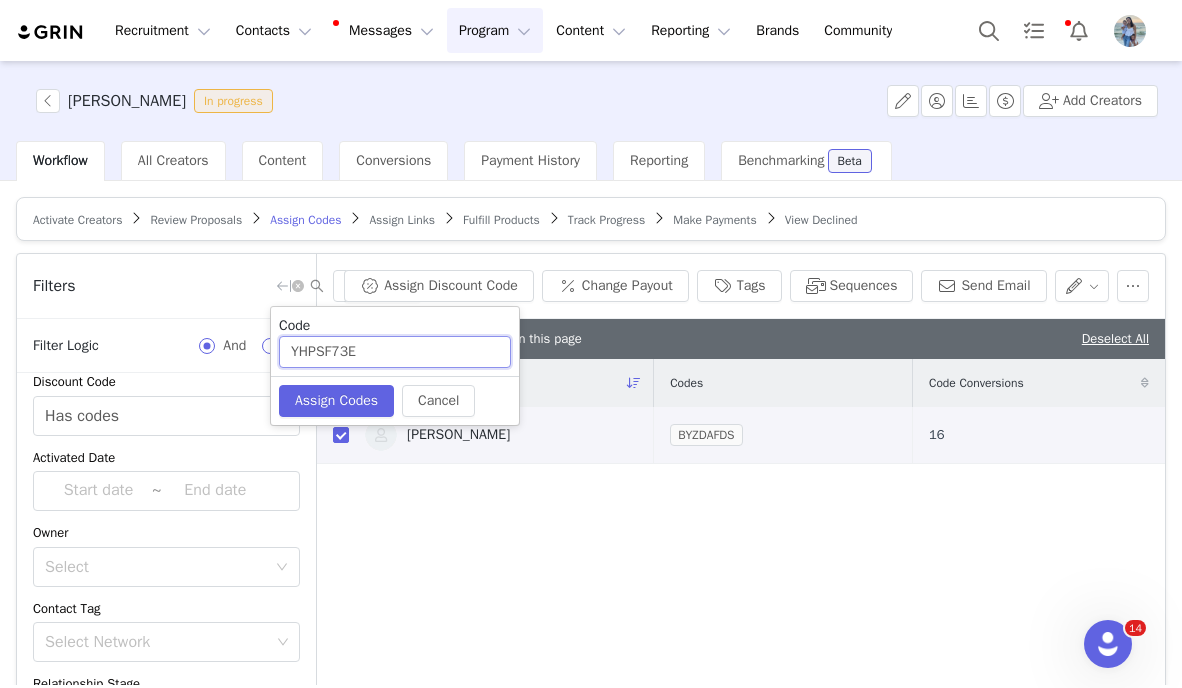 drag, startPoint x: 381, startPoint y: 348, endPoint x: 265, endPoint y: 336, distance: 116.61904 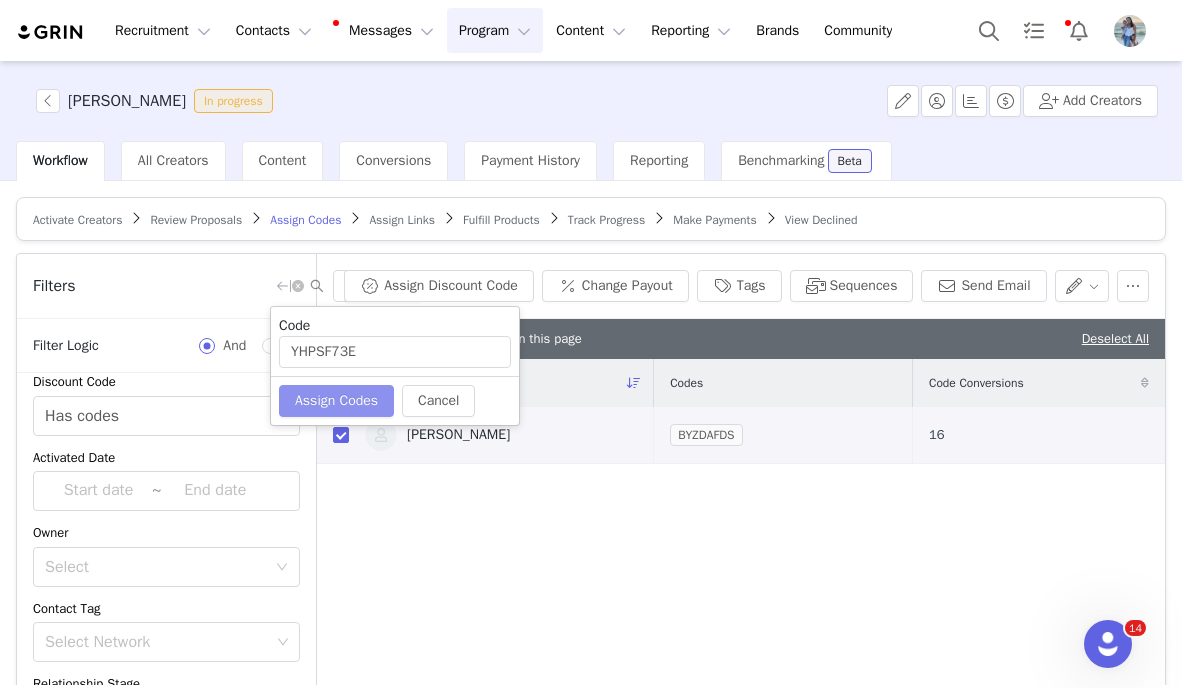 click on "Assign Codes" at bounding box center [336, 401] 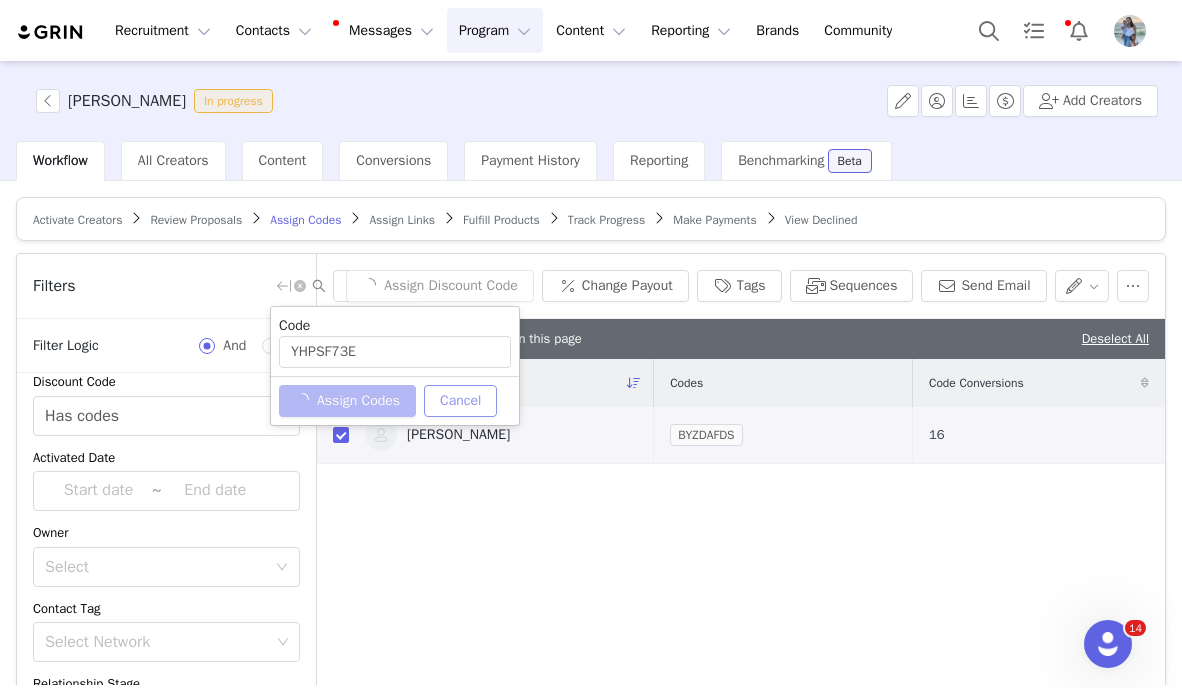 type 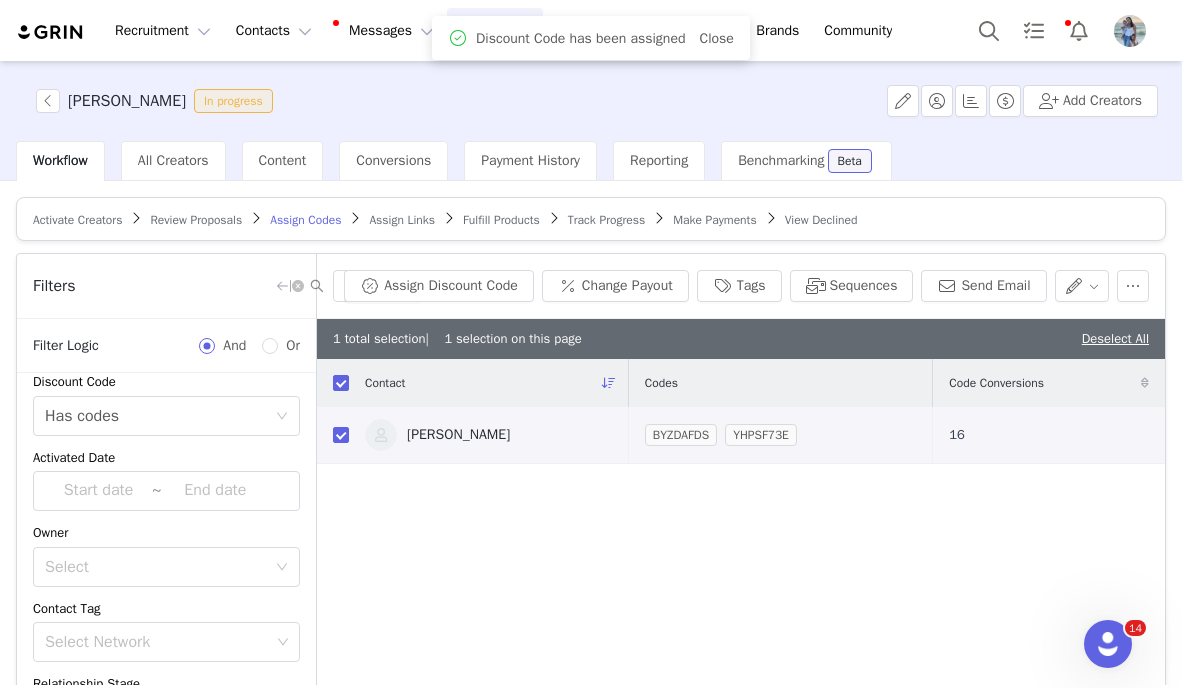 click on "Assign Links" at bounding box center [402, 220] 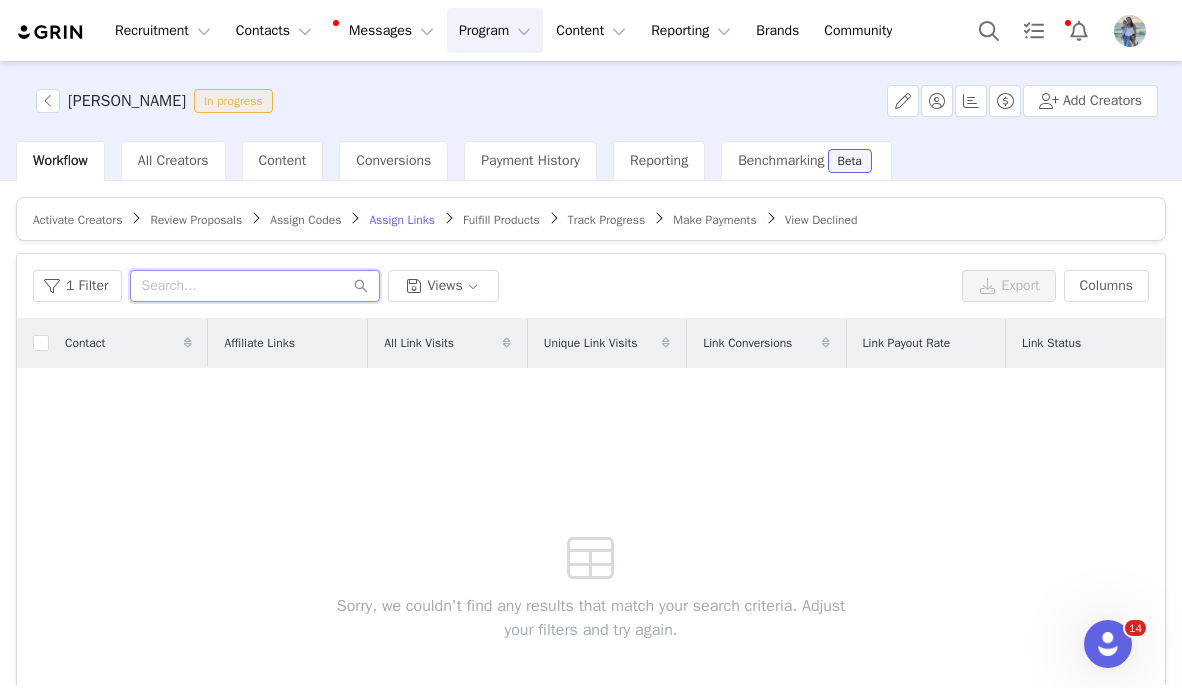 click at bounding box center [255, 286] 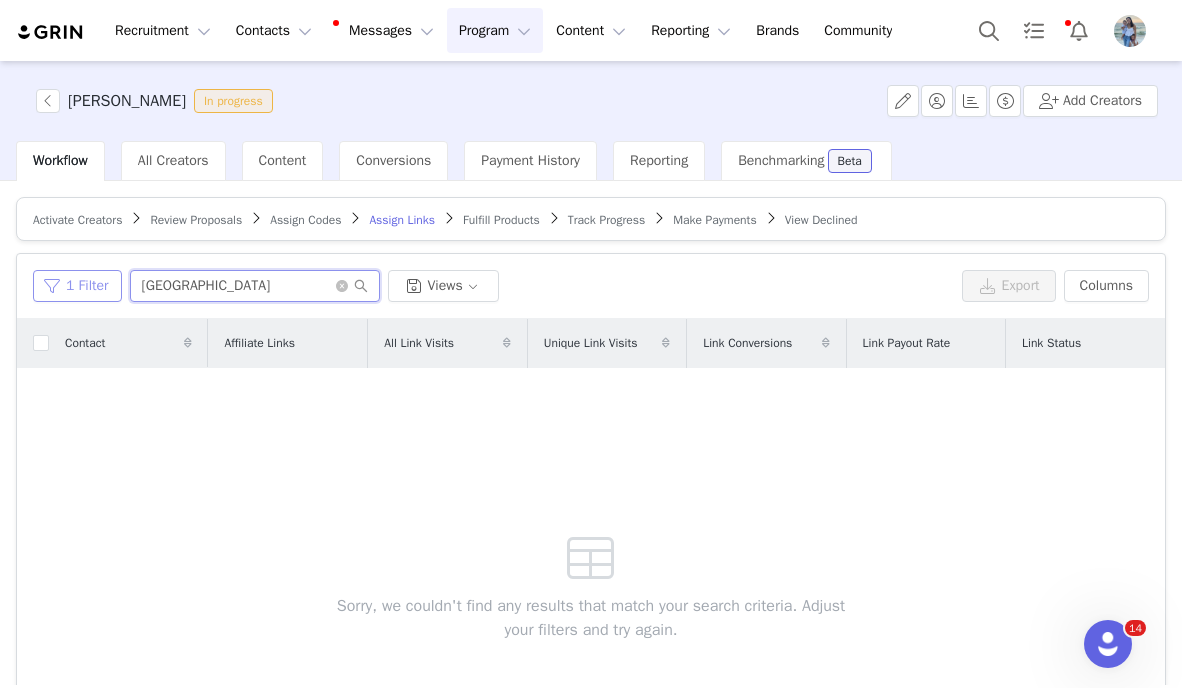 type on "alexandria" 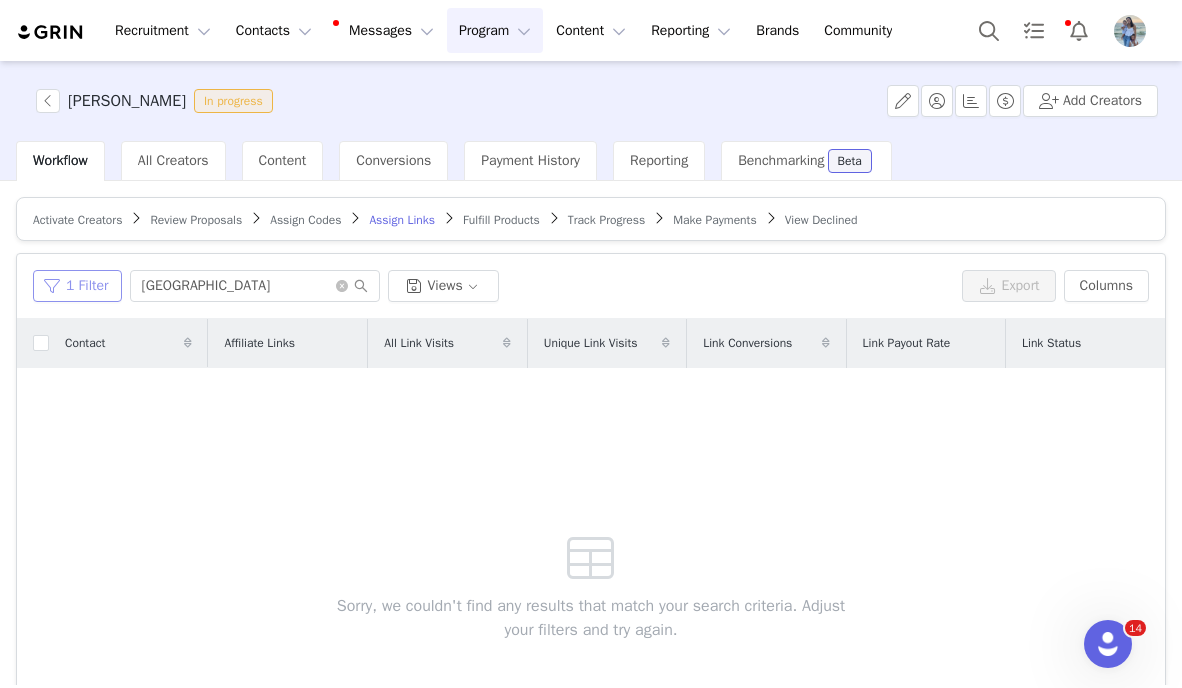 click on "1 Filter" at bounding box center (77, 286) 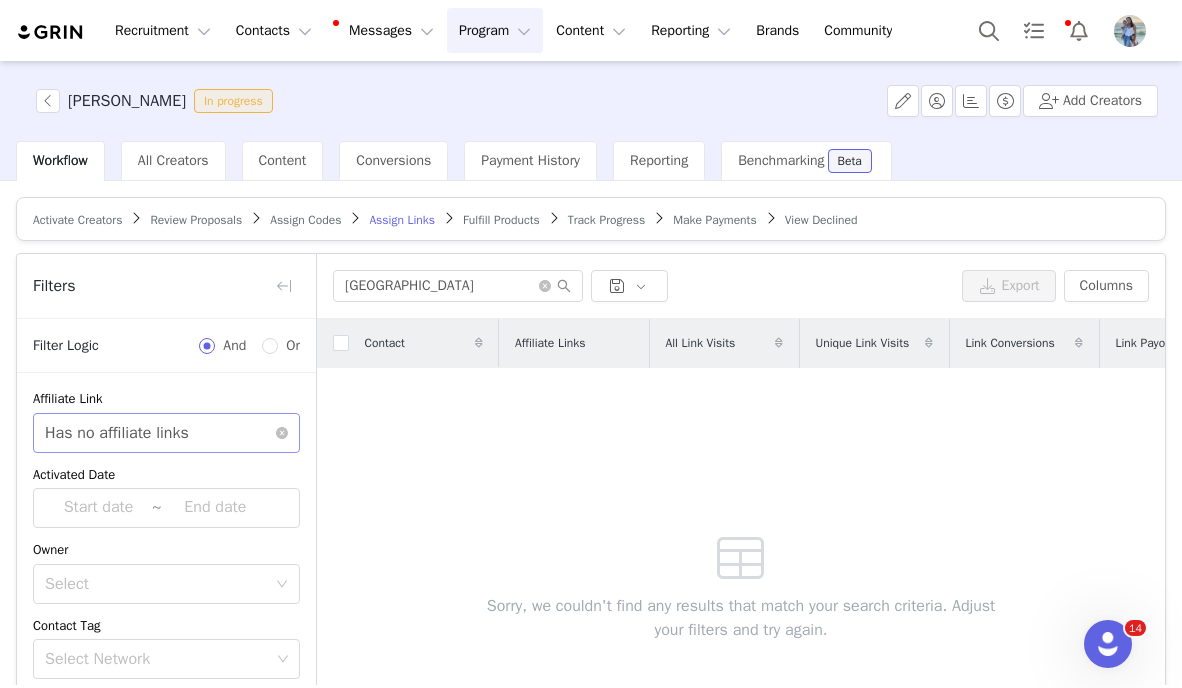 click on "Has no affiliate links" at bounding box center [117, 433] 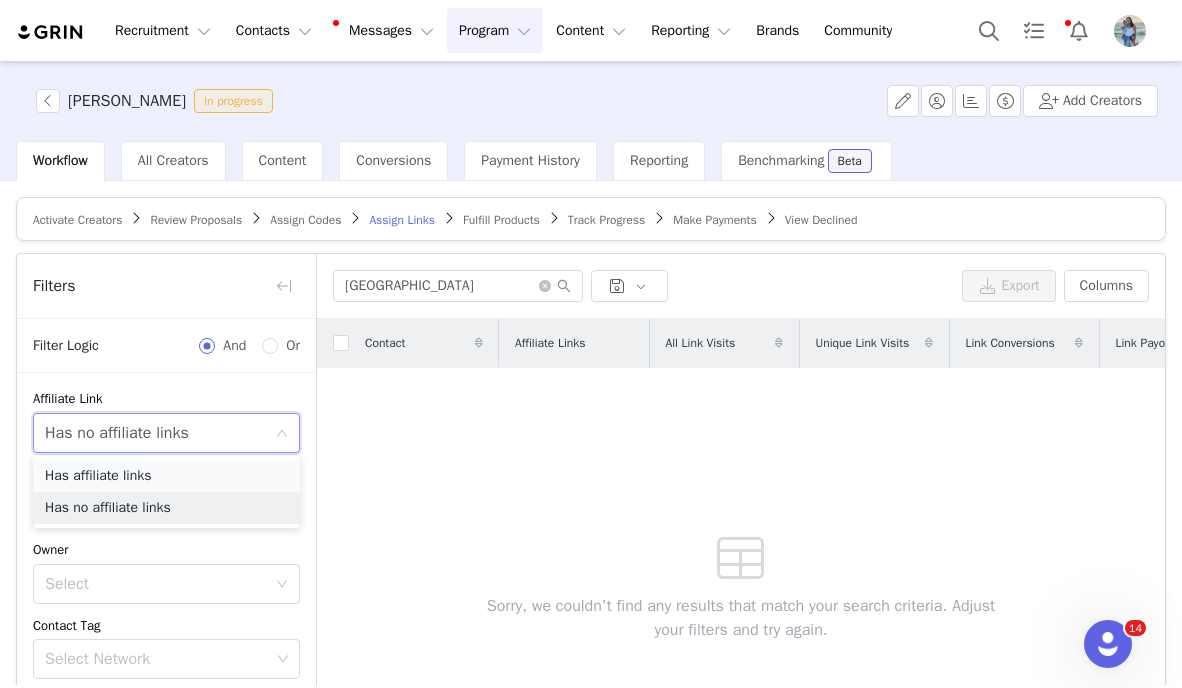 click on "Has affiliate links" at bounding box center [166, 476] 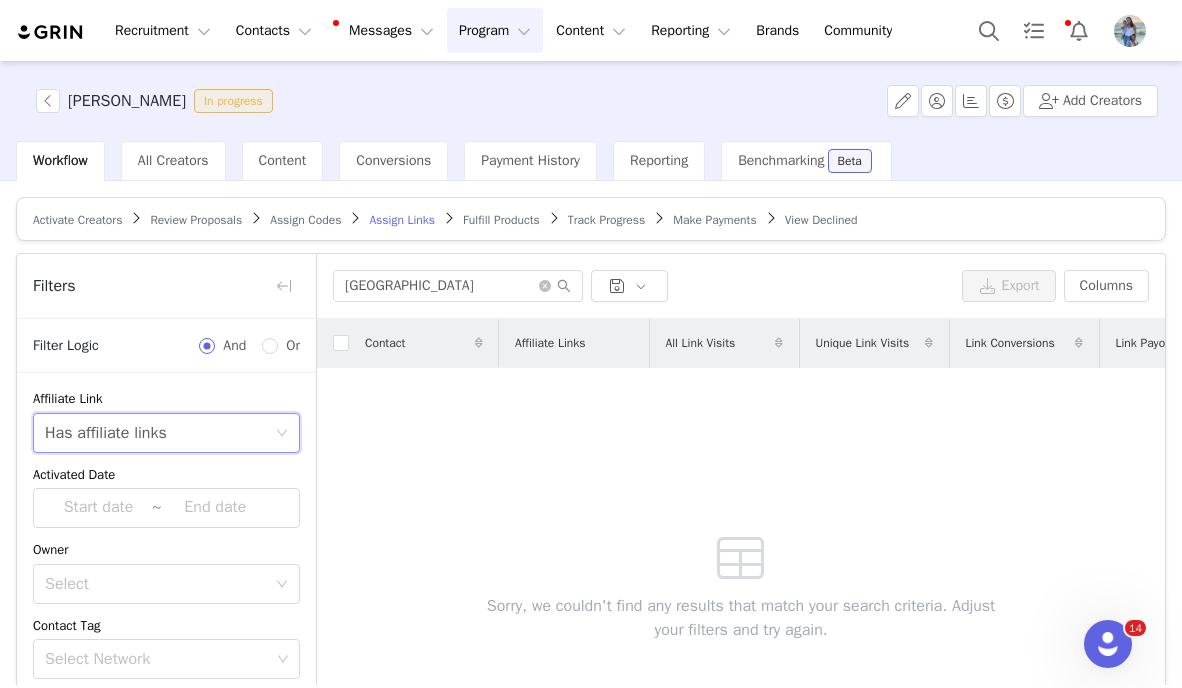 scroll, scrollTop: 132, scrollLeft: 0, axis: vertical 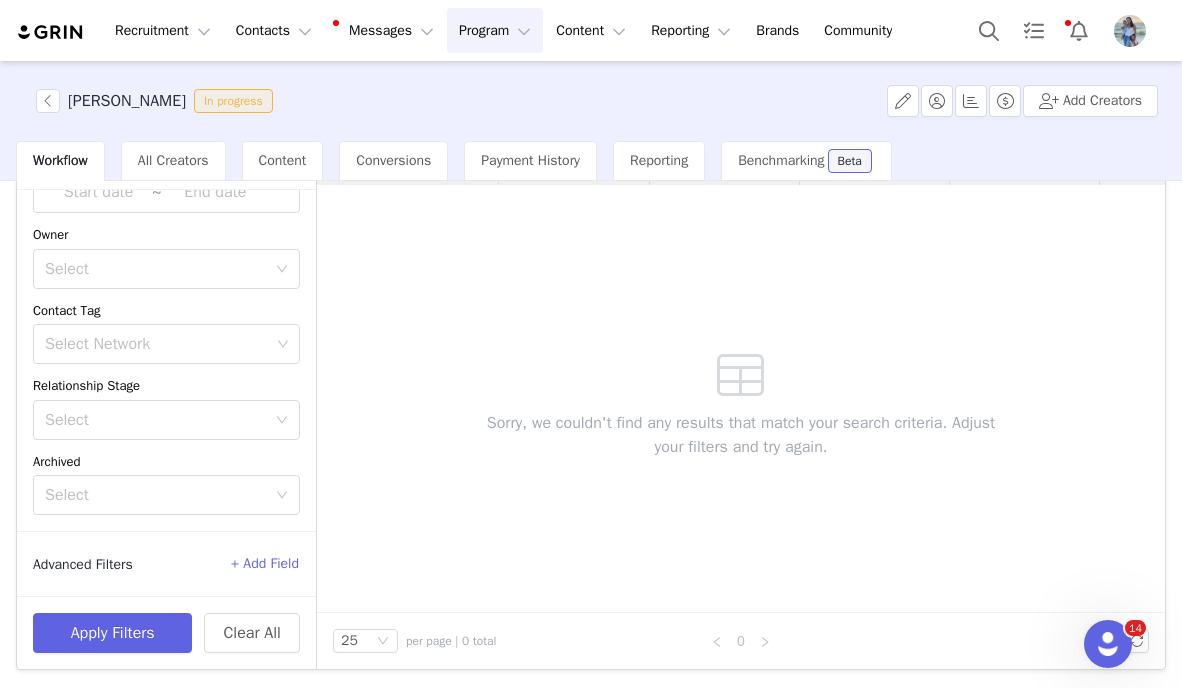 click on "Apply Filters Clear All" at bounding box center (166, 632) 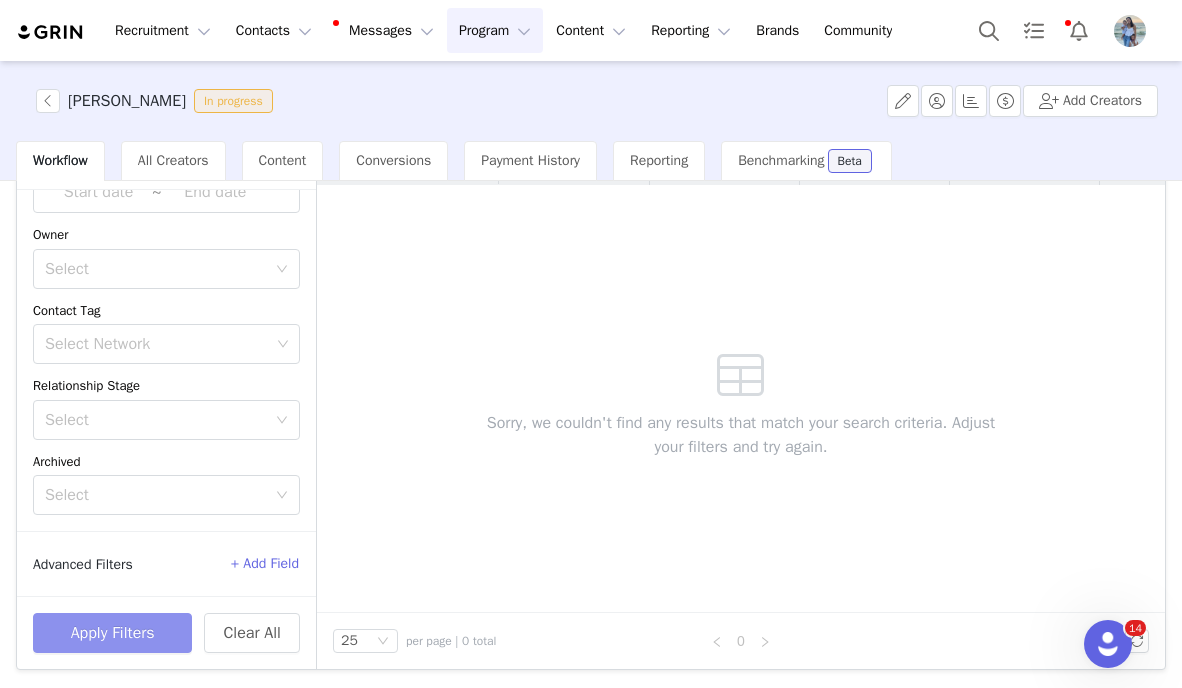 click on "Apply Filters" at bounding box center (112, 633) 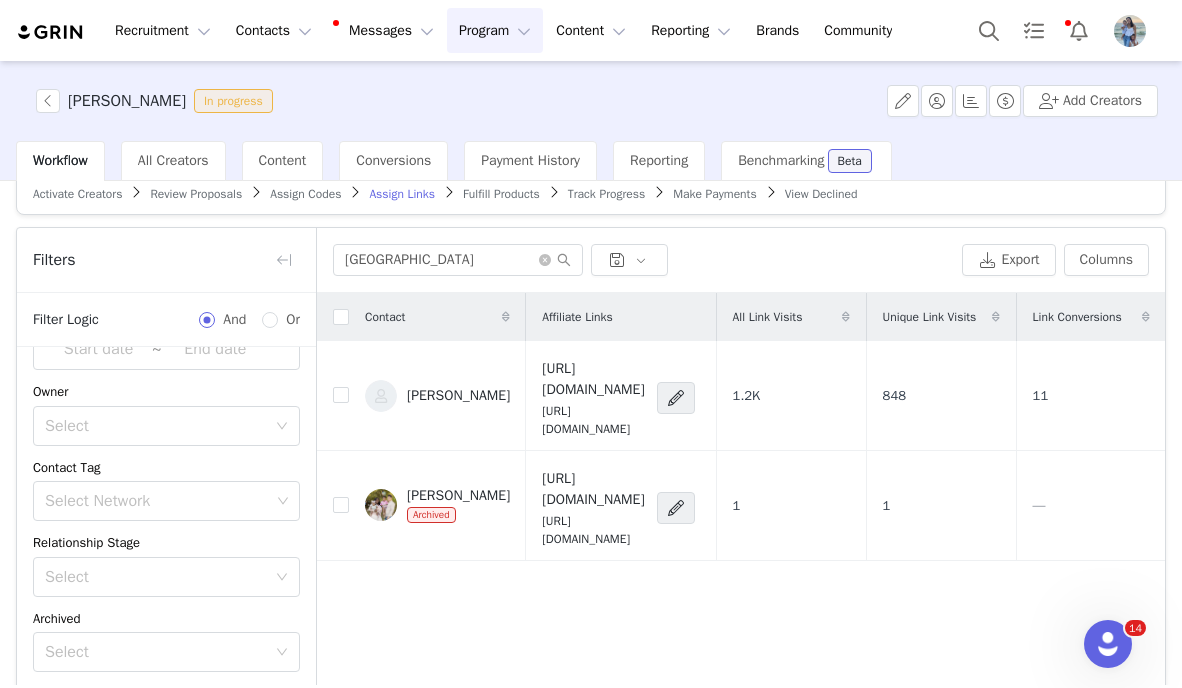 scroll, scrollTop: 23, scrollLeft: 0, axis: vertical 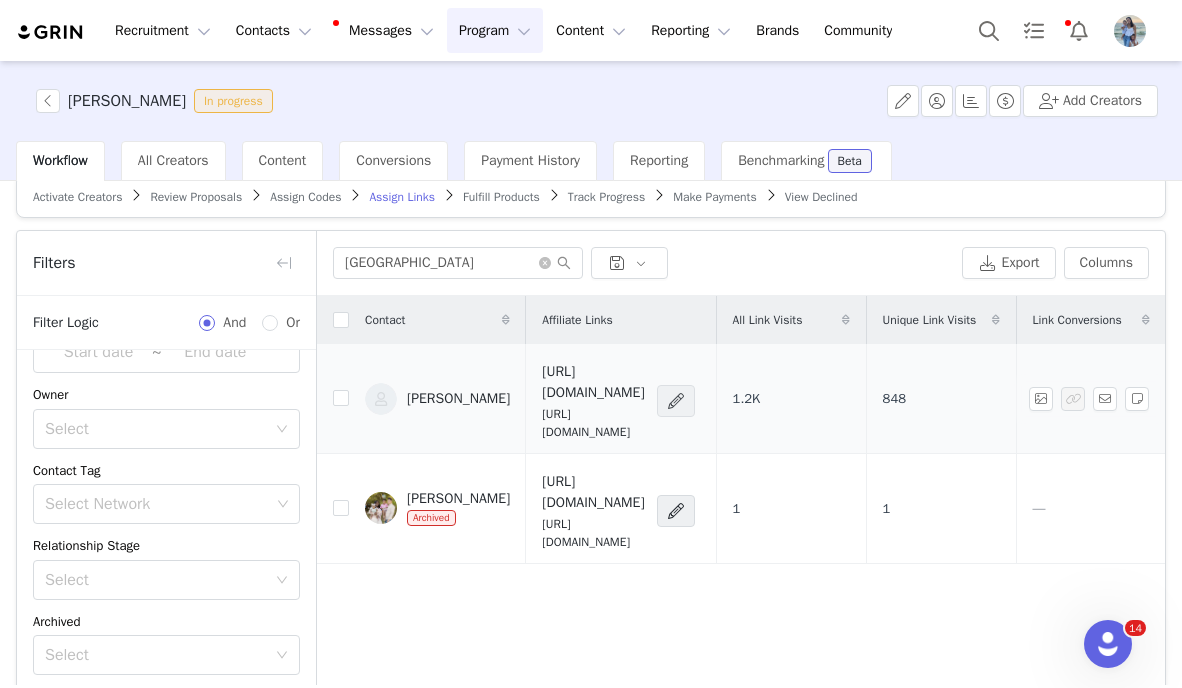 click at bounding box center (676, 401) 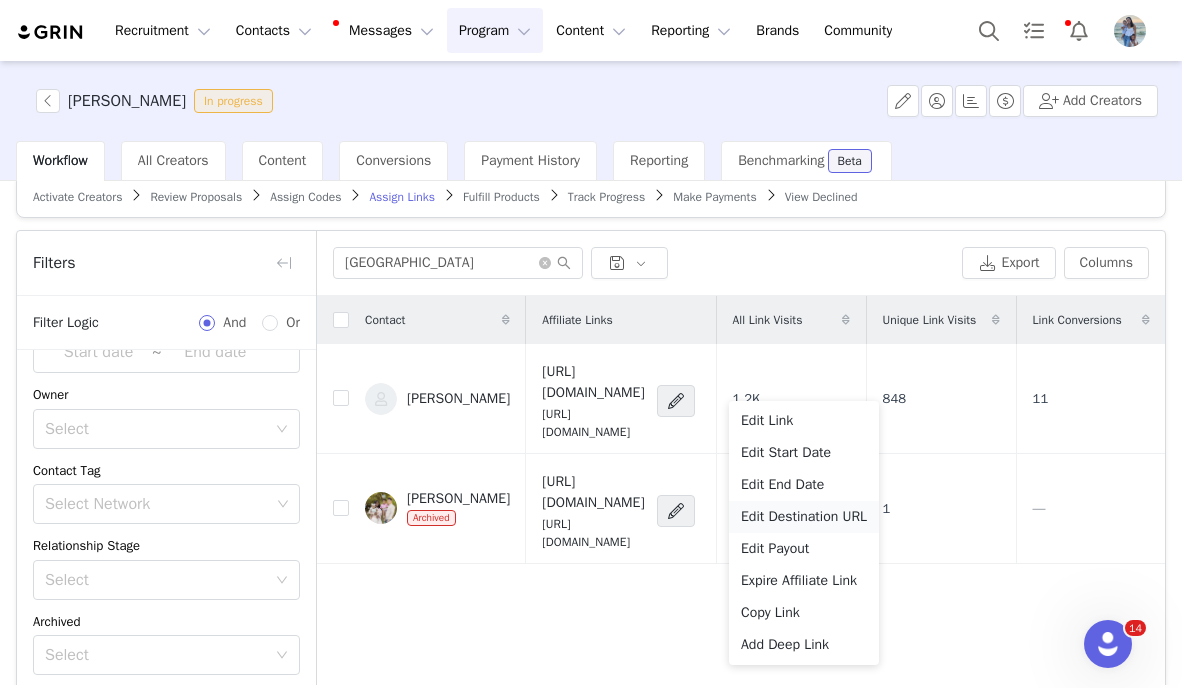 click on "Edit Destination URL" at bounding box center [804, 517] 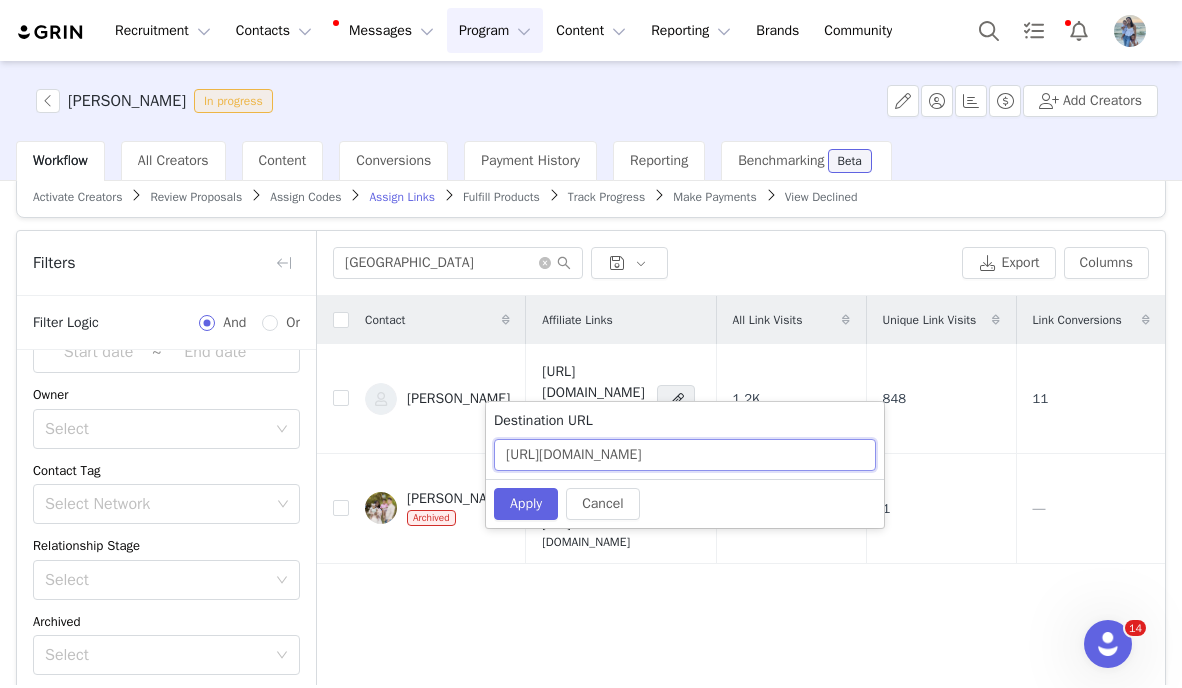 drag, startPoint x: 703, startPoint y: 452, endPoint x: 790, endPoint y: 454, distance: 87.02299 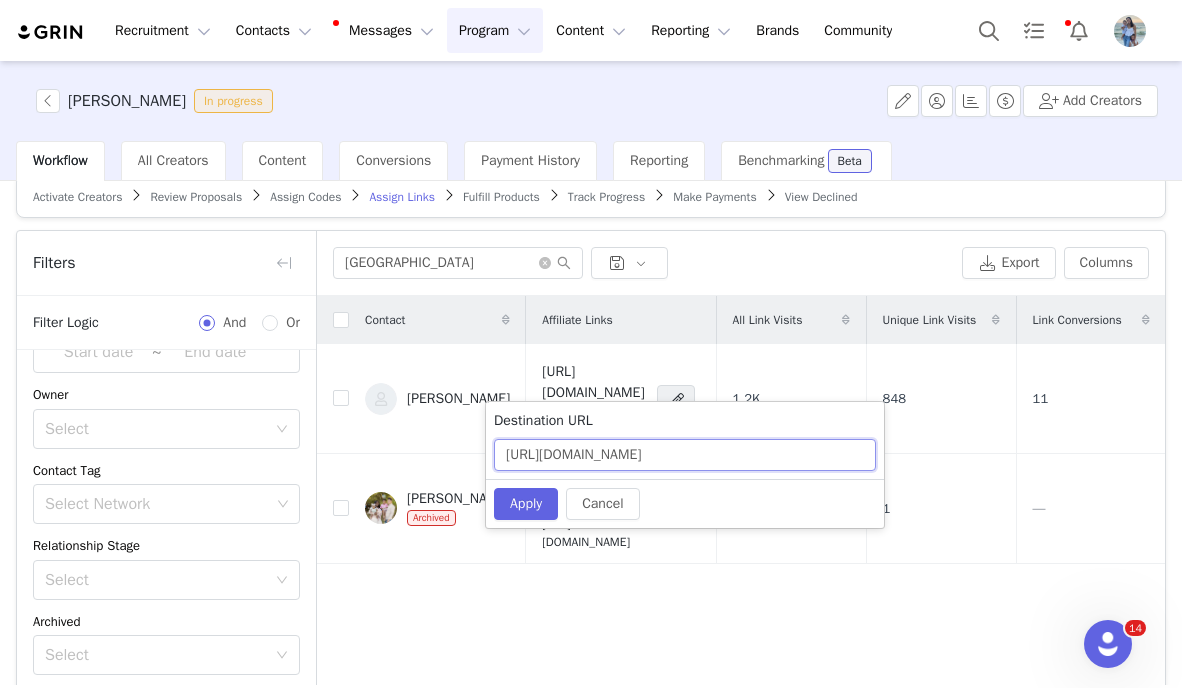 paste on "YHPSF73E" 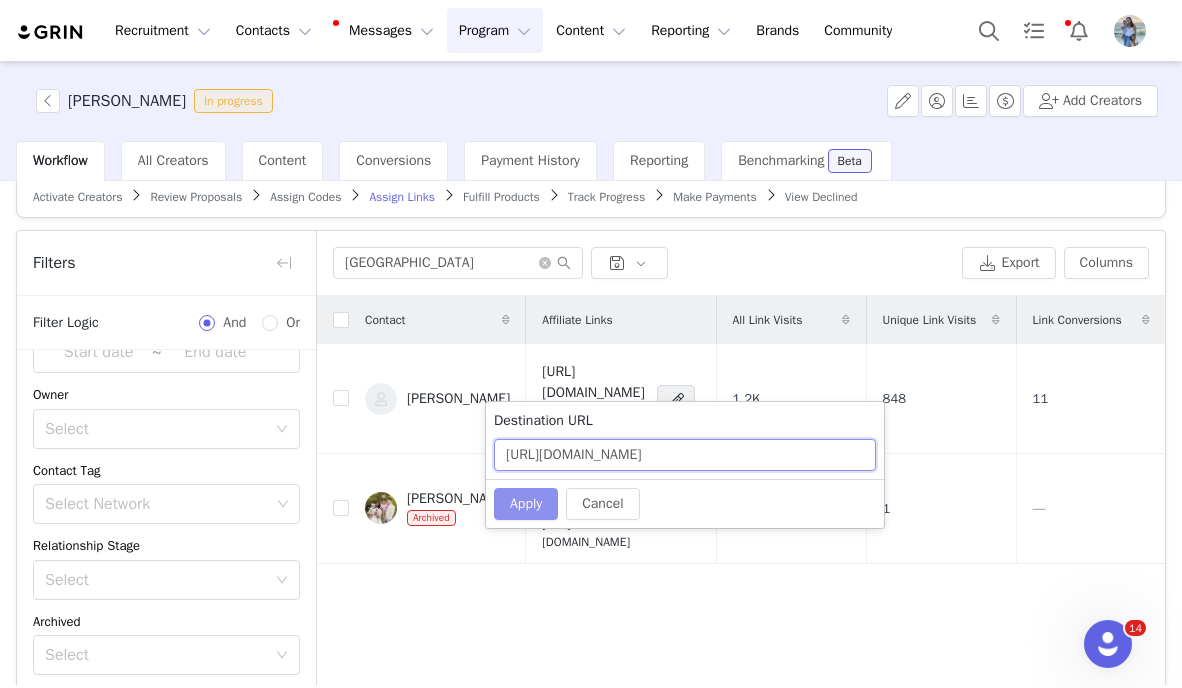 type on "[URL][DOMAIN_NAME]" 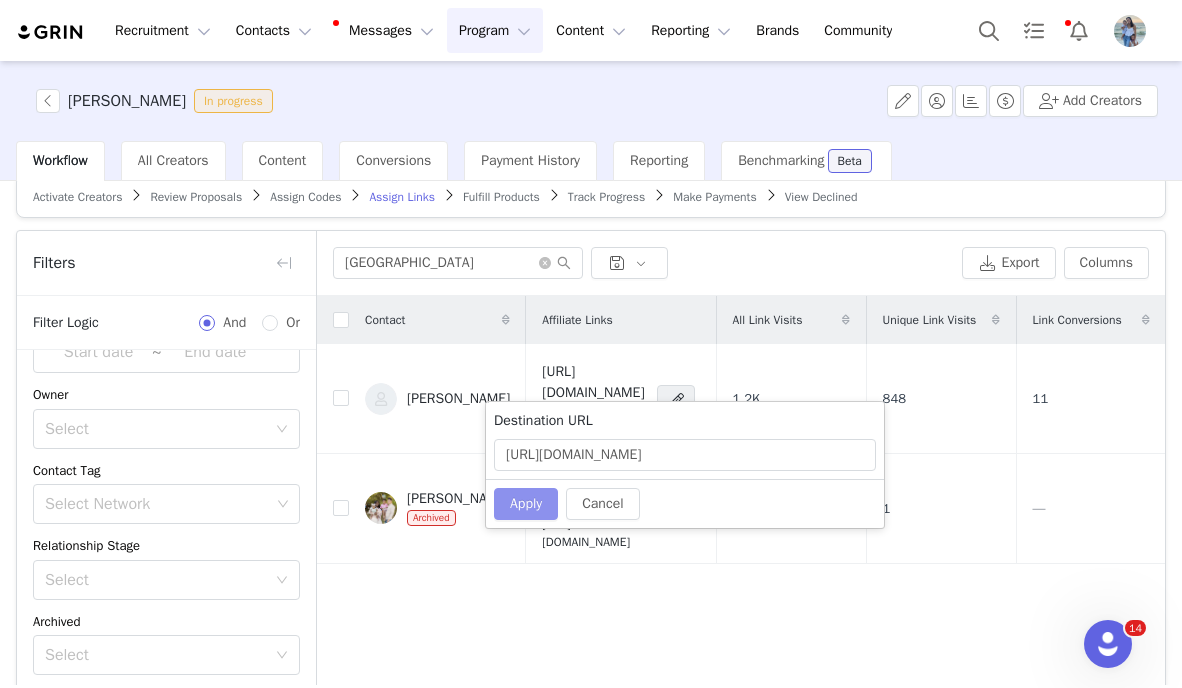 click on "Apply" at bounding box center [526, 504] 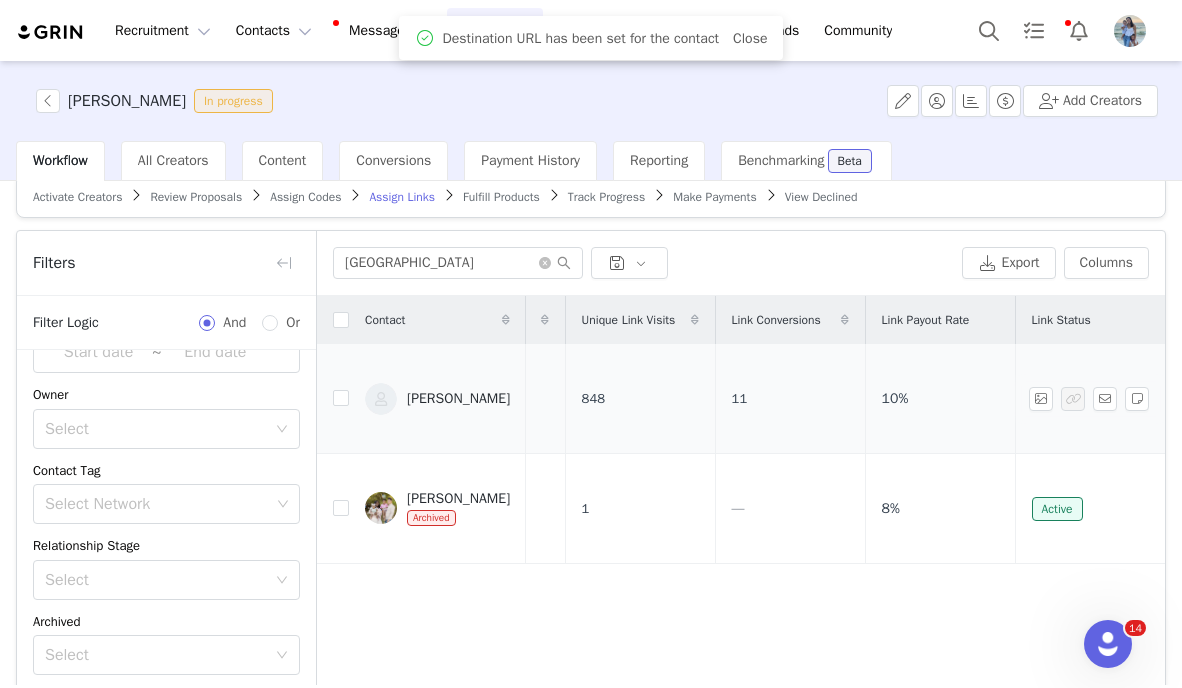scroll, scrollTop: 0, scrollLeft: 501, axis: horizontal 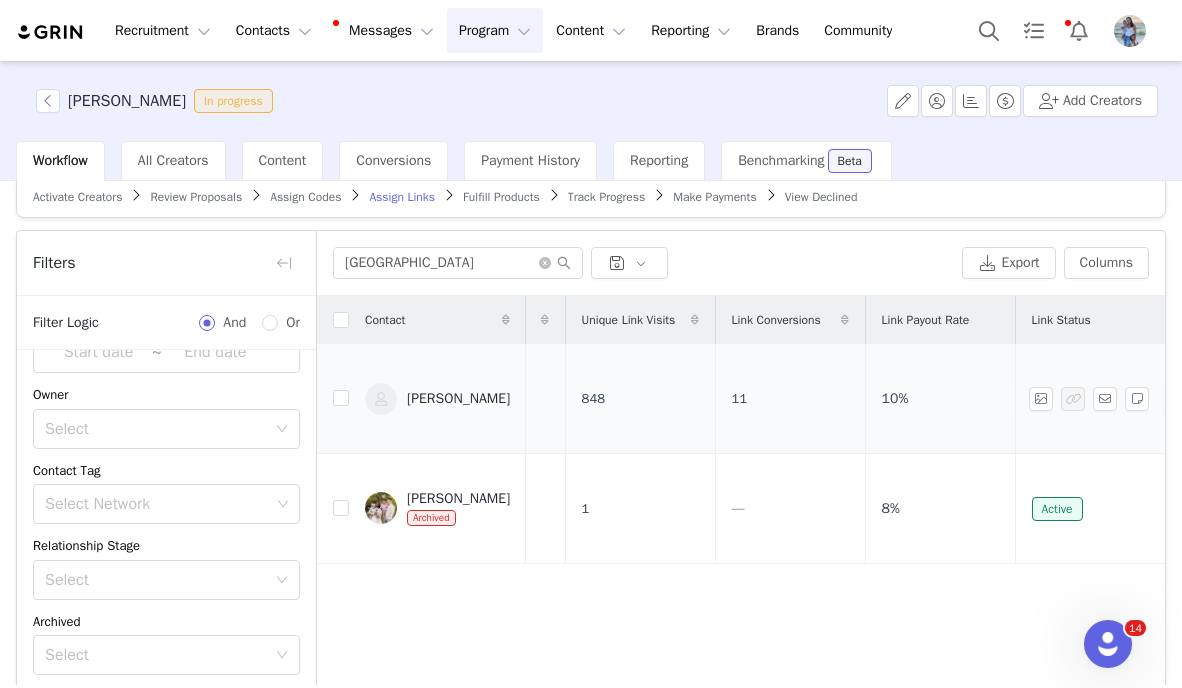 click on "[PERSON_NAME]" at bounding box center [458, 399] 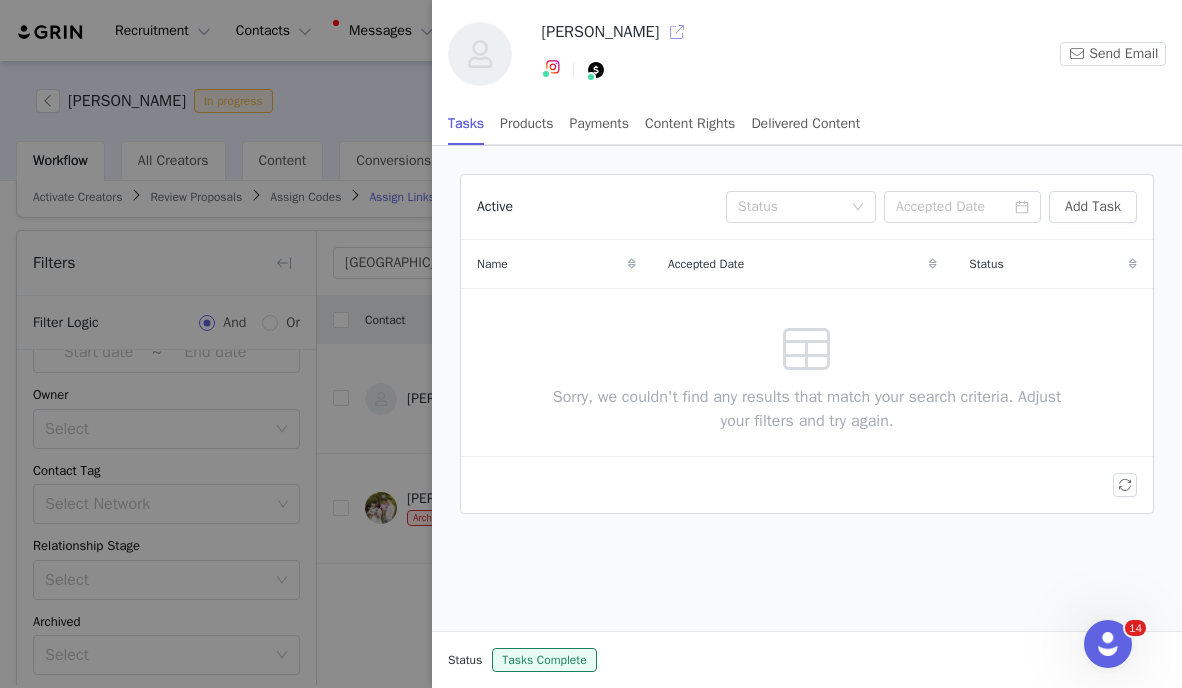click at bounding box center (677, 32) 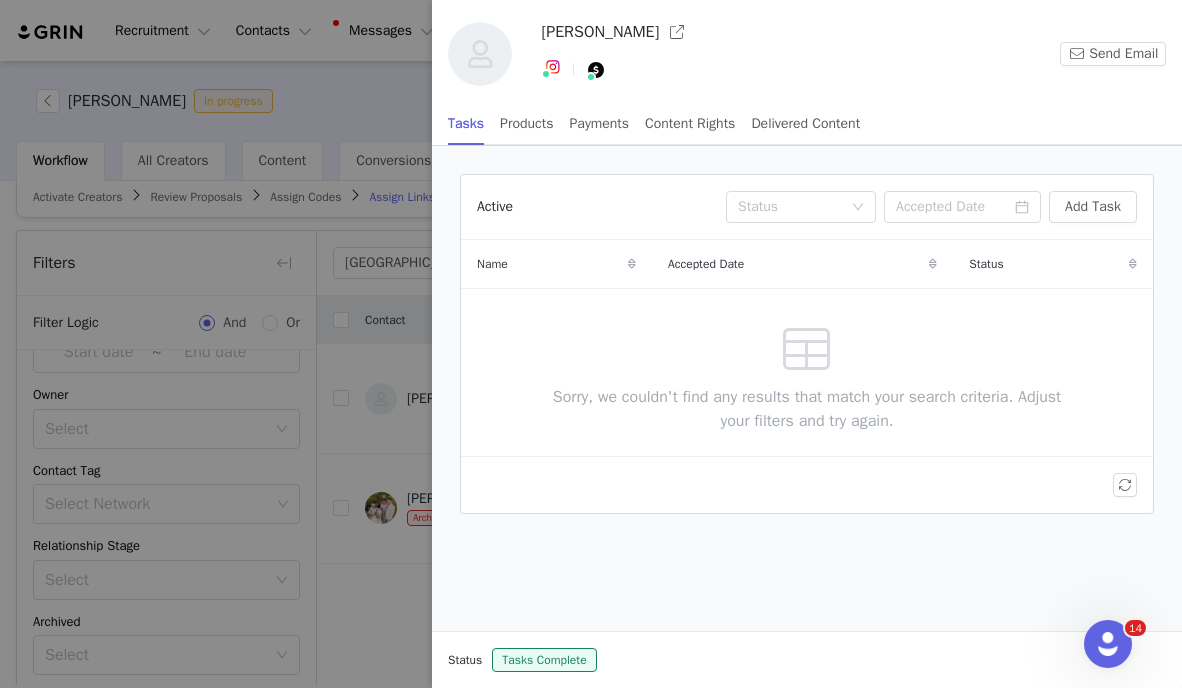 click at bounding box center (591, 344) 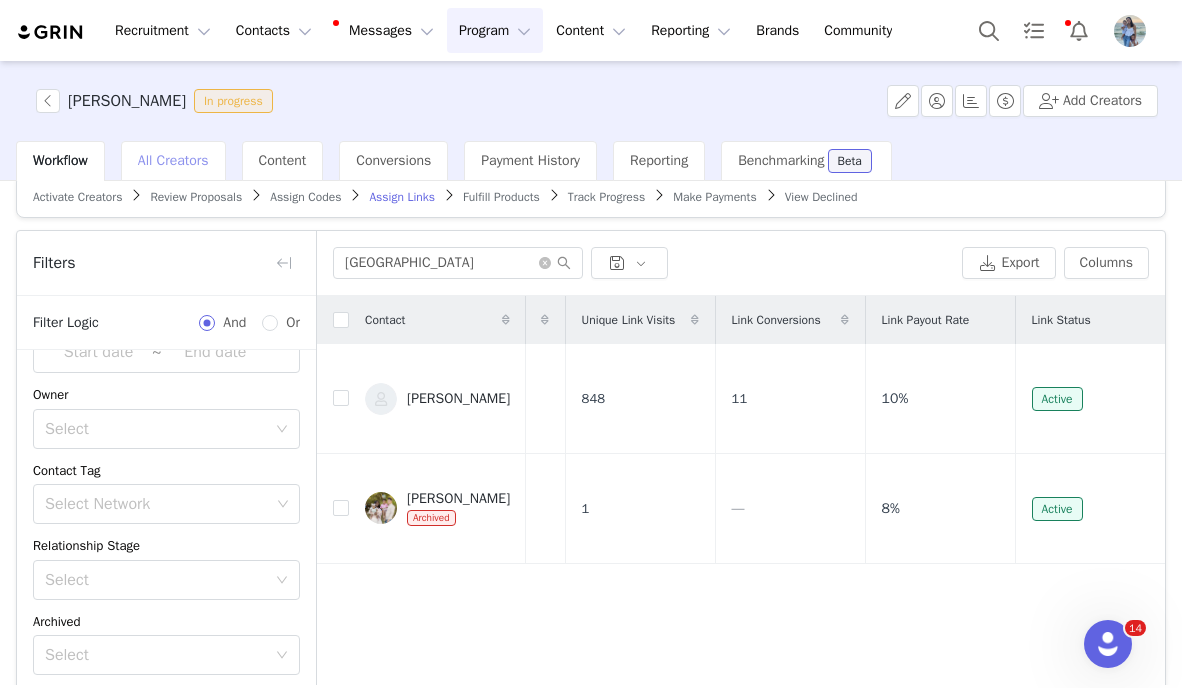 click on "All Creators" at bounding box center (173, 161) 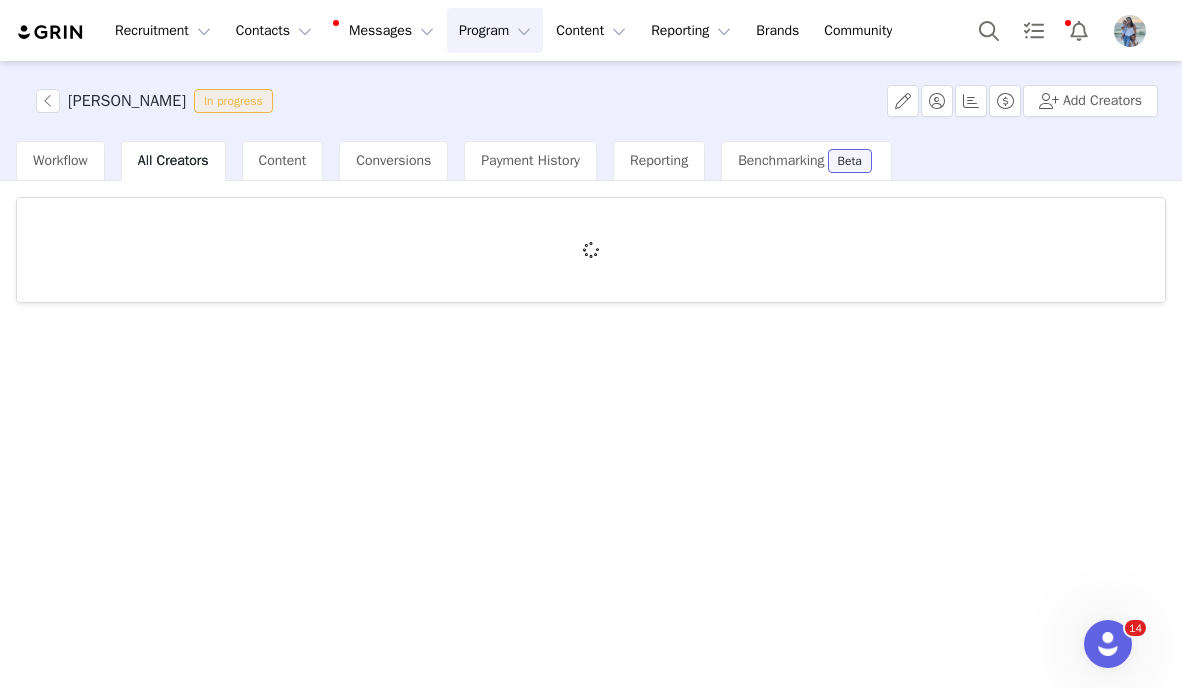scroll, scrollTop: 0, scrollLeft: 0, axis: both 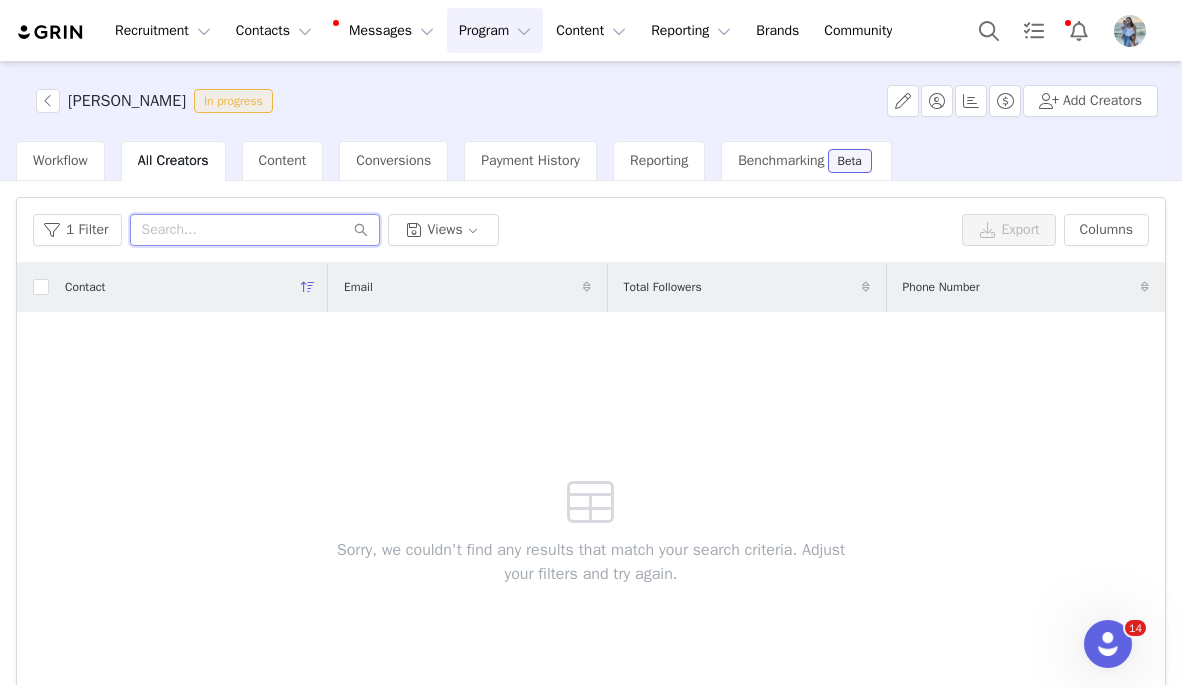 click at bounding box center (255, 230) 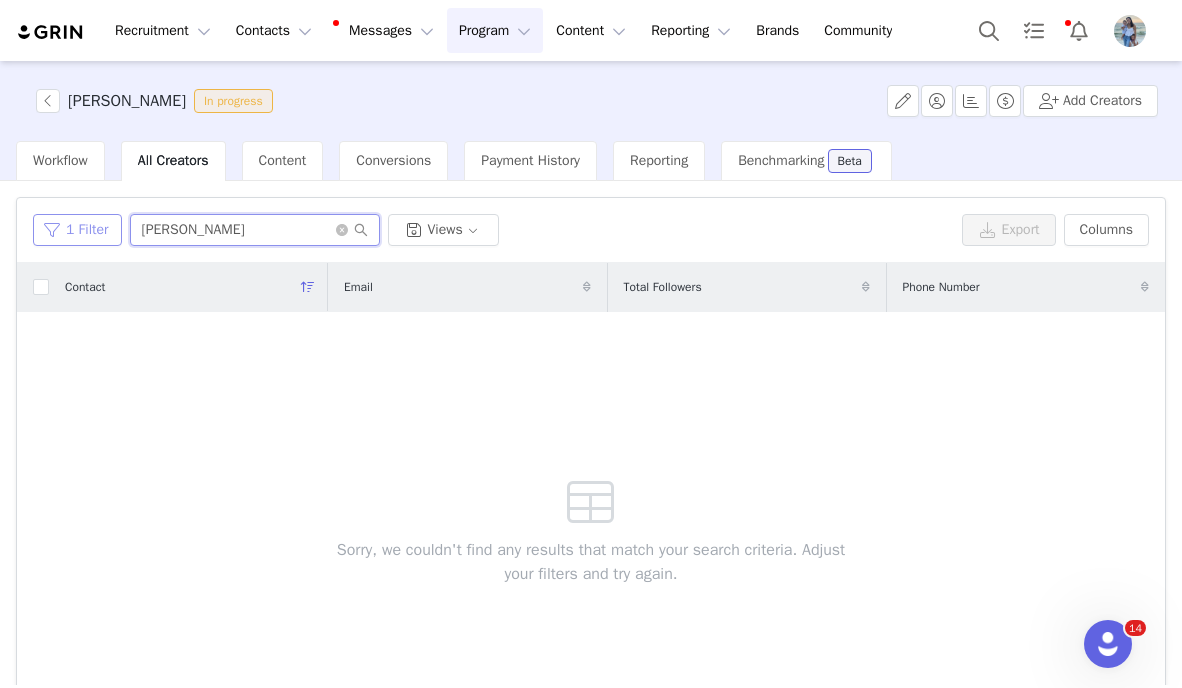 type on "rebecca" 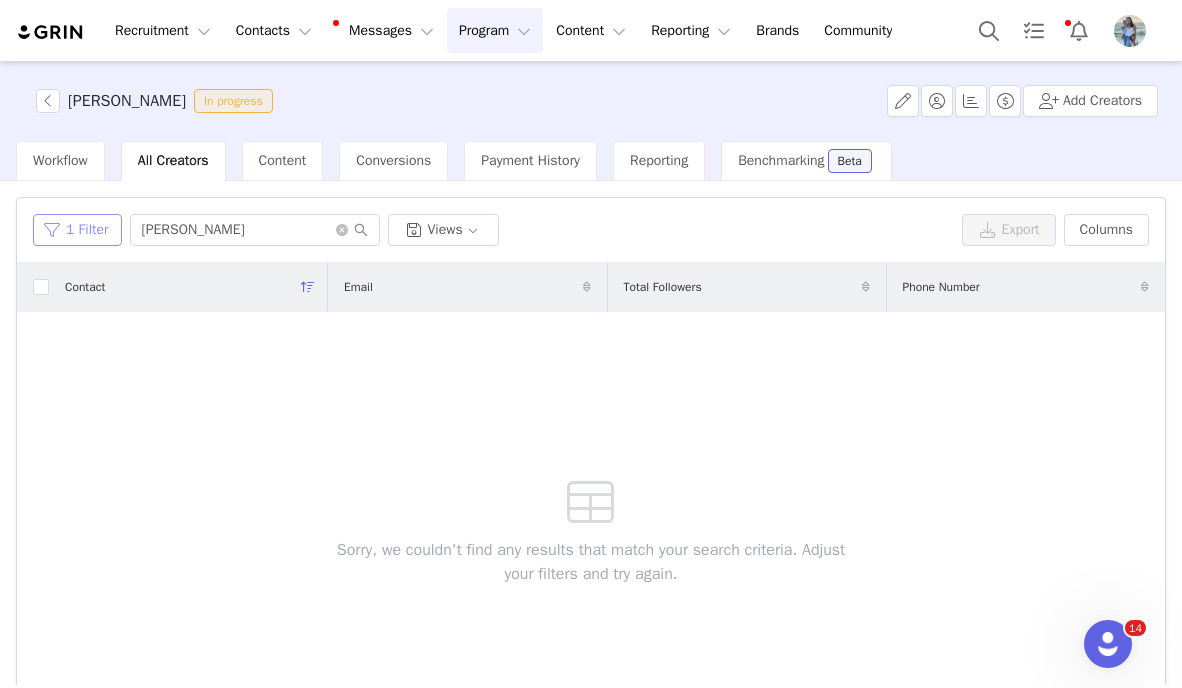 click on "1 Filter" at bounding box center (77, 230) 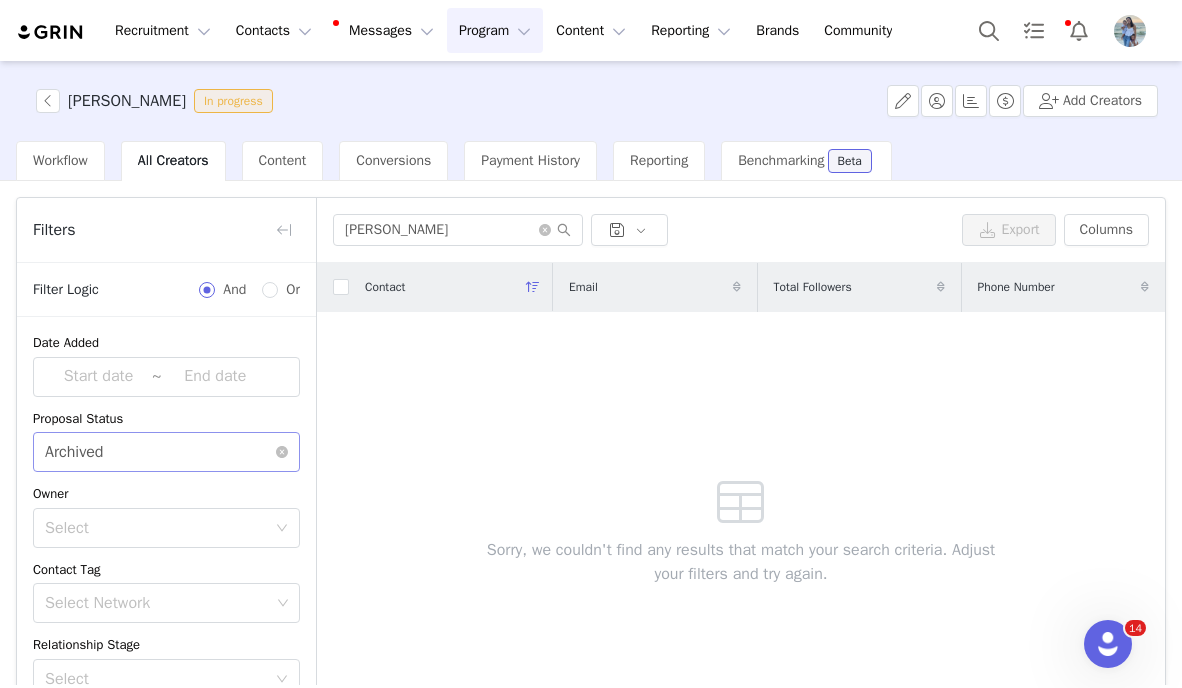 click on "Select Archived" at bounding box center [160, 452] 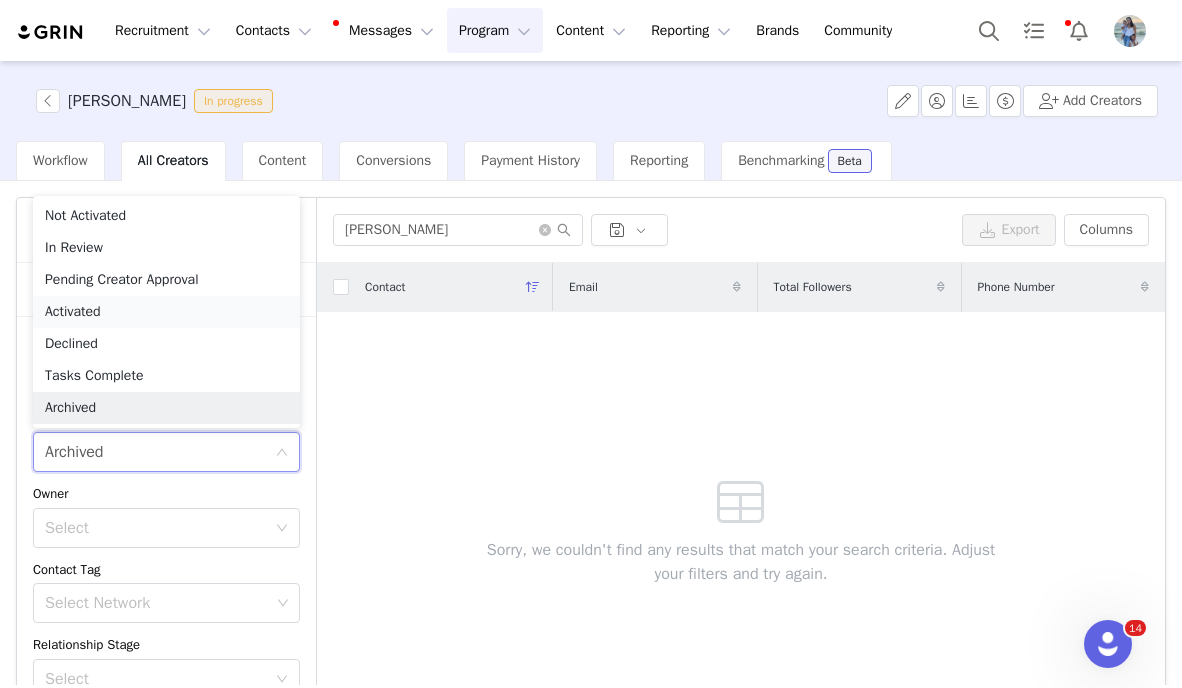 click on "Activated" at bounding box center [166, 312] 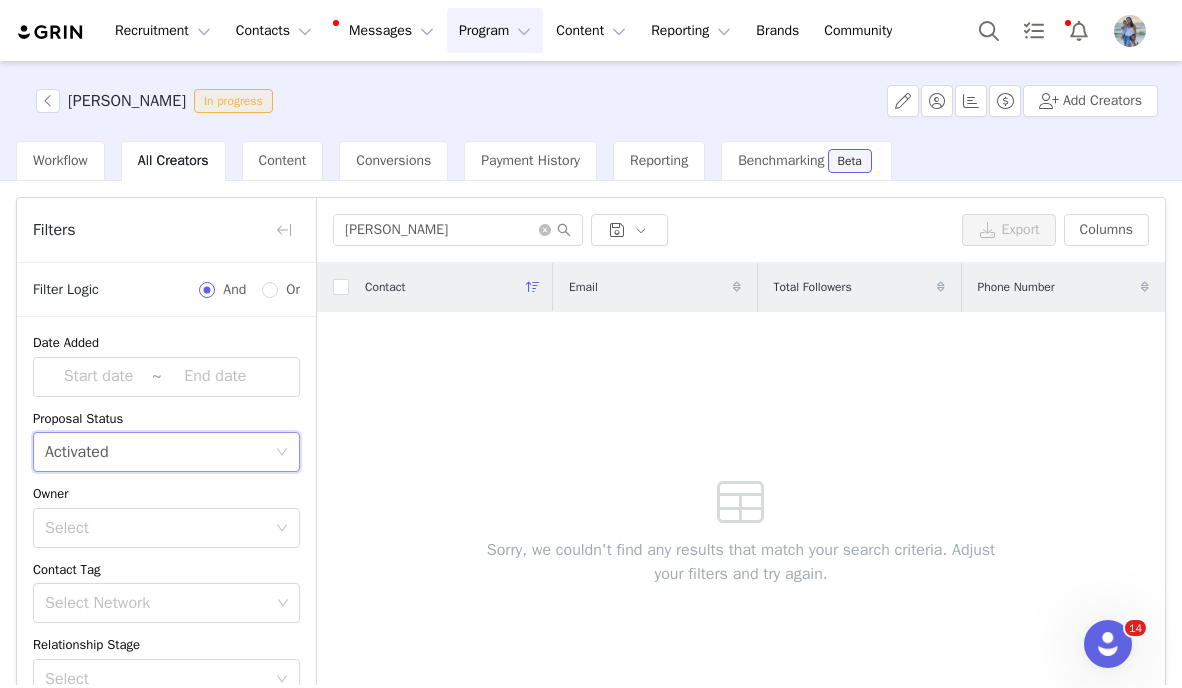 scroll, scrollTop: 207, scrollLeft: 0, axis: vertical 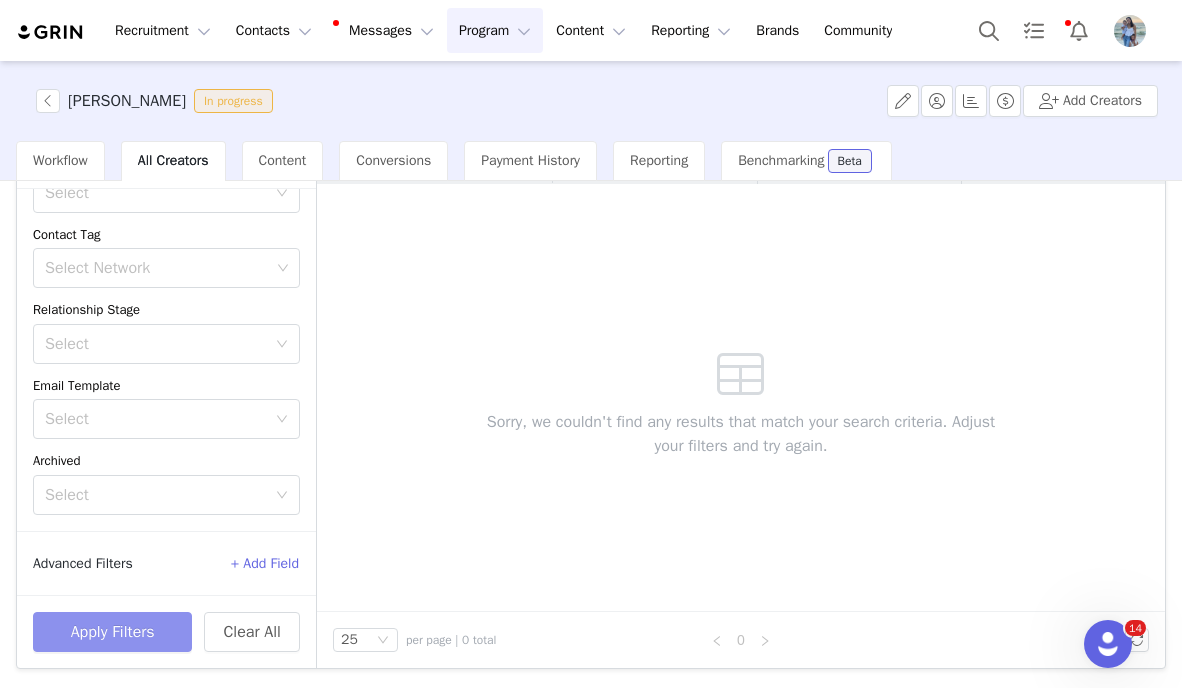 click on "Apply Filters" at bounding box center (112, 632) 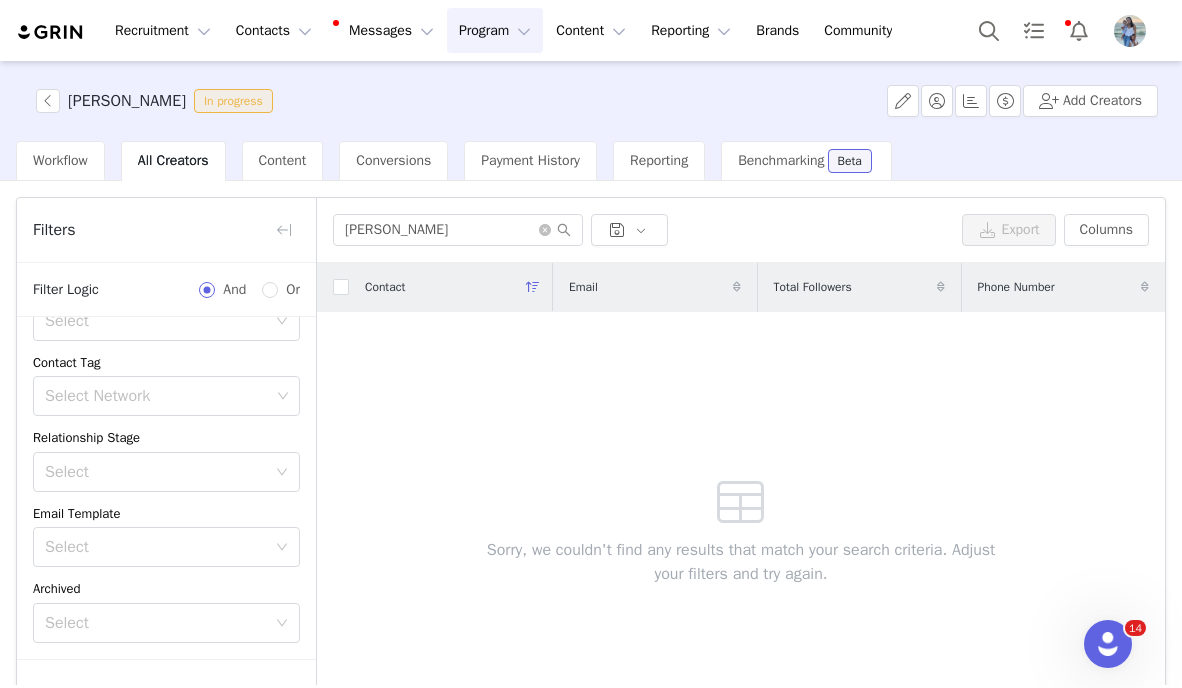 scroll, scrollTop: 4, scrollLeft: 0, axis: vertical 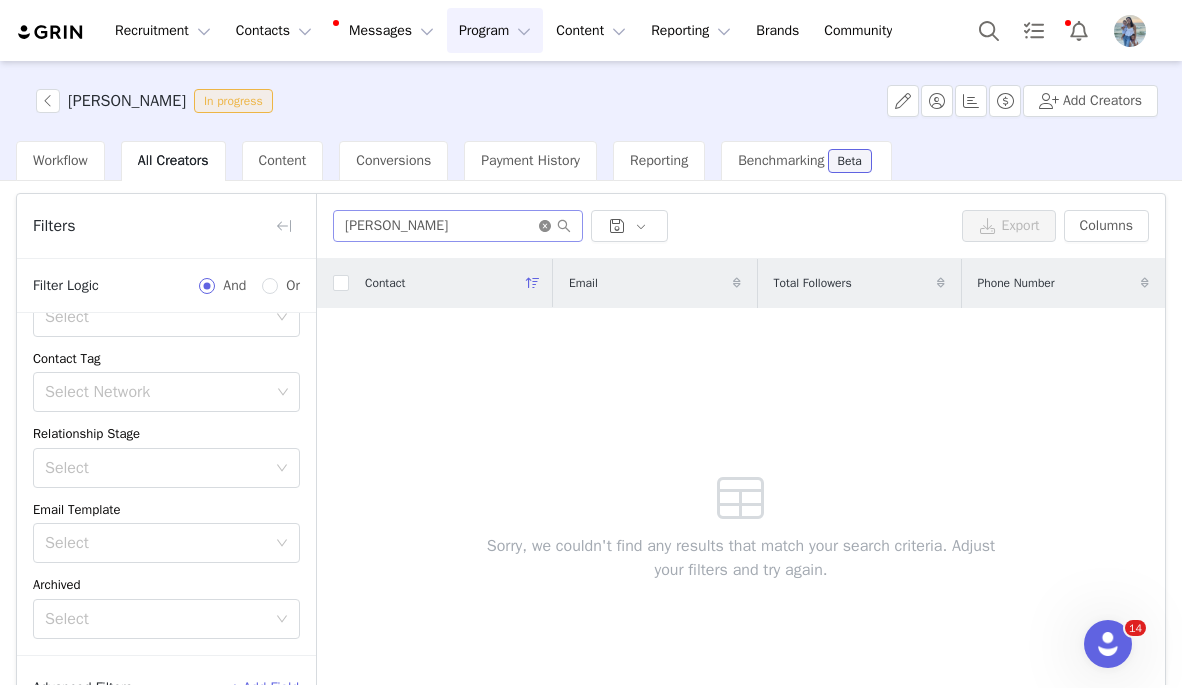 click 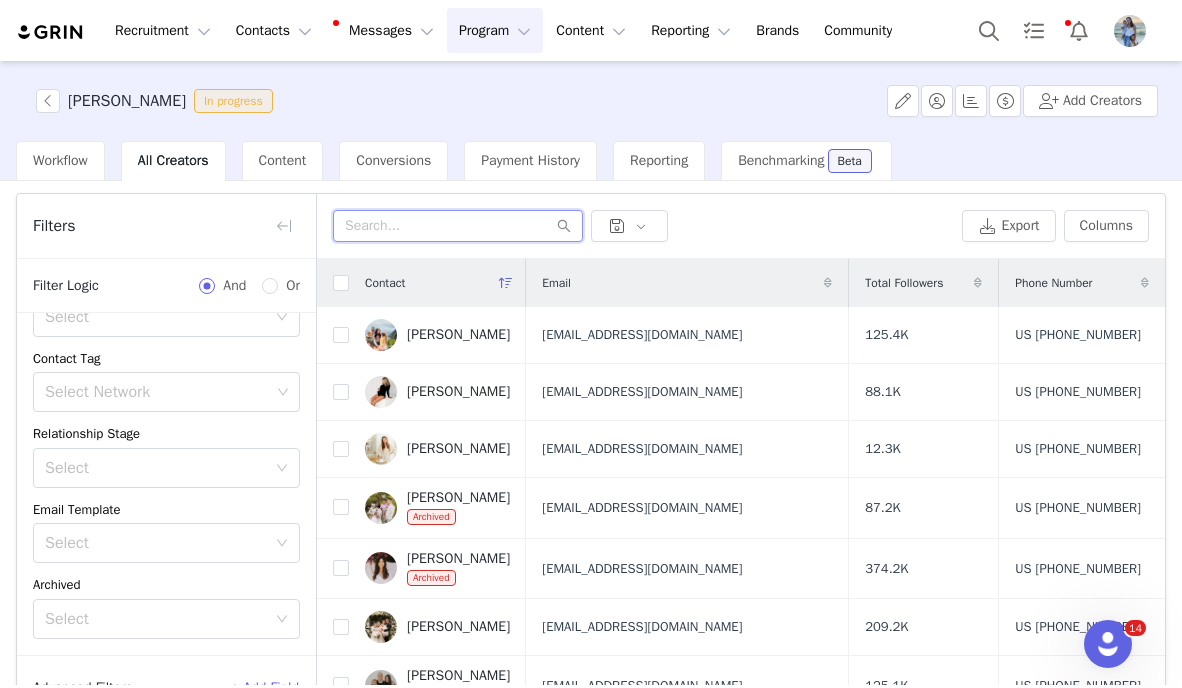 click at bounding box center (458, 226) 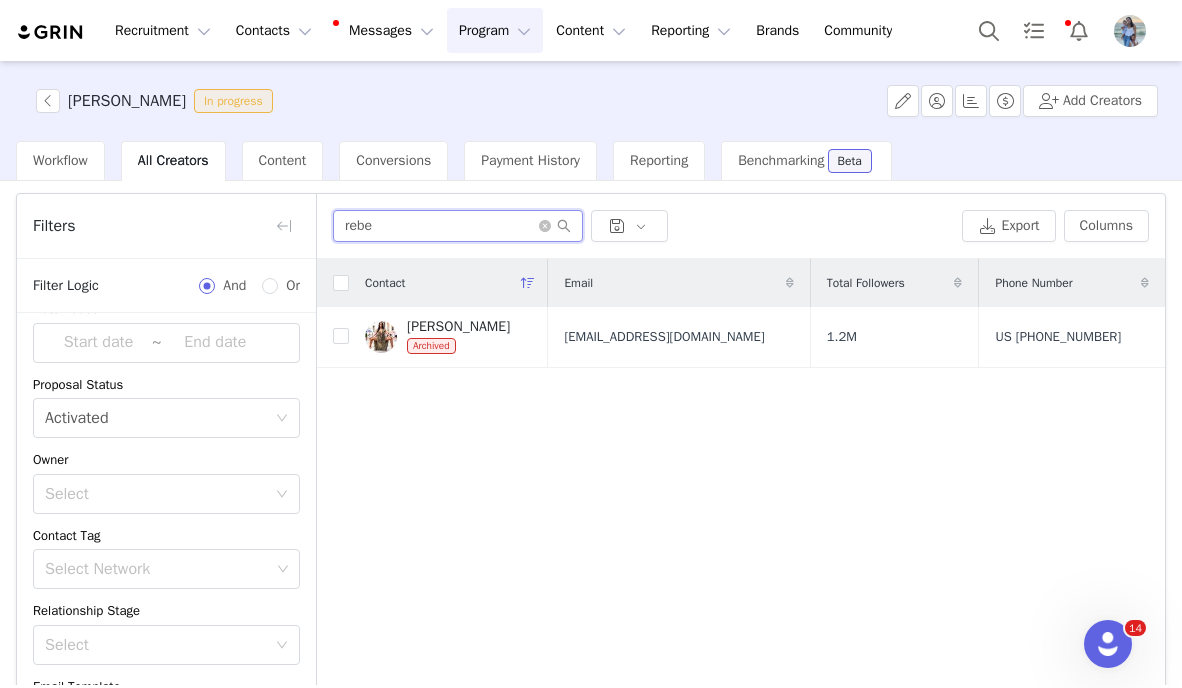 scroll, scrollTop: 19, scrollLeft: 0, axis: vertical 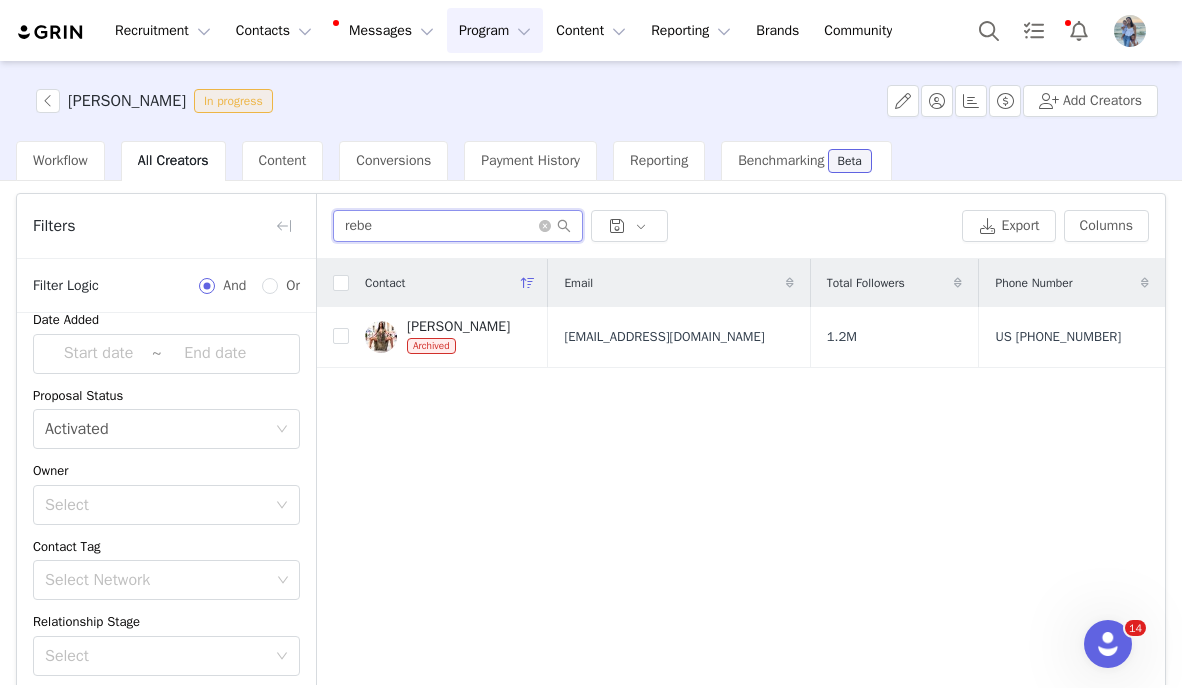 type on "rebe" 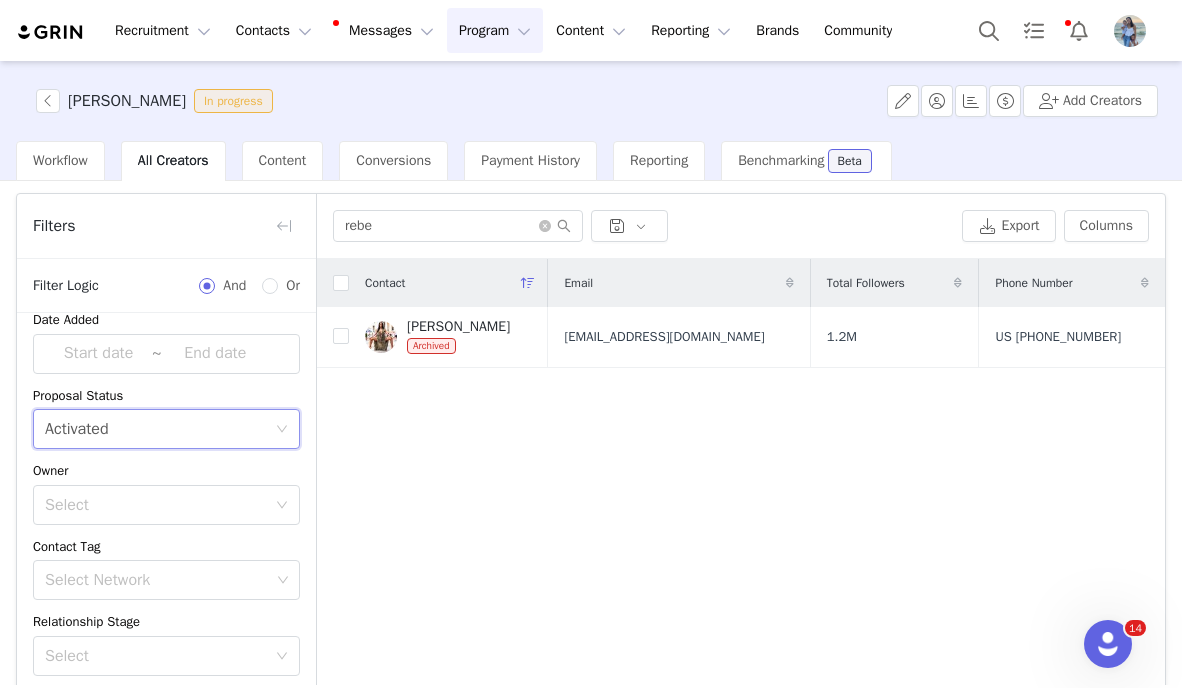 click on "Select Activated" at bounding box center [160, 429] 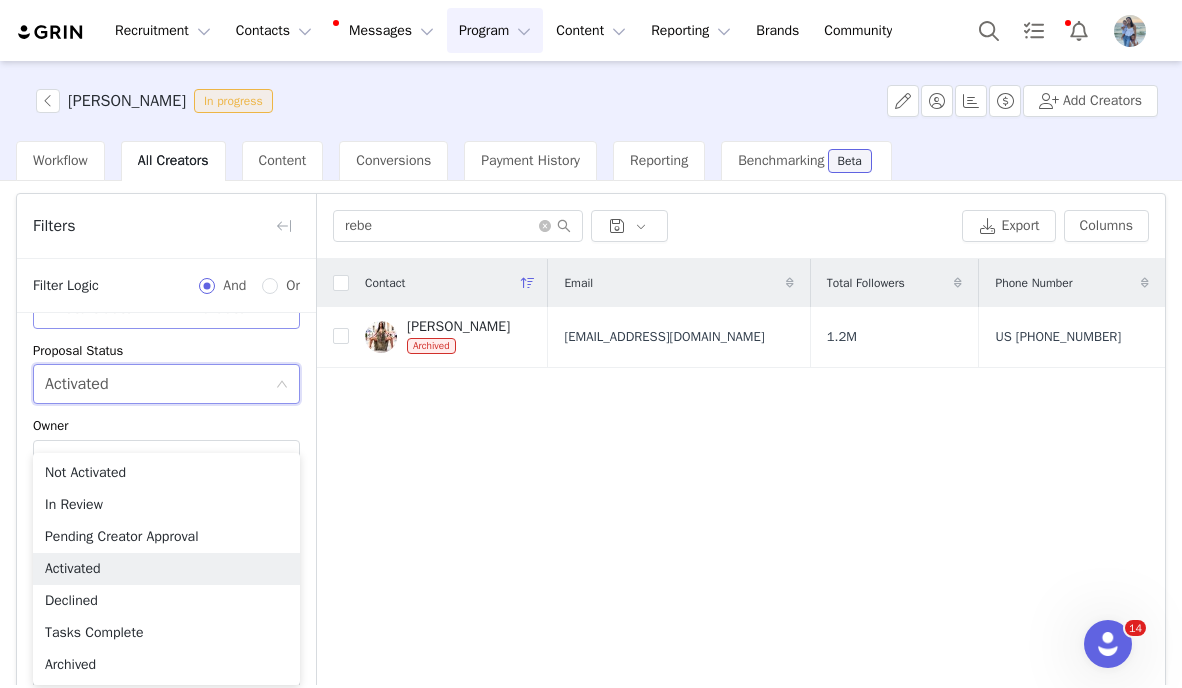 scroll, scrollTop: 68, scrollLeft: 0, axis: vertical 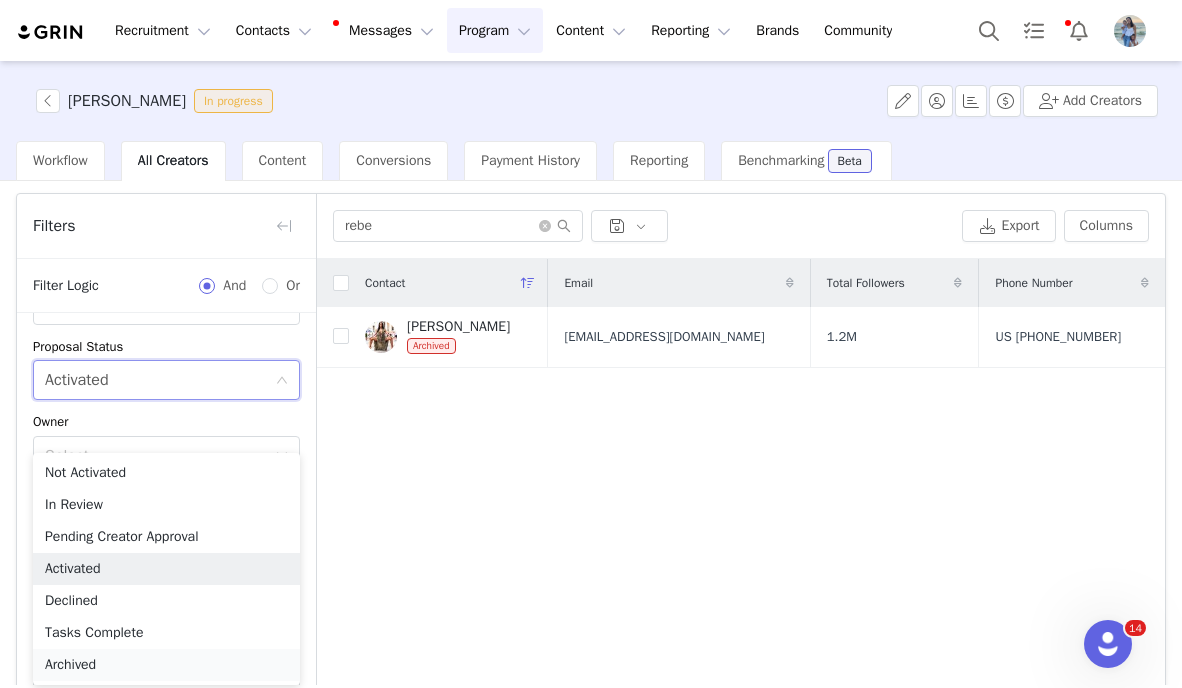 click on "Archived" at bounding box center (166, 665) 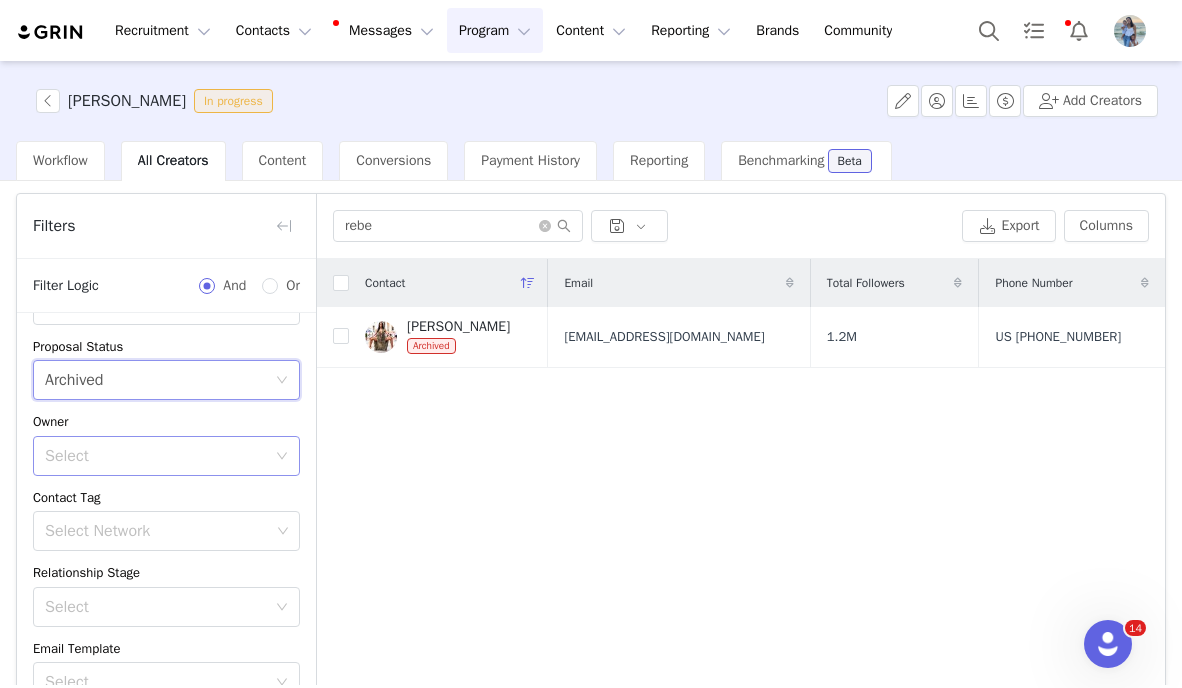 scroll, scrollTop: 207, scrollLeft: 0, axis: vertical 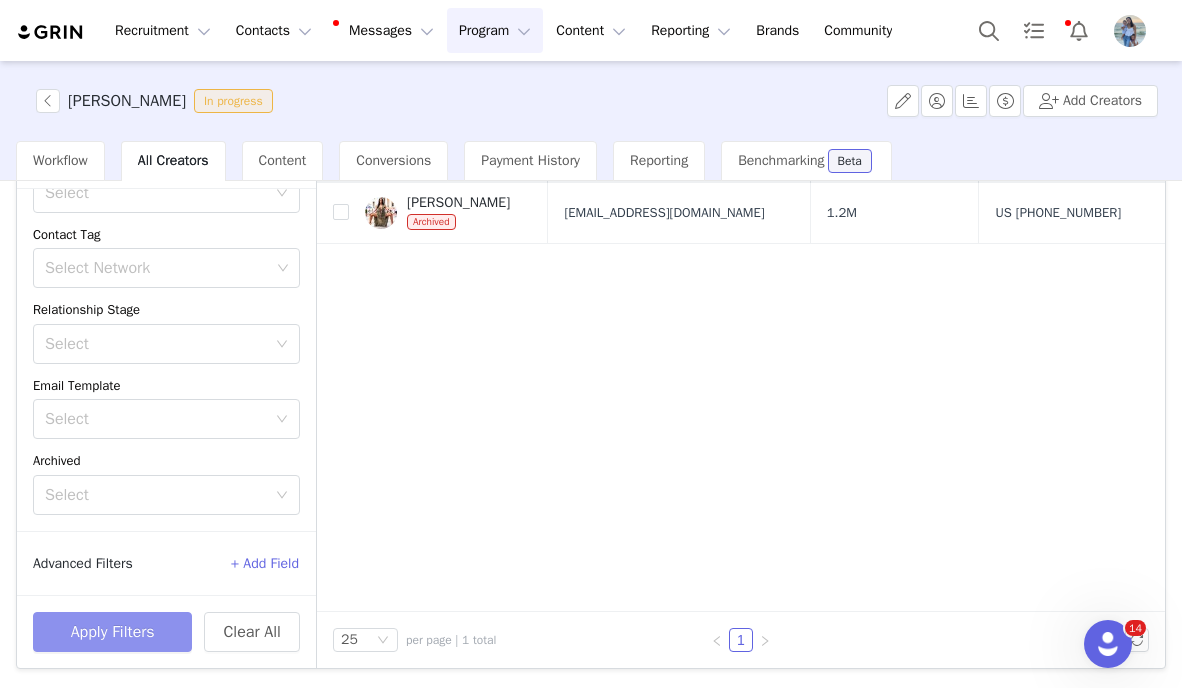 click on "Apply Filters" at bounding box center [112, 632] 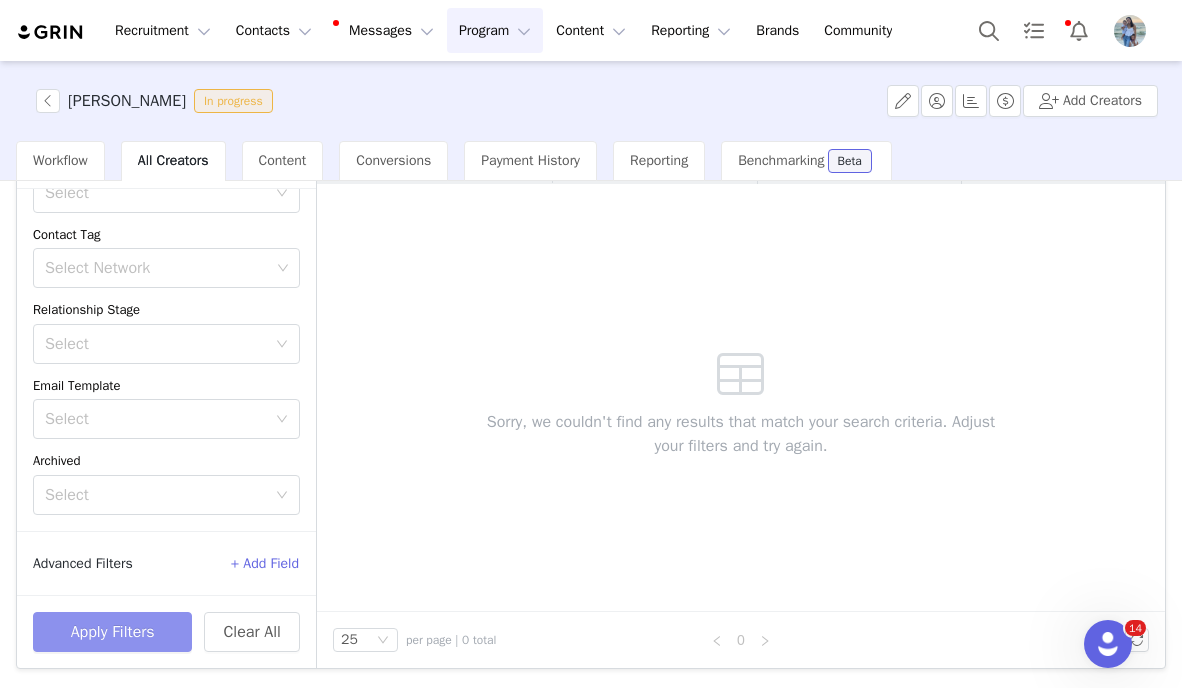 scroll, scrollTop: 0, scrollLeft: 0, axis: both 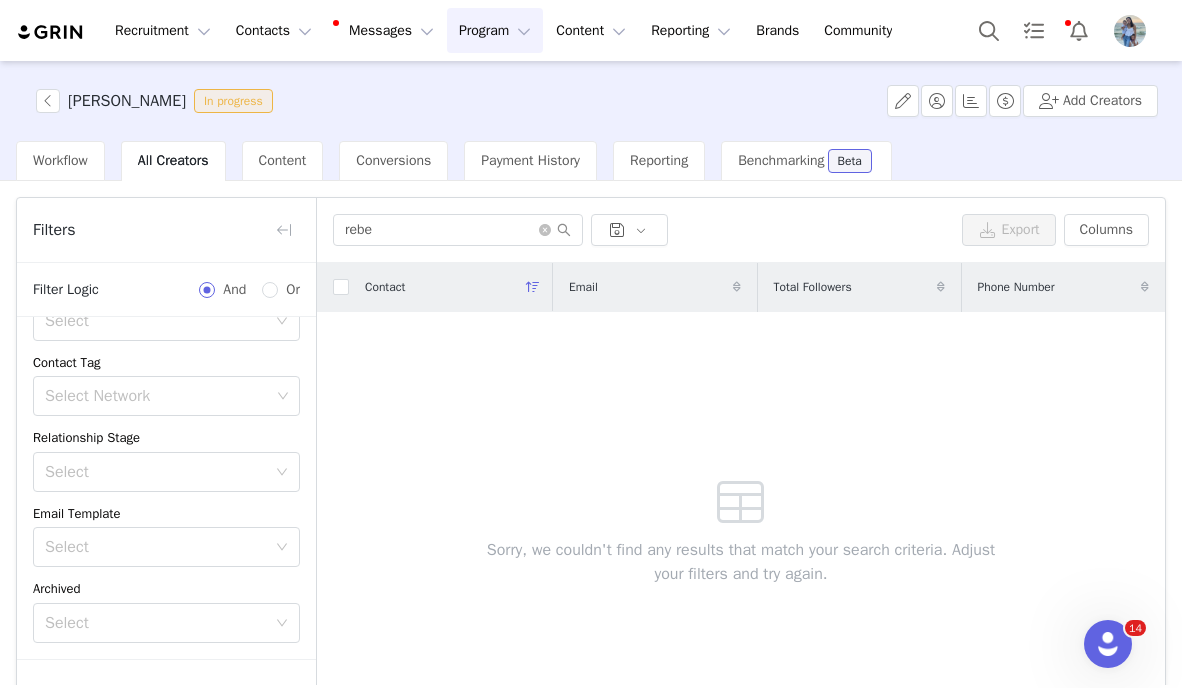 click on "Program Program" at bounding box center (495, 30) 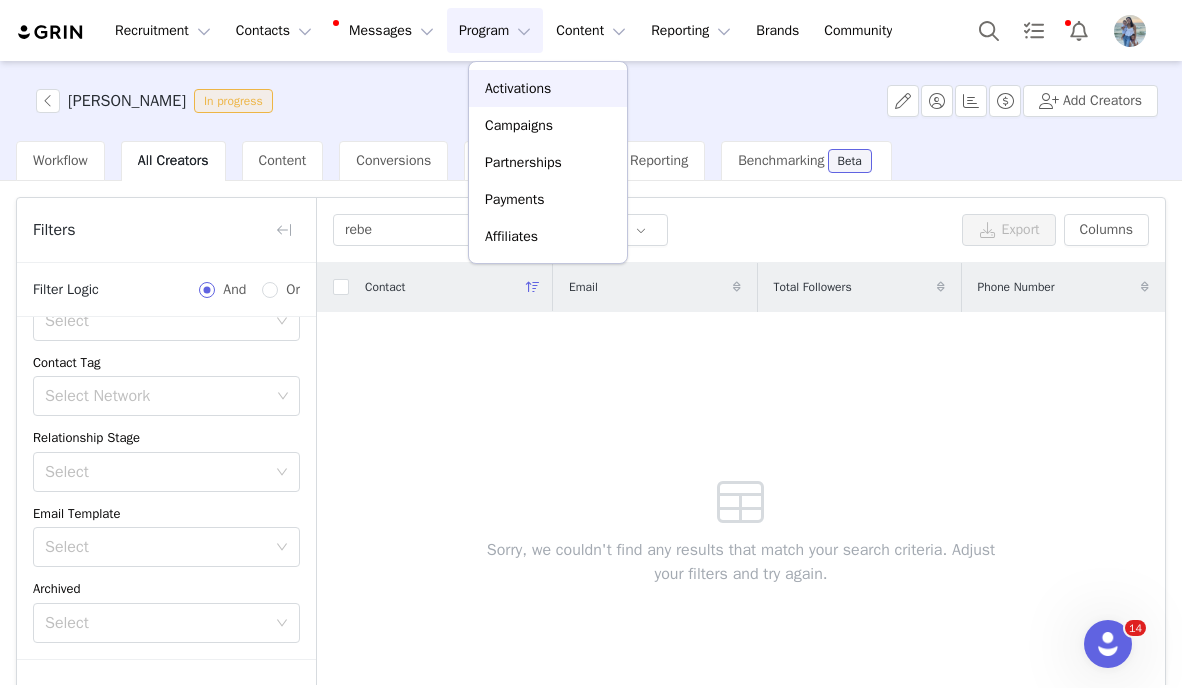 click on "Activations" at bounding box center (548, 88) 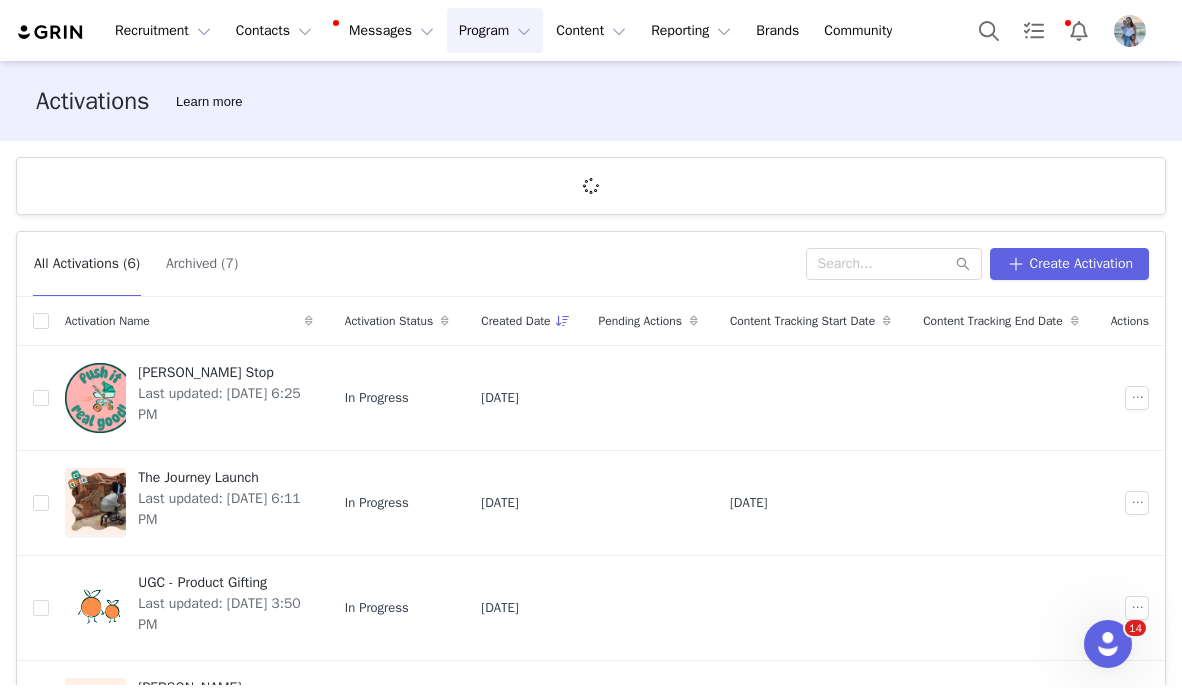 click on "Program Program" at bounding box center [495, 30] 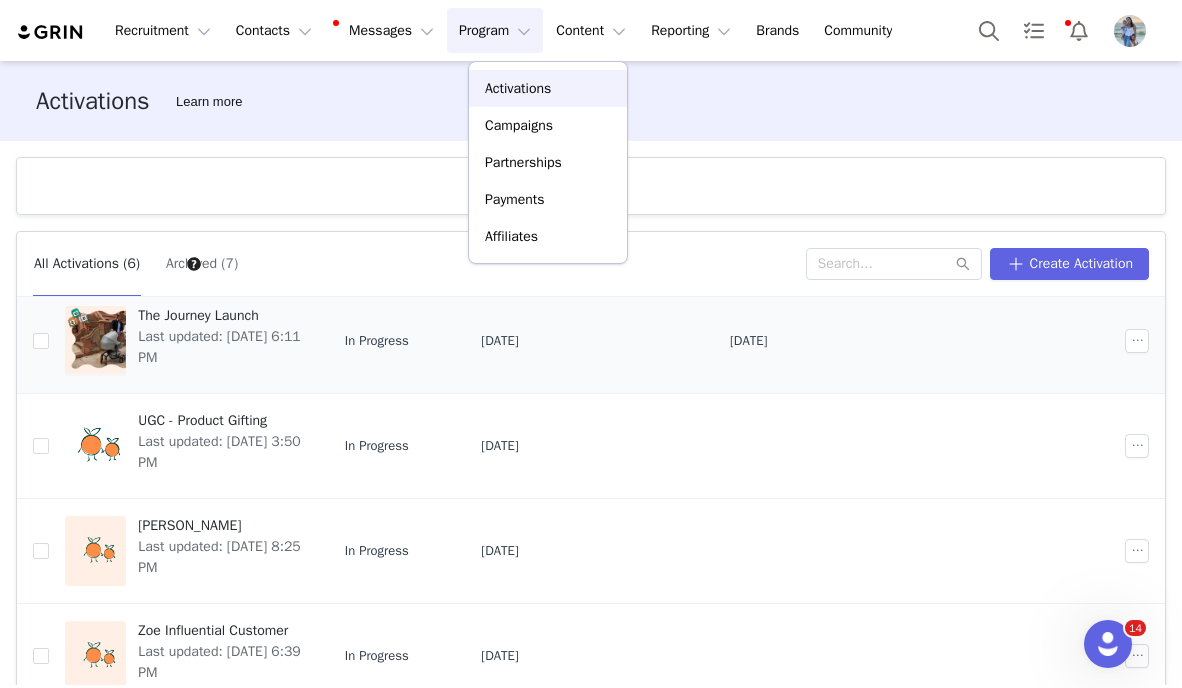 scroll, scrollTop: 171, scrollLeft: 0, axis: vertical 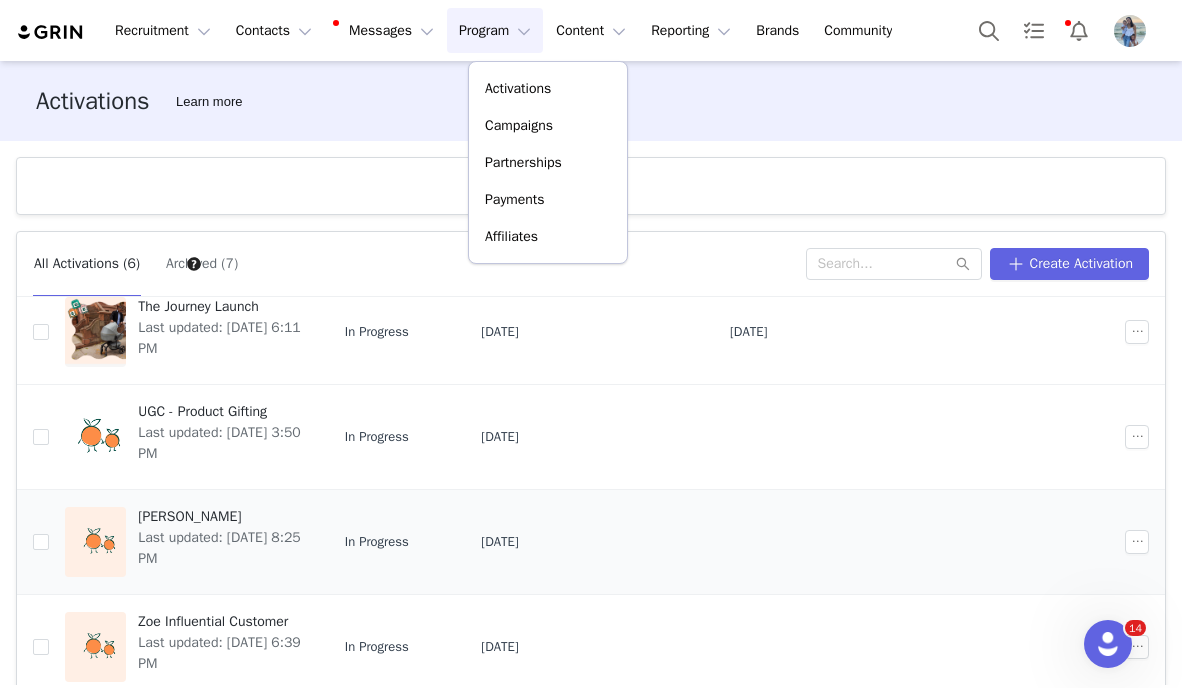 click on "Last updated: Jun 17, 2025 8:25 PM" at bounding box center [219, 548] 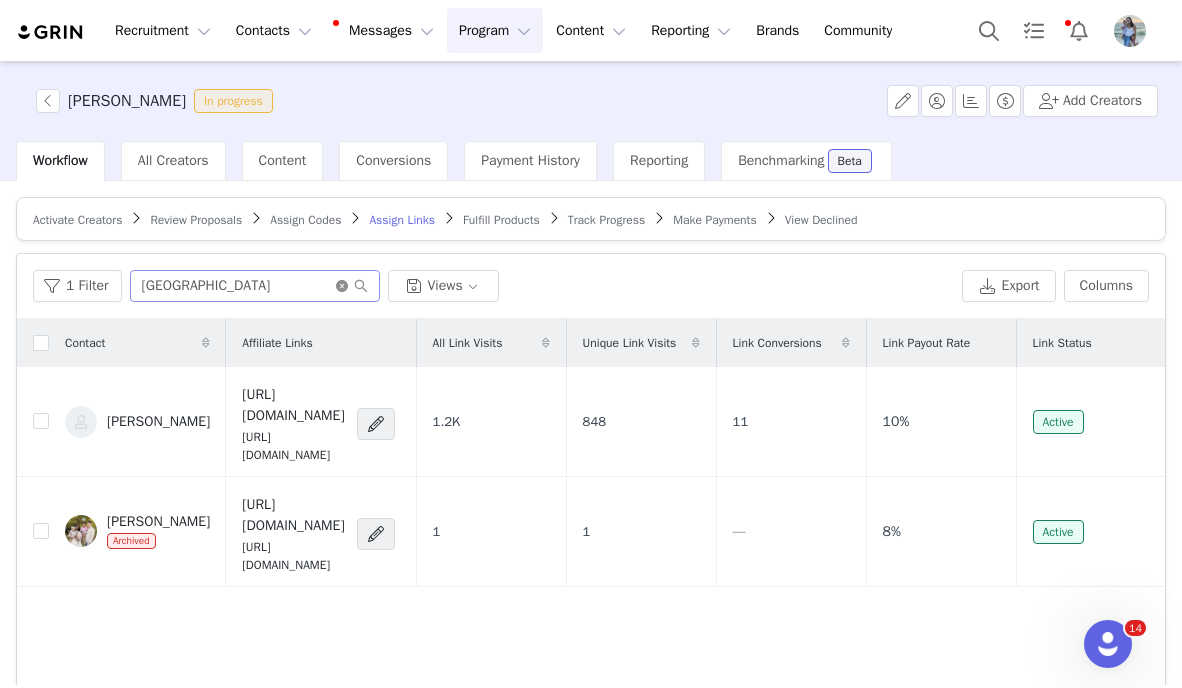 click 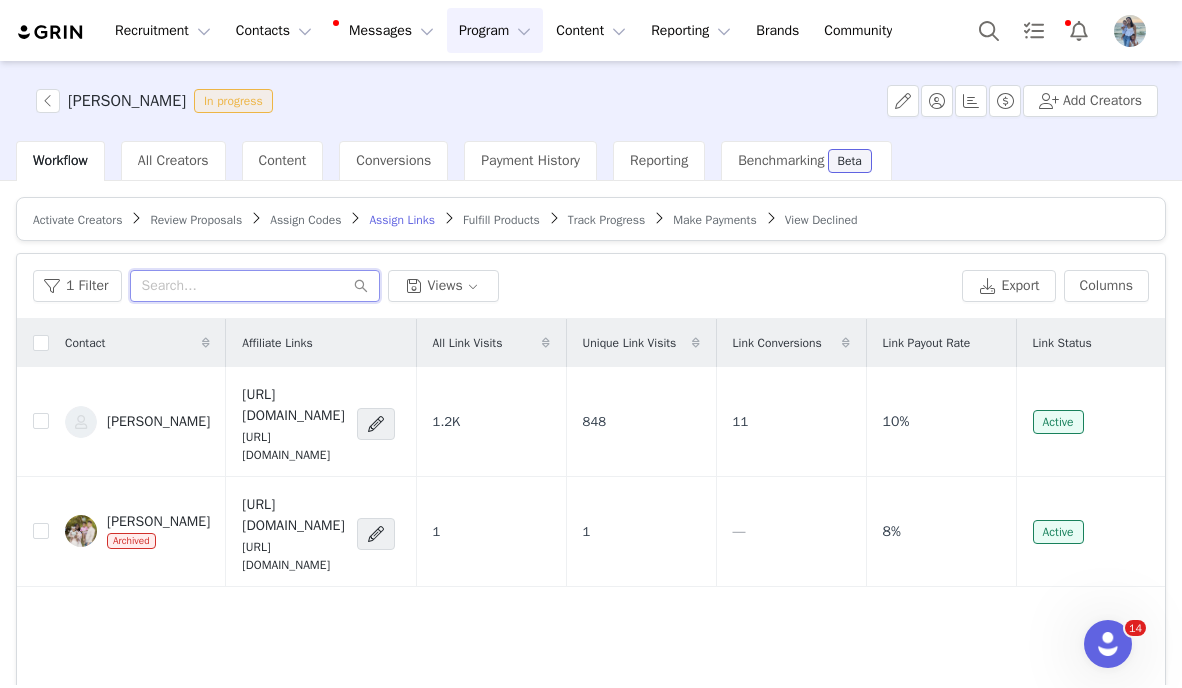 click at bounding box center [255, 286] 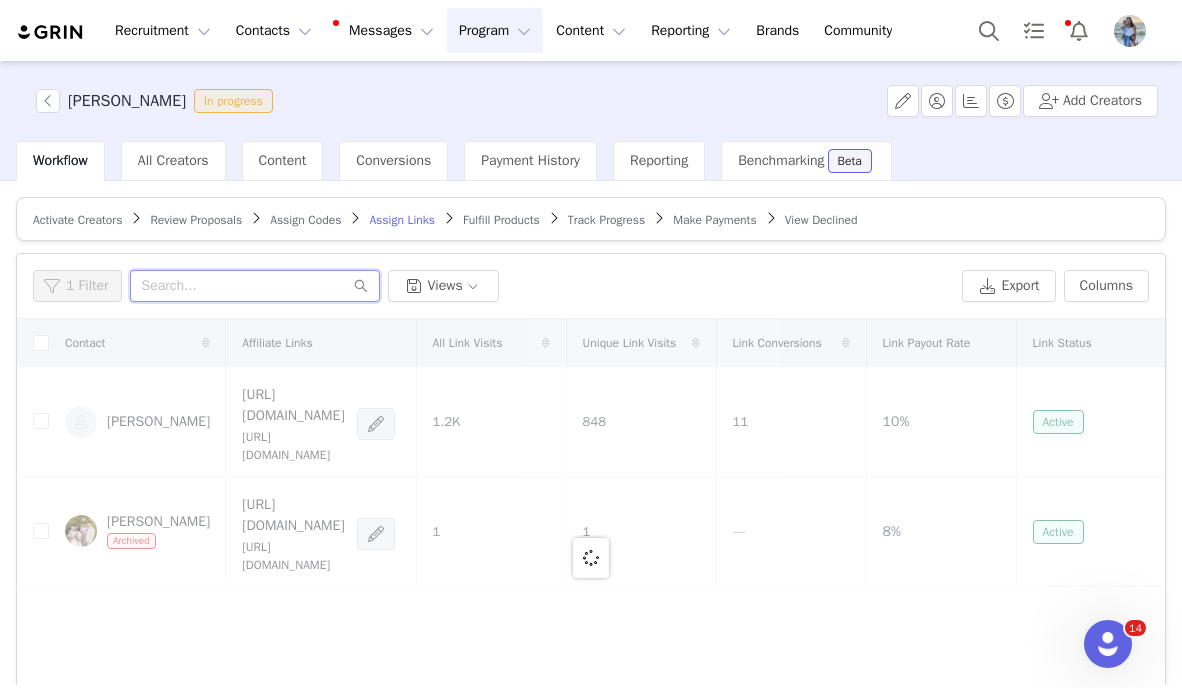 type on "e" 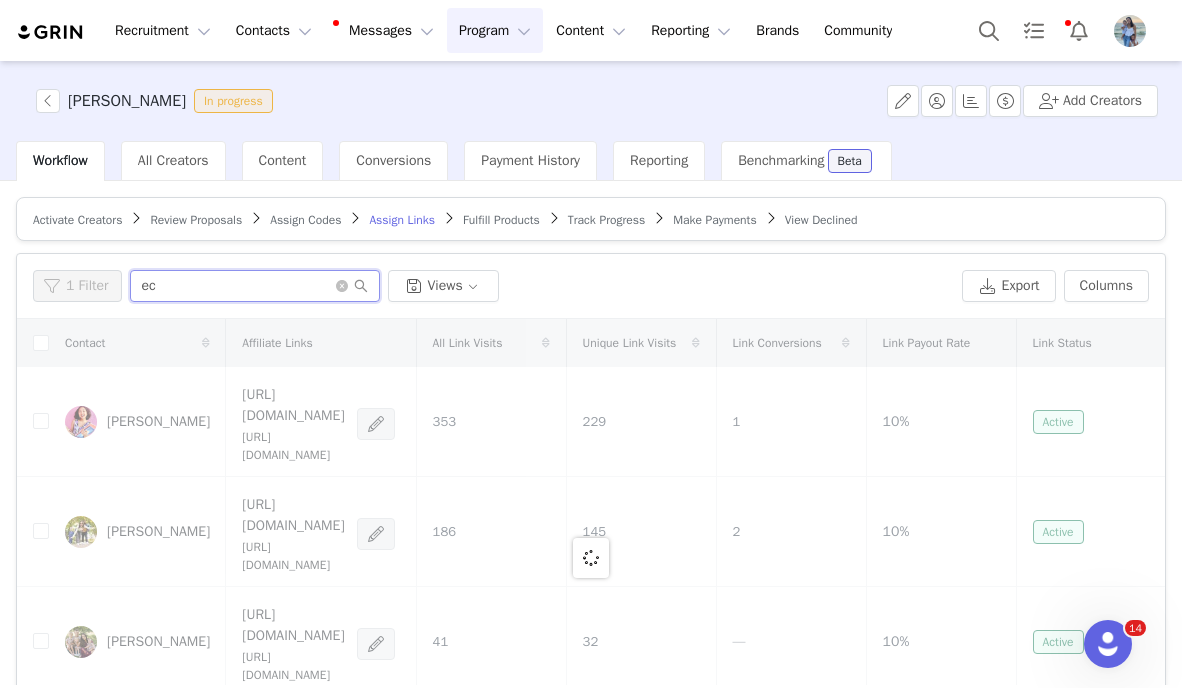 type on "e" 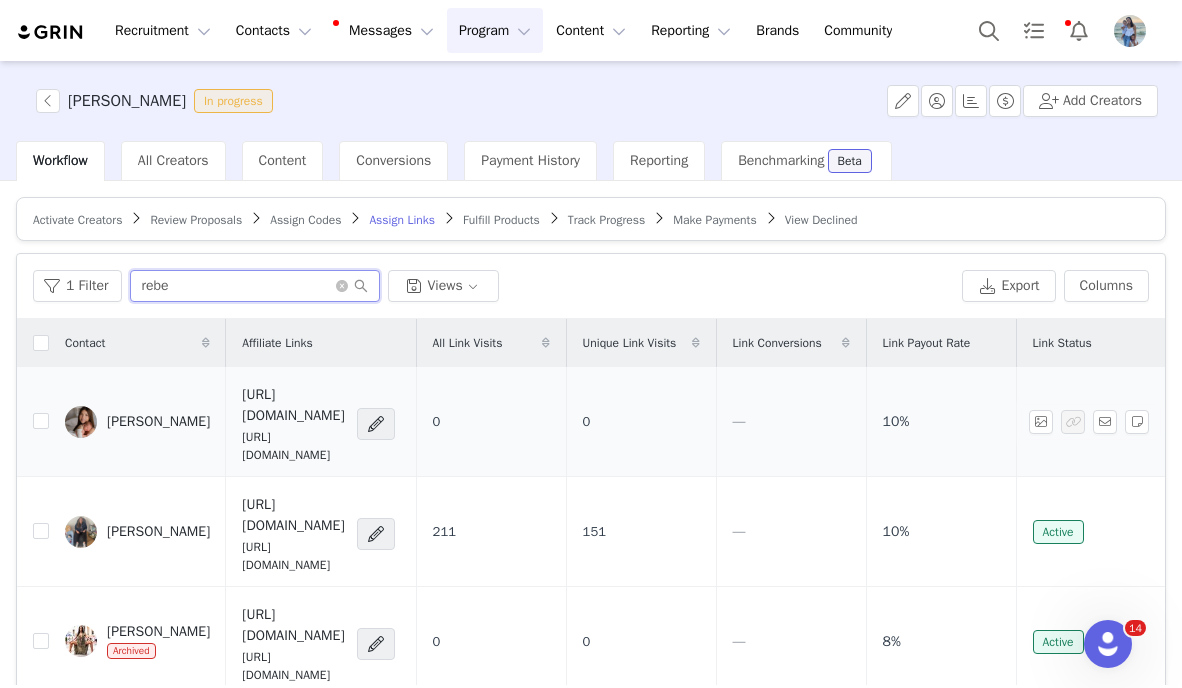 type on "rebe" 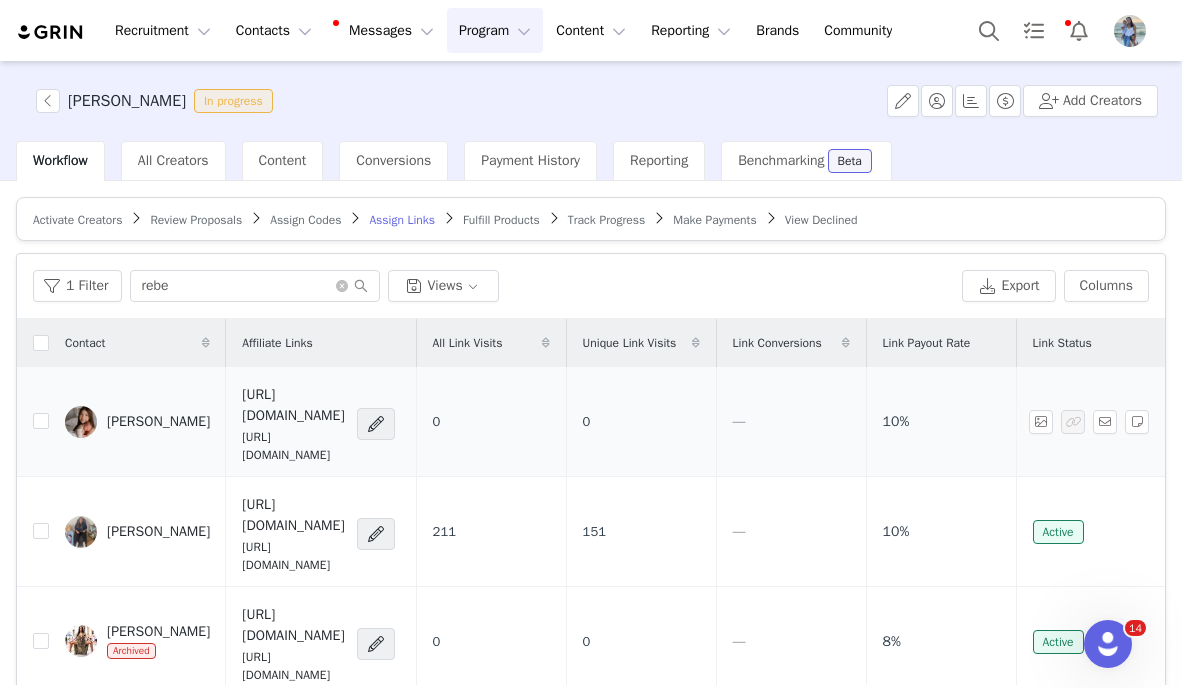 click on "Rebecca Austin" at bounding box center (158, 422) 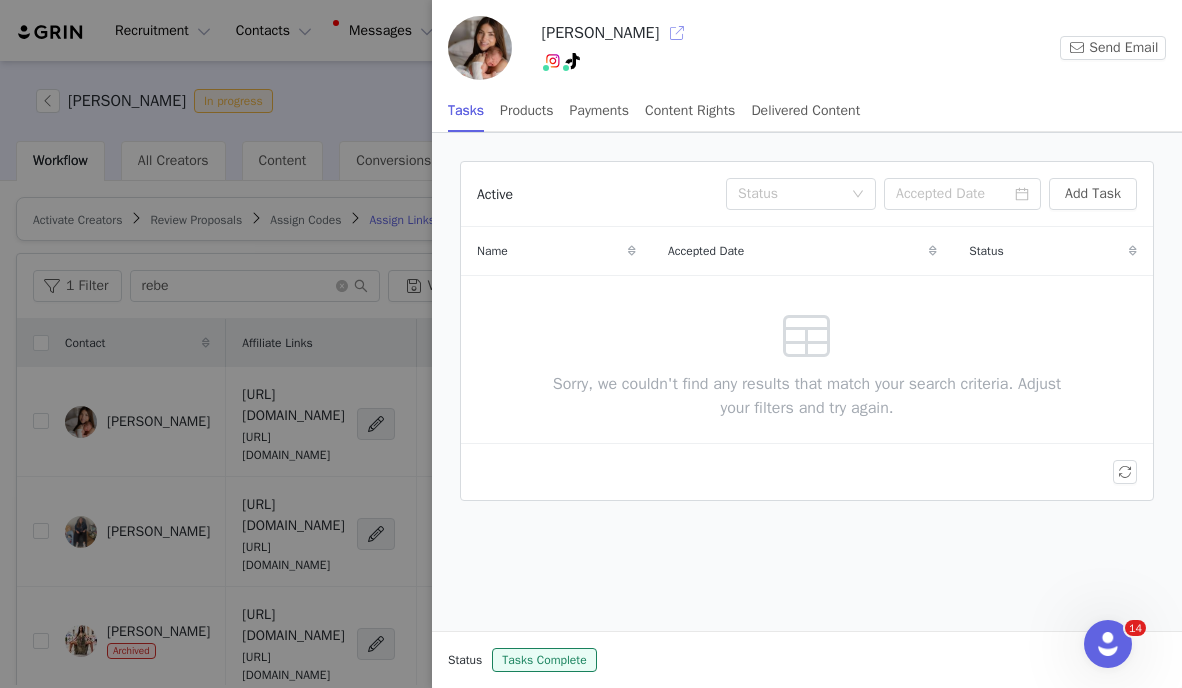 click at bounding box center (677, 33) 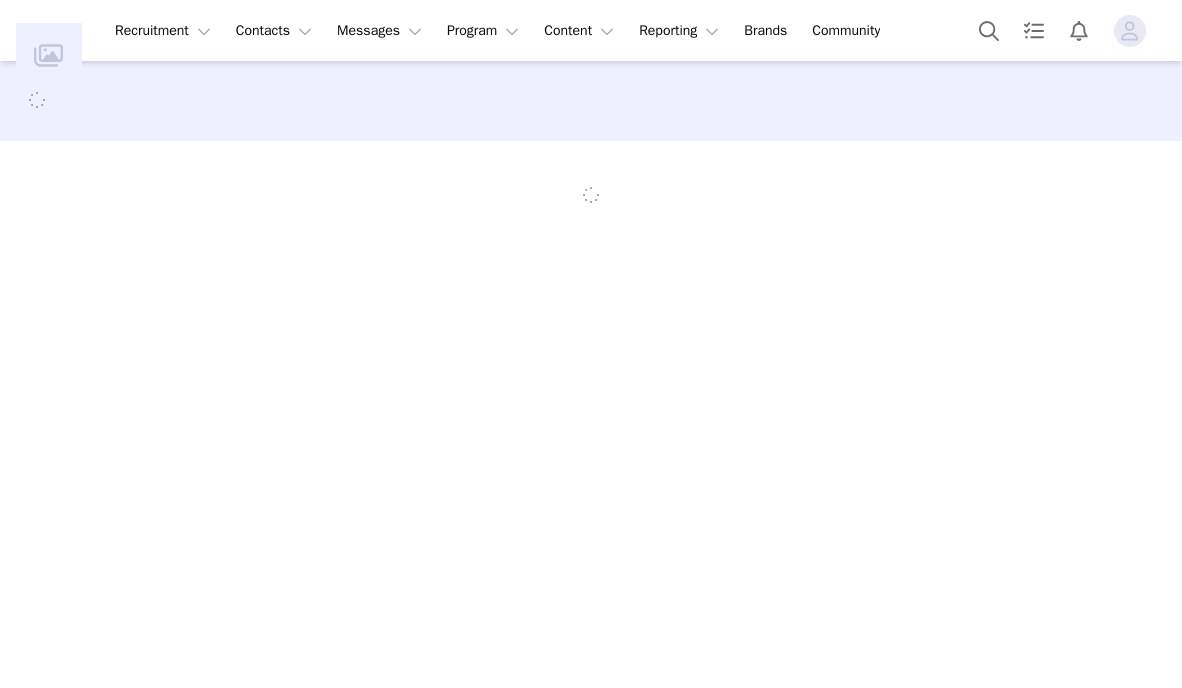 scroll, scrollTop: 0, scrollLeft: 0, axis: both 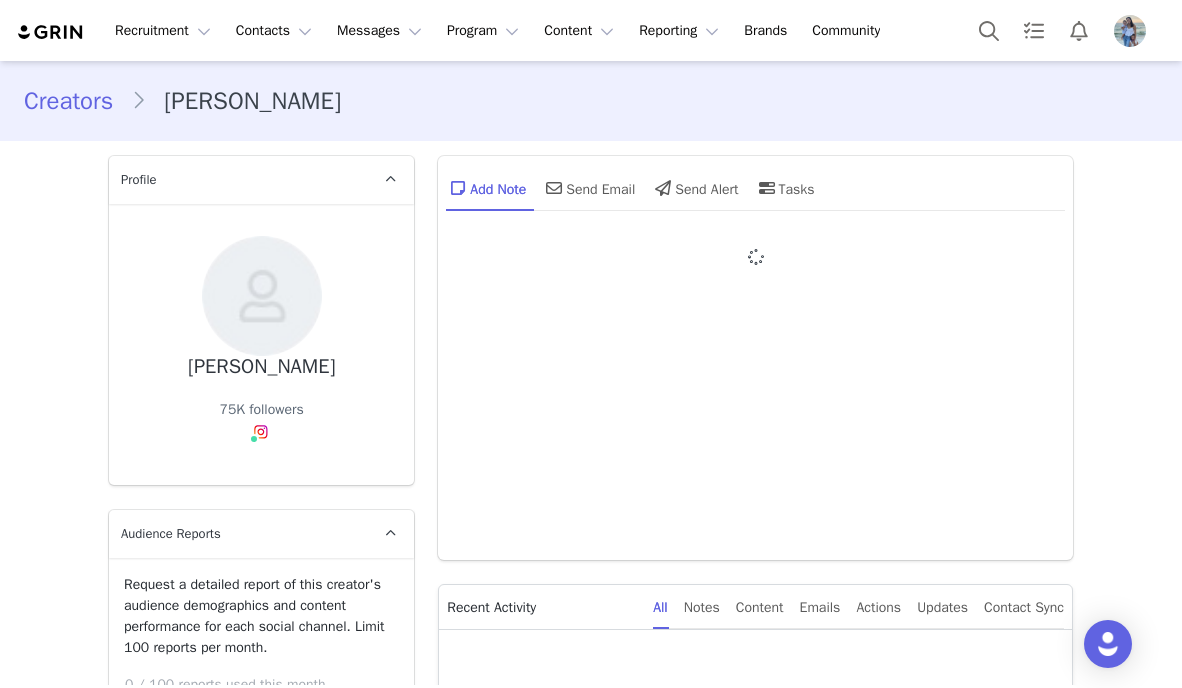 type on "+1 ([GEOGRAPHIC_DATA])" 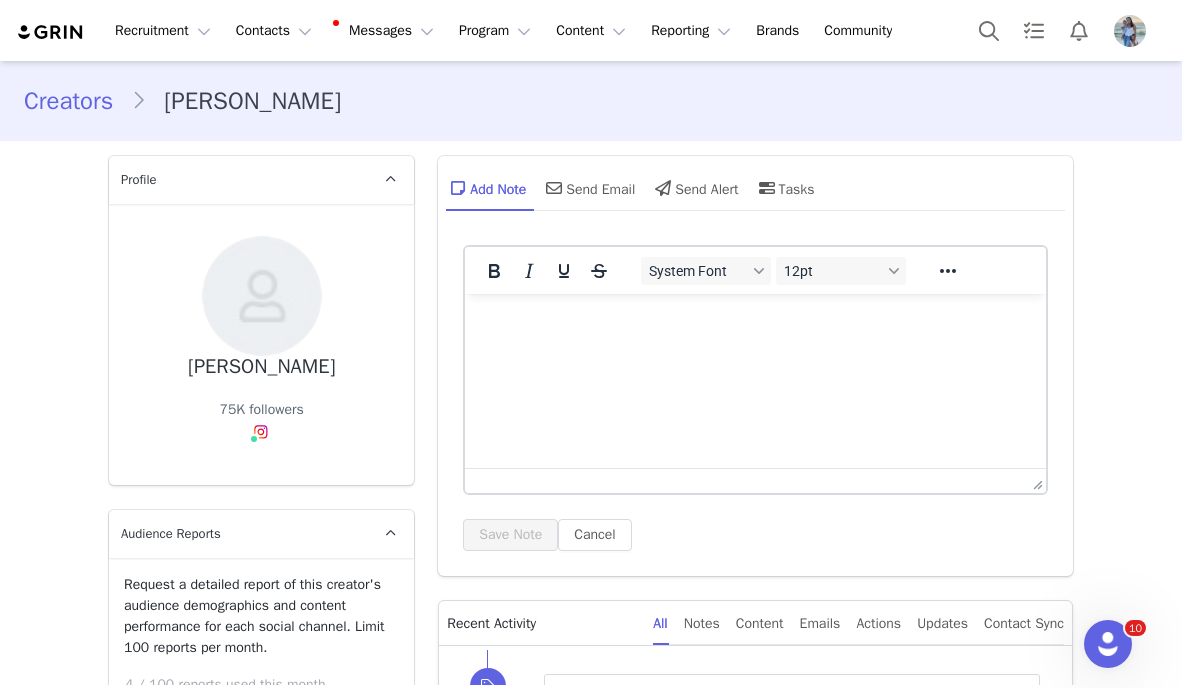 scroll, scrollTop: 0, scrollLeft: 0, axis: both 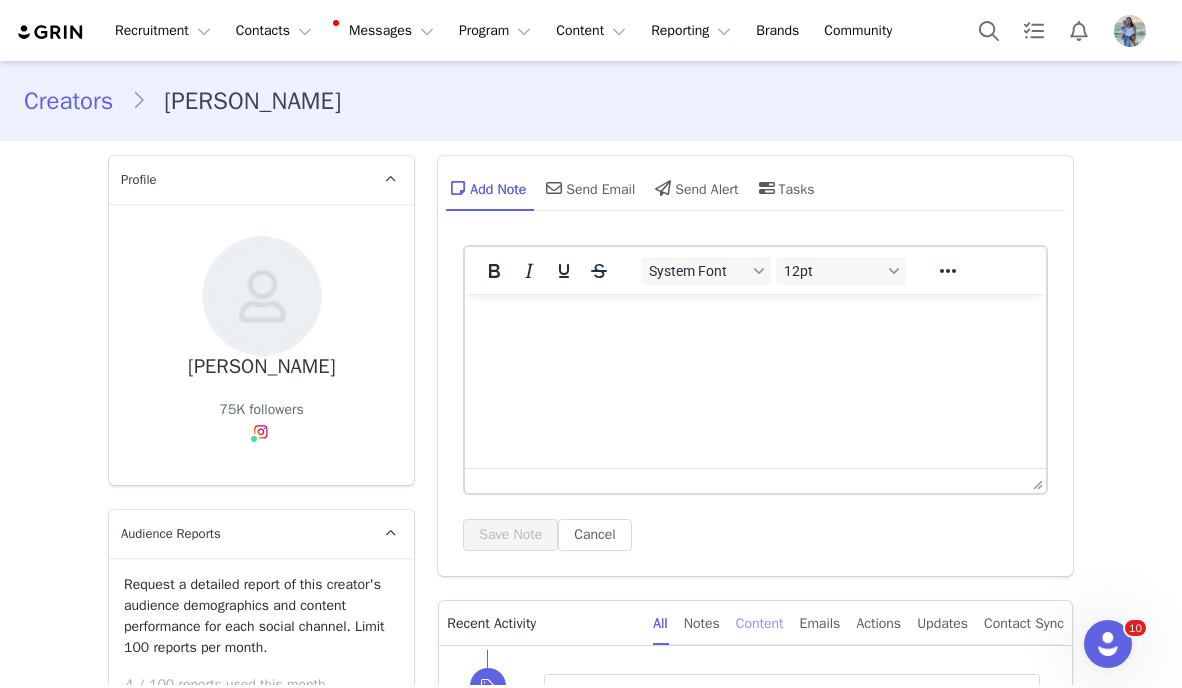 click on "Content" at bounding box center [760, 623] 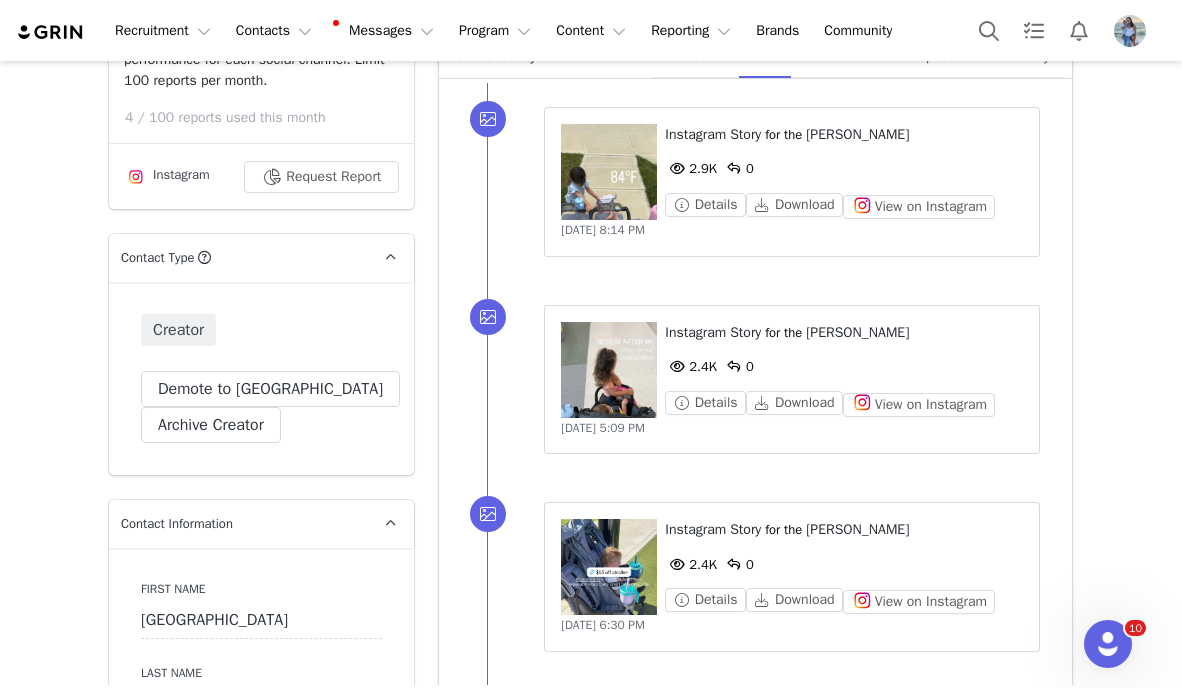 scroll, scrollTop: 559, scrollLeft: 0, axis: vertical 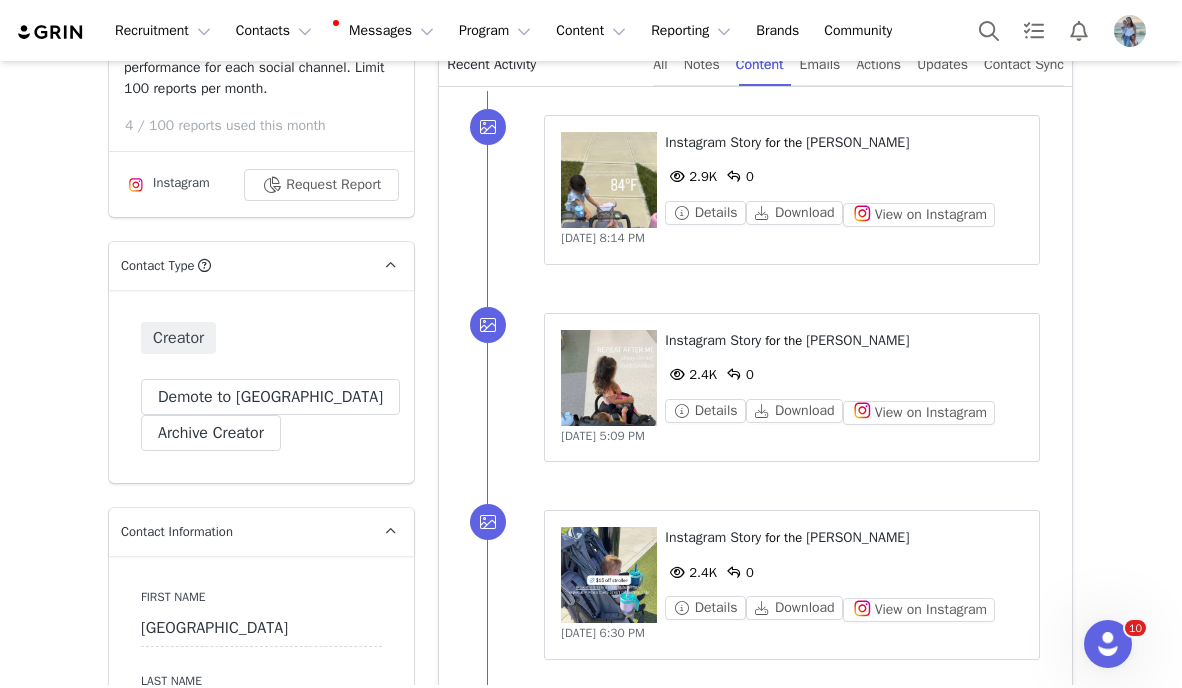 click at bounding box center [609, 180] 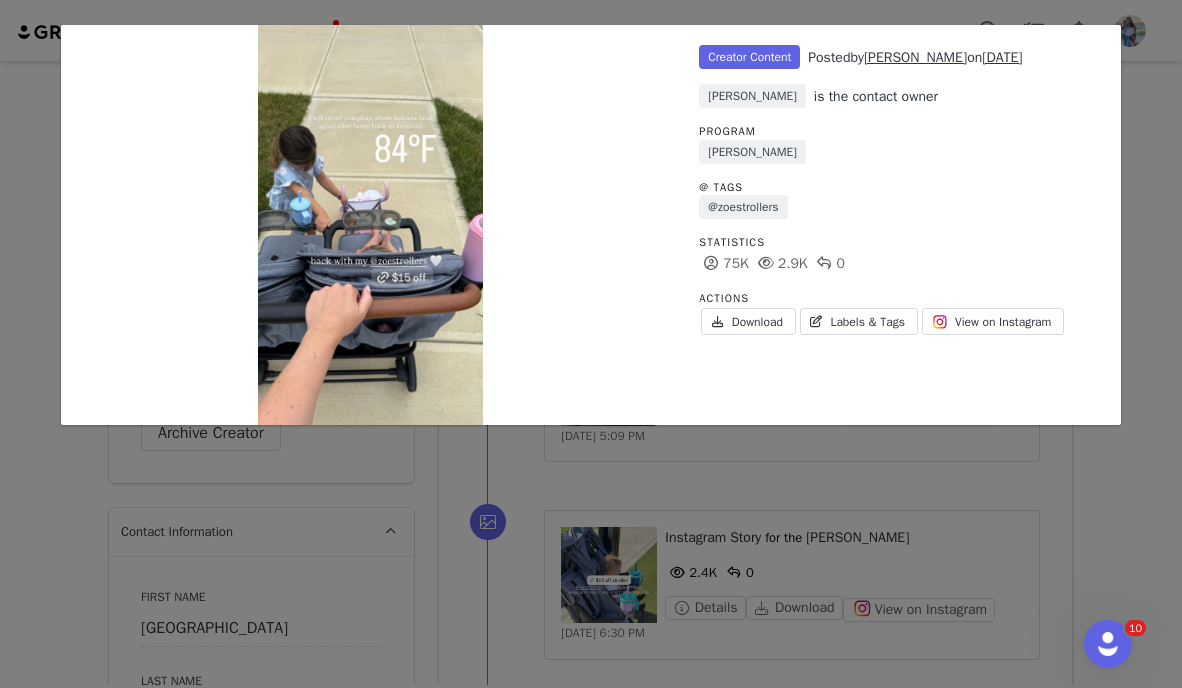 click on "Unlabeled  Creator Content   Posted   by   [PERSON_NAME]   on   [DATE]   [PERSON_NAME]  is the contact owner Program  Zoe Ambassador  @ Tags  @zoestrollers  Statistics 75K  2.9K  0  Actions  Download   Labels & Tags  View on Instagram" at bounding box center [591, 344] 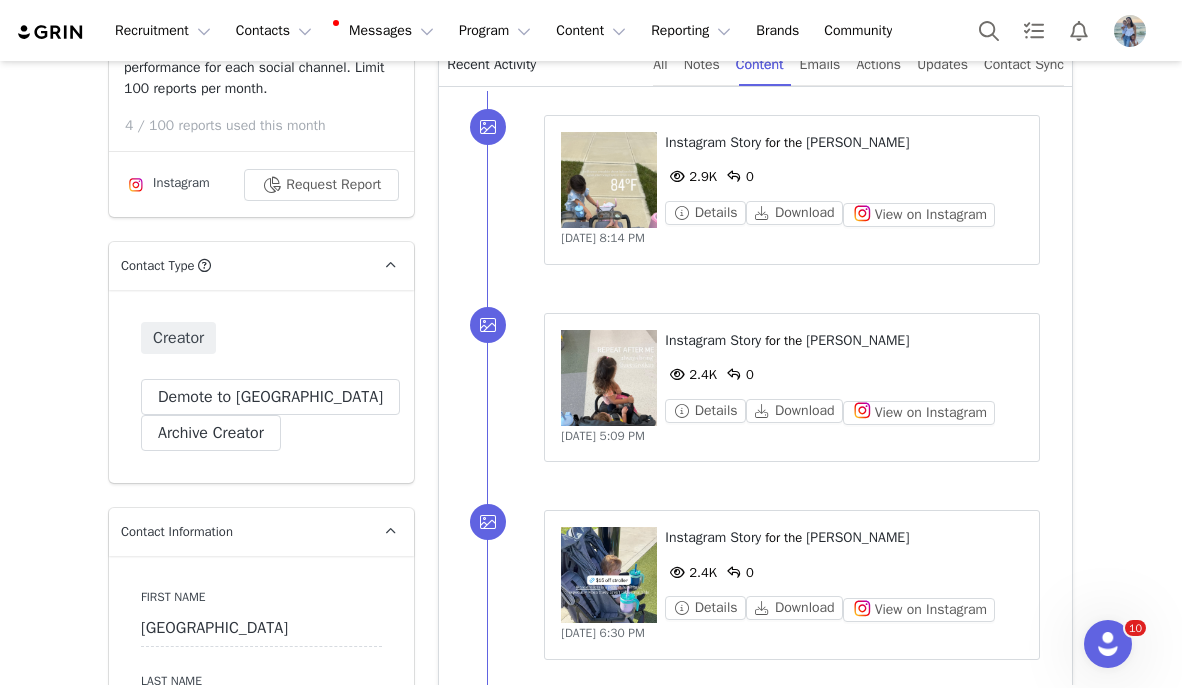 click on "[DATE] 5:09 PM" at bounding box center [602, 436] 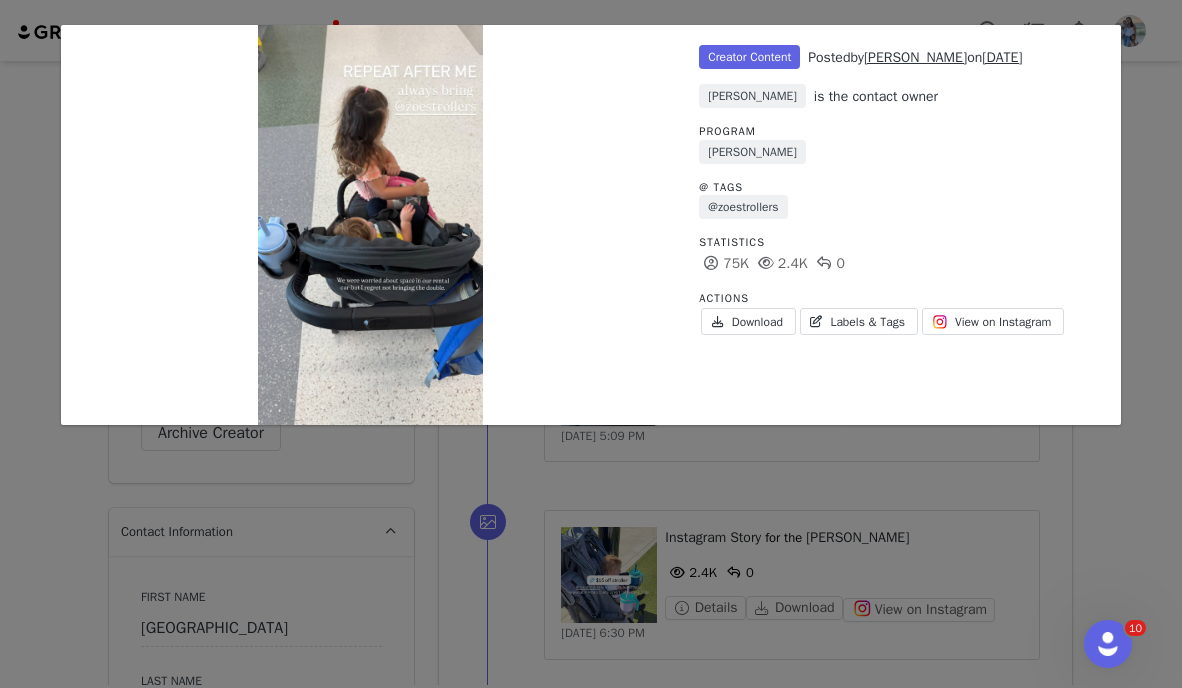 click on "Unlabeled  Creator Content   Posted   by   [PERSON_NAME]   on   [DATE]   [PERSON_NAME]  is the contact owner Program  Zoe Ambassador  @ Tags  @zoestrollers  Statistics 75K  2.4K  0  Actions  Download   Labels & Tags  View on Instagram" at bounding box center [591, 344] 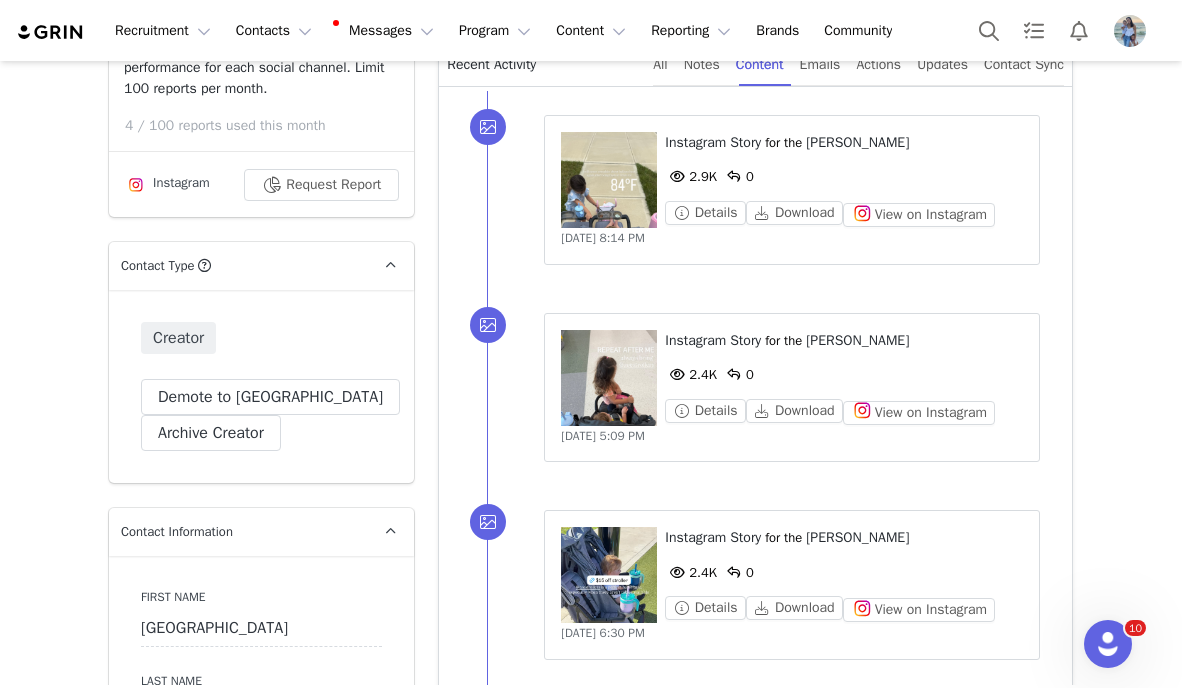 click at bounding box center [609, 575] 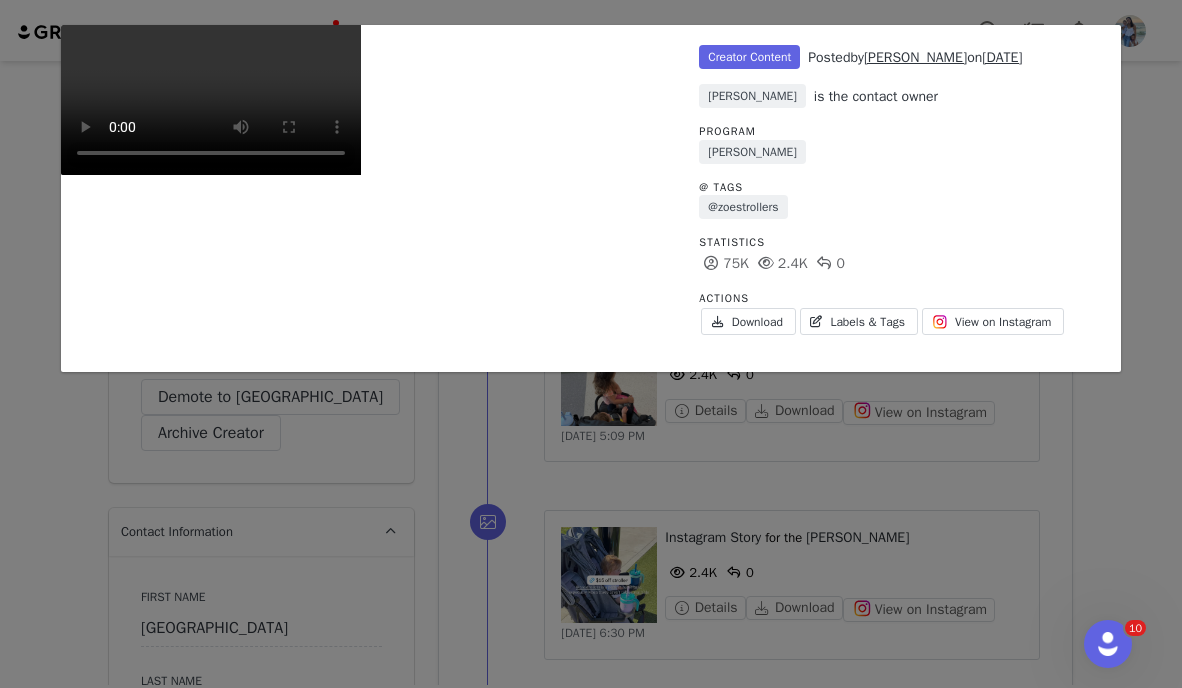 click on "Unlabeled  Creator Content   Posted   by   [PERSON_NAME]   on   [DATE]   [PERSON_NAME]  is the contact owner Program  Zoe Ambassador  @ Tags  @zoestrollers  Statistics 75K  2.4K  0  Actions  Download   Labels & Tags  View on Instagram" at bounding box center (591, 344) 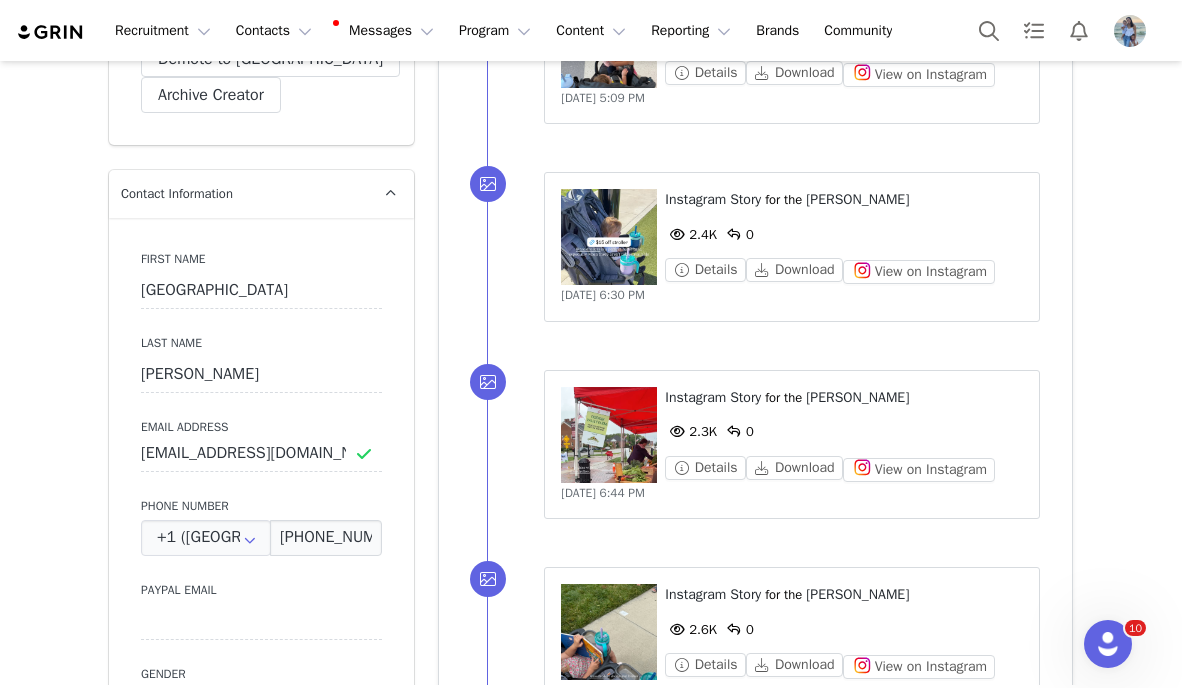 scroll, scrollTop: 1044, scrollLeft: 0, axis: vertical 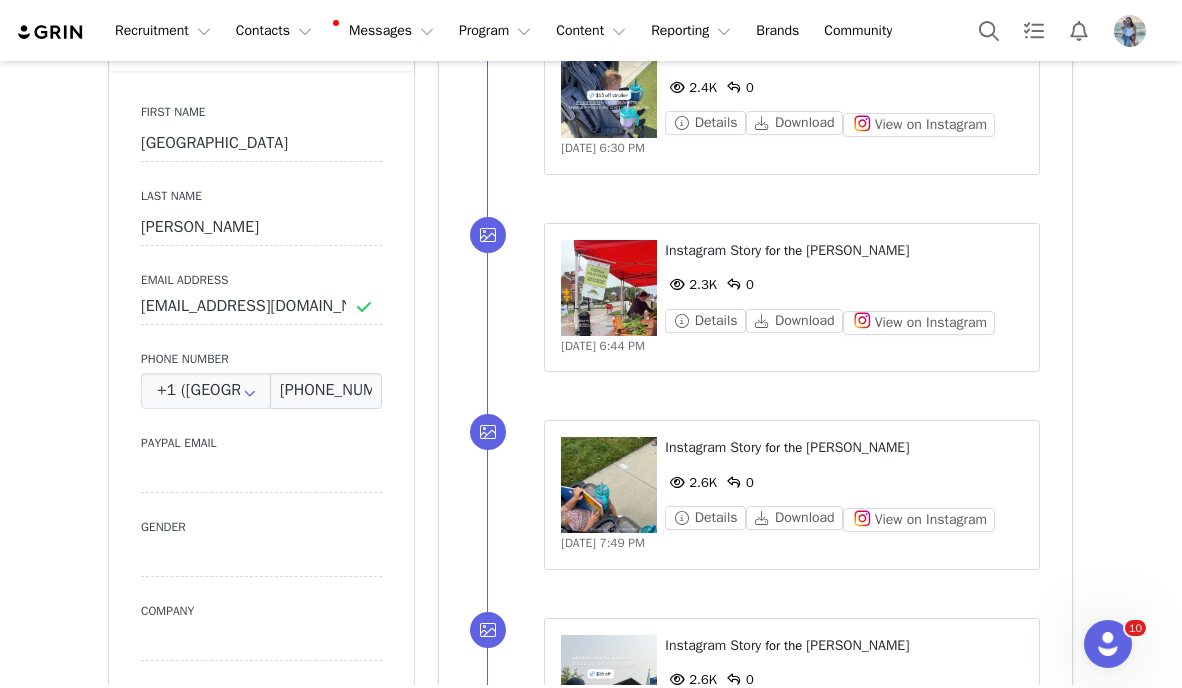 click at bounding box center [609, 288] 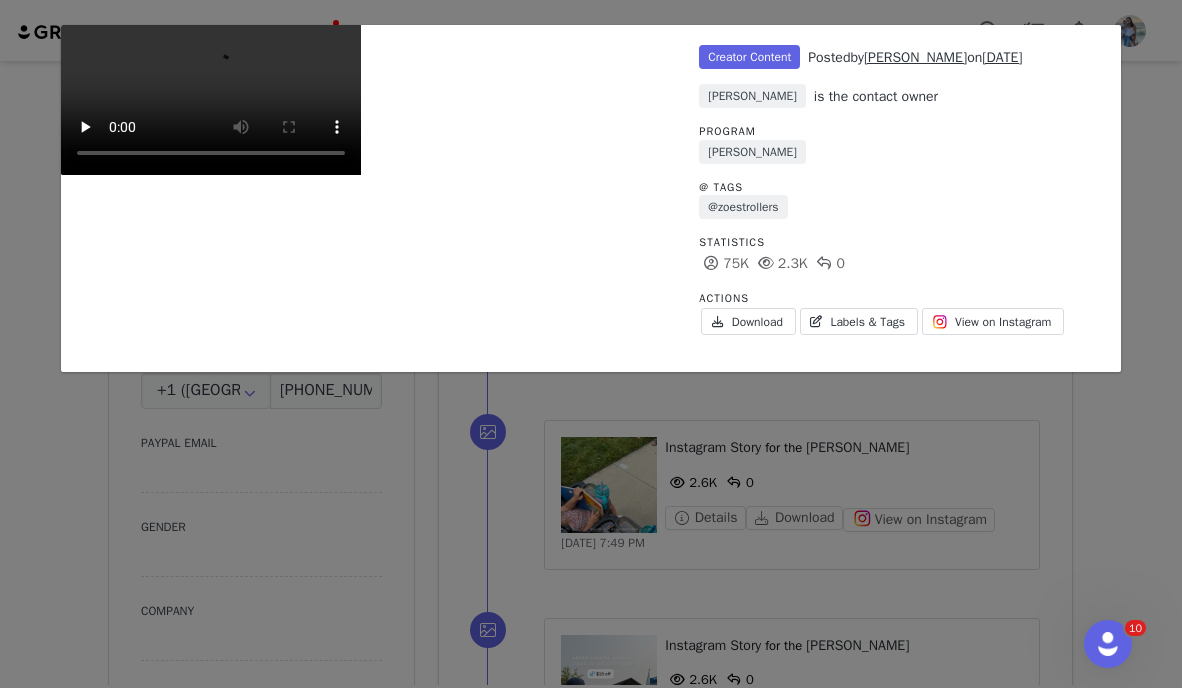 scroll, scrollTop: 486, scrollLeft: 0, axis: vertical 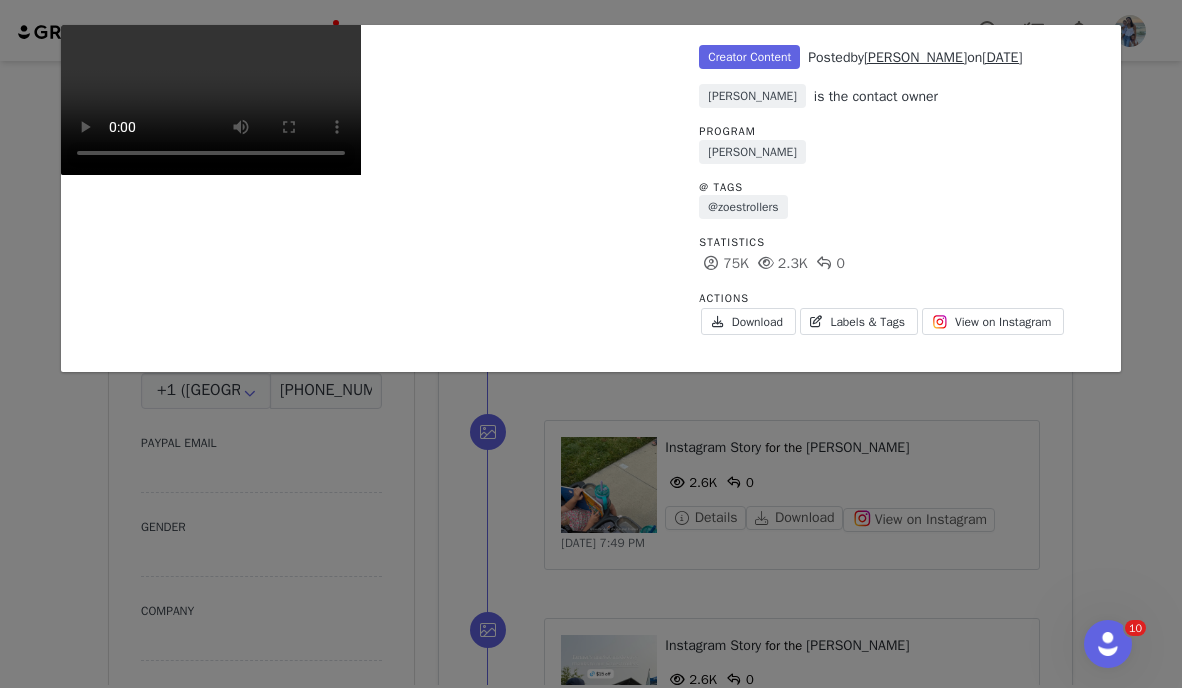 click on "Unlabeled  Creator Content   Posted   by   [PERSON_NAME]   on   [DATE]   [PERSON_NAME]  is the contact owner Program  [PERSON_NAME] Ambassador  @ Tags  @zoestrollers  Statistics 75K  2.3K  0  Actions  Download   Labels & Tags  View on Instagram" at bounding box center (591, 344) 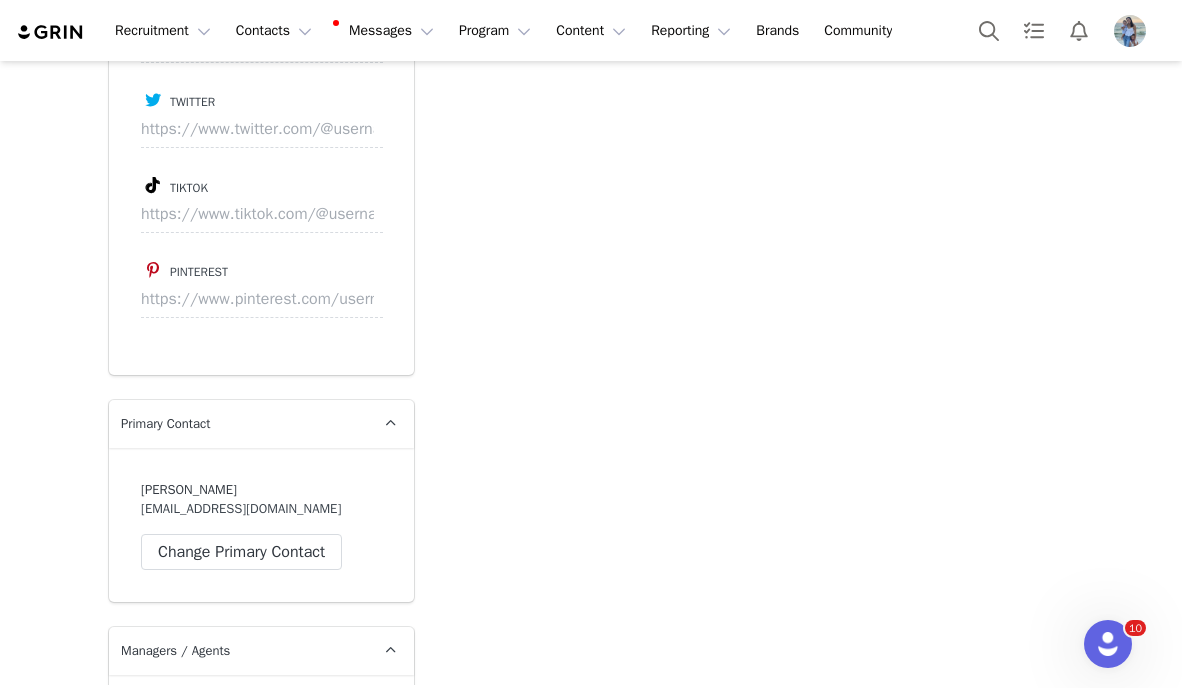 scroll, scrollTop: 3783, scrollLeft: 0, axis: vertical 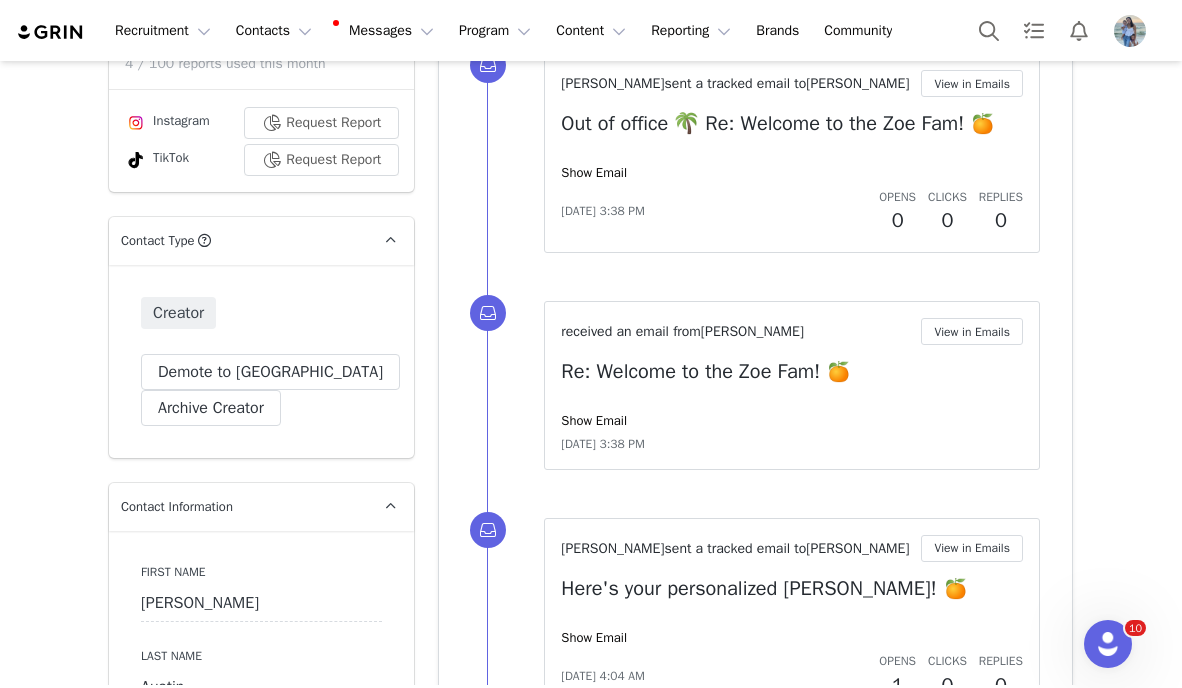 click on "Show Email" at bounding box center [792, 173] 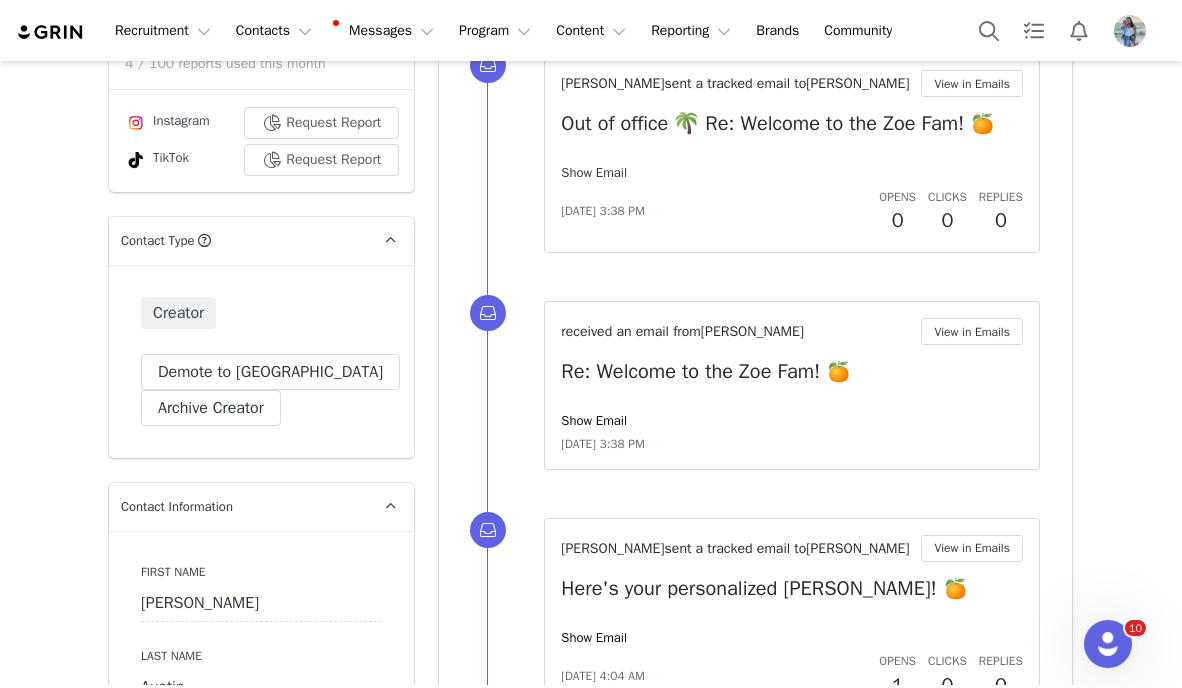 click on "Show Email" at bounding box center (594, 172) 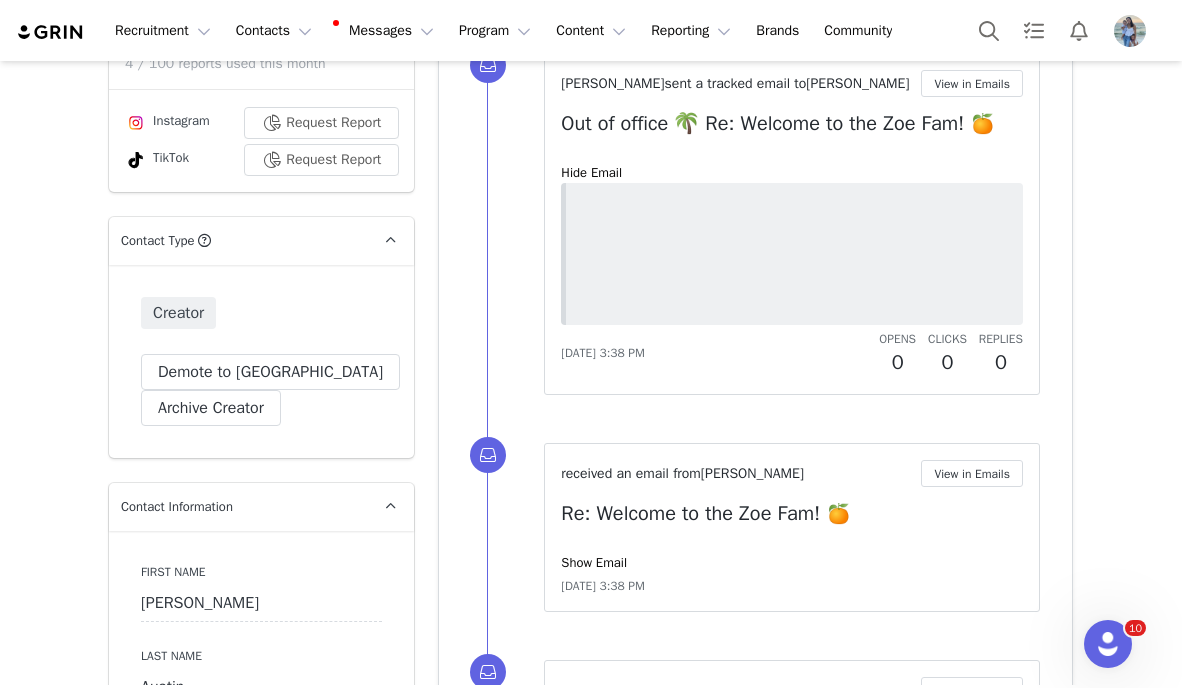 click on "Hide Email" at bounding box center [591, 172] 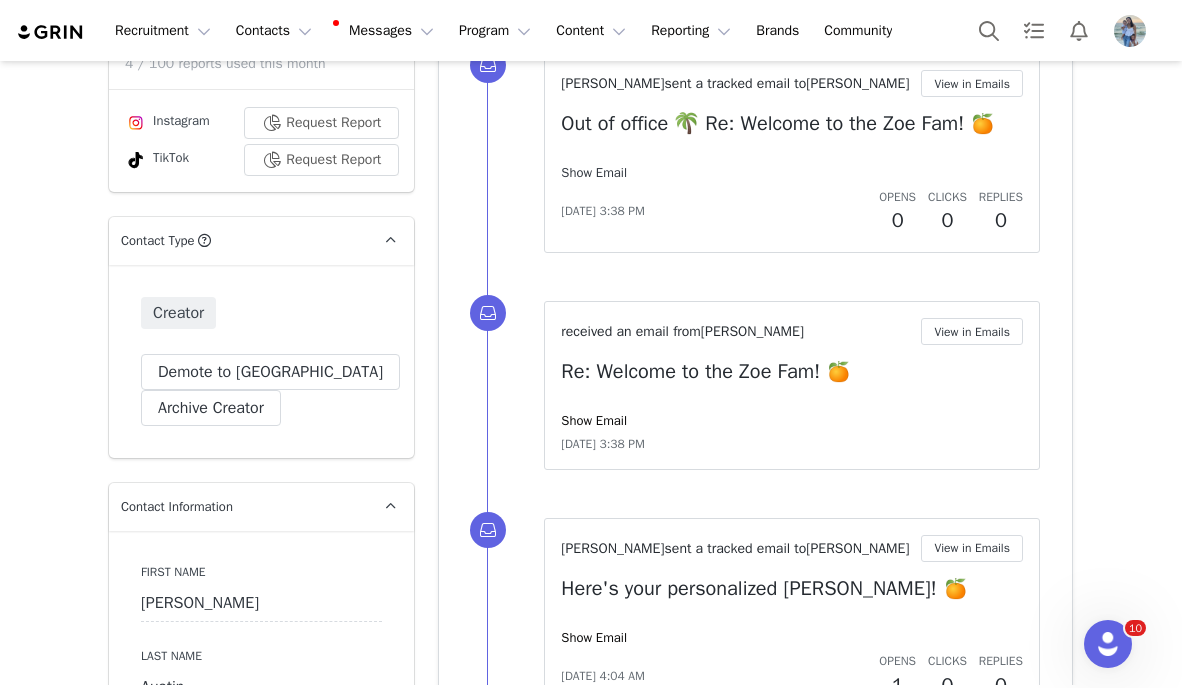 click on "Show Email" at bounding box center [594, 172] 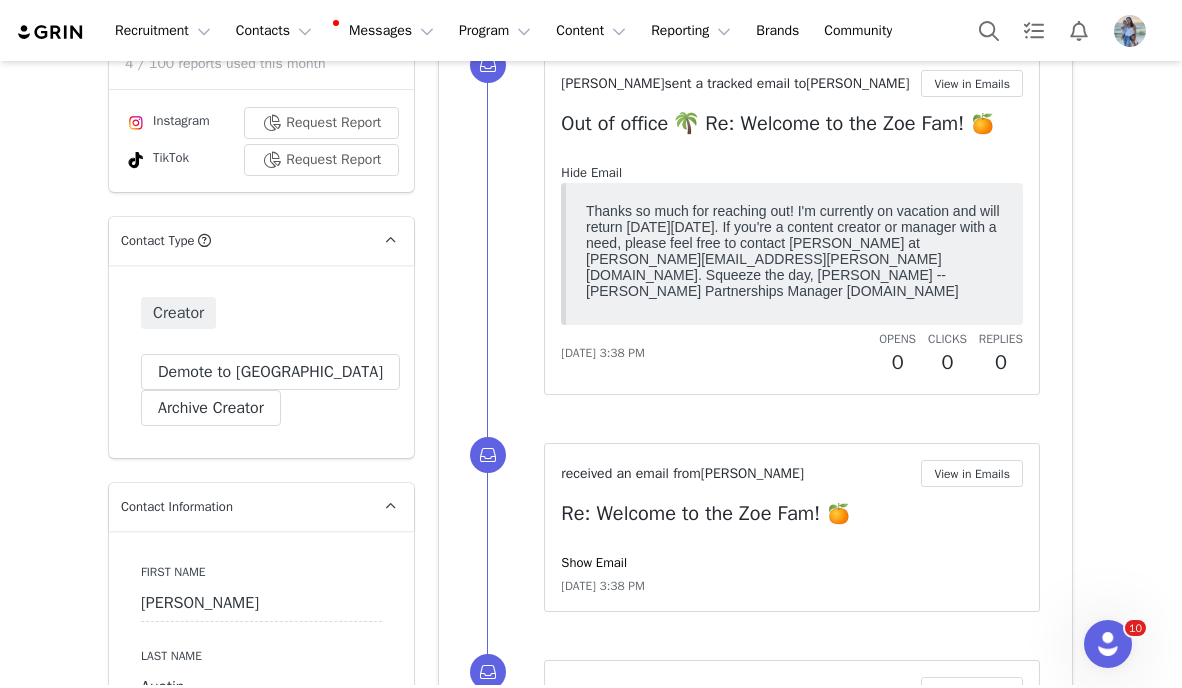 scroll, scrollTop: 0, scrollLeft: 0, axis: both 